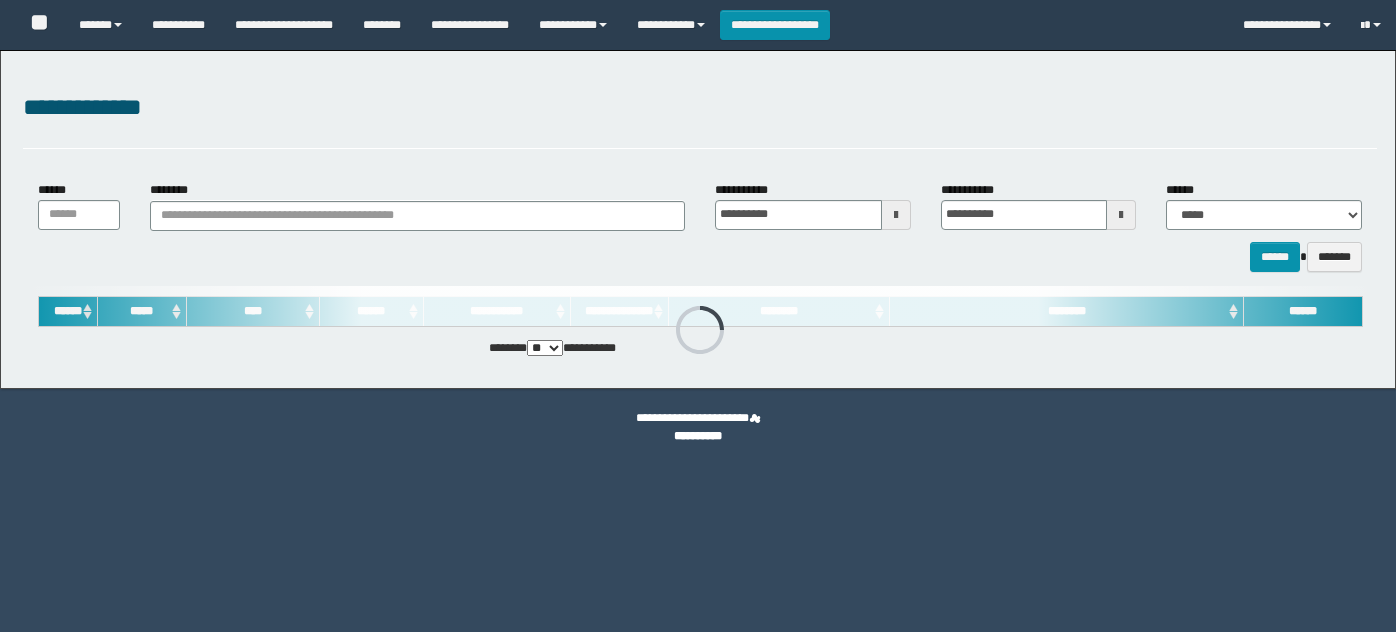 scroll, scrollTop: 0, scrollLeft: 0, axis: both 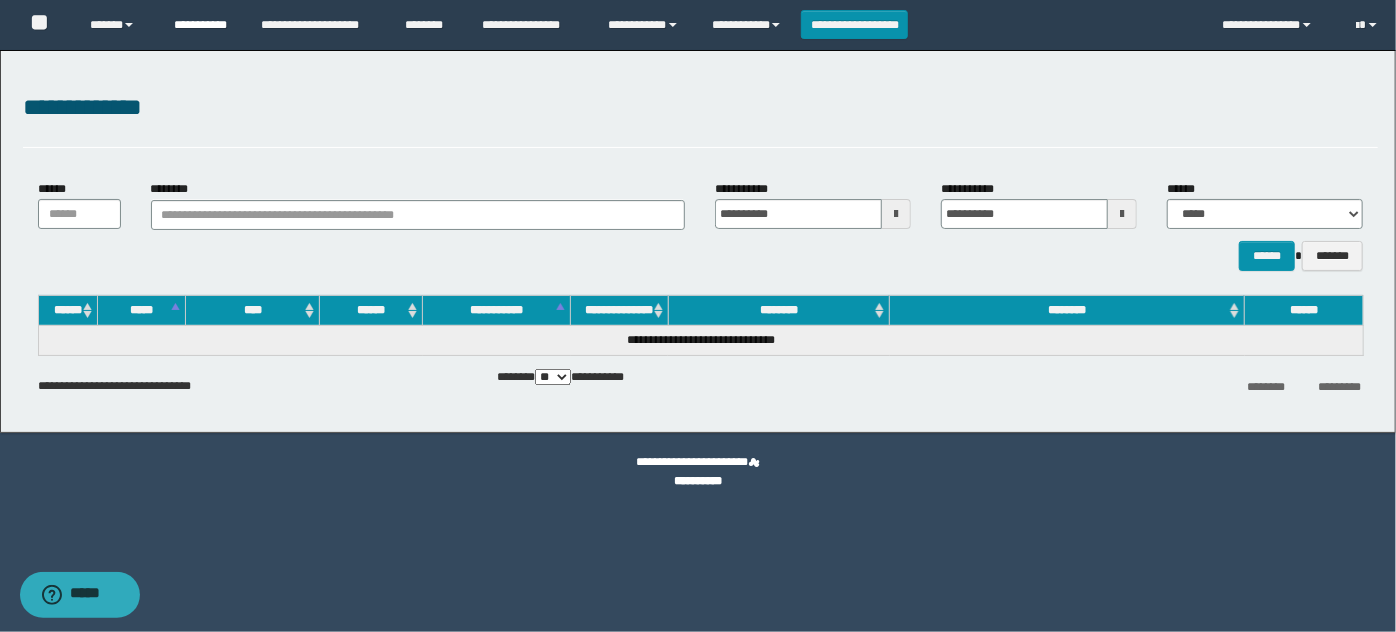 click on "**********" at bounding box center (202, 25) 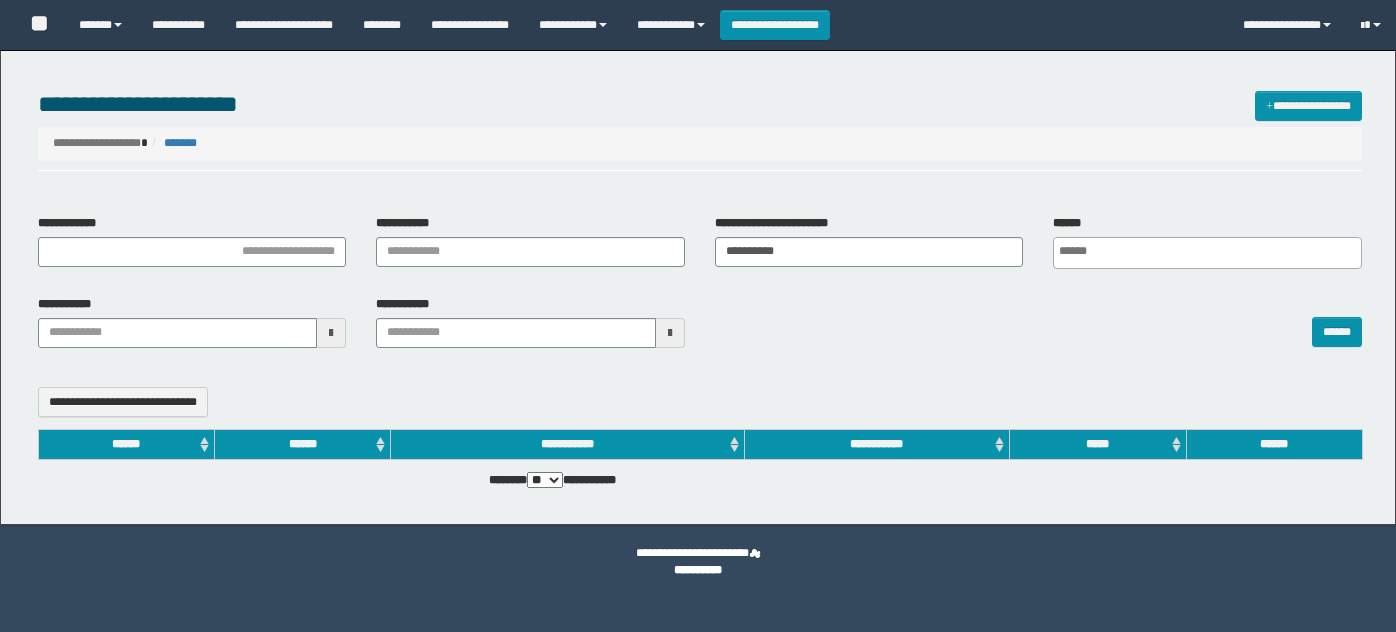 select 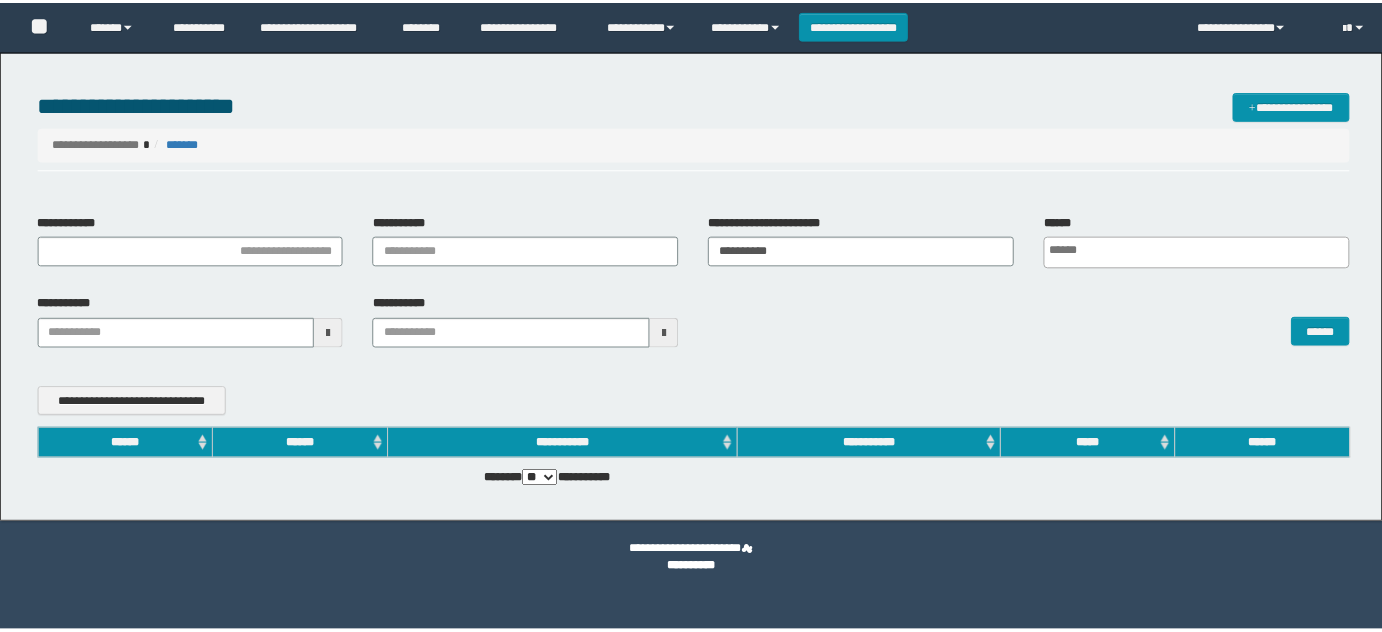 scroll, scrollTop: 0, scrollLeft: 0, axis: both 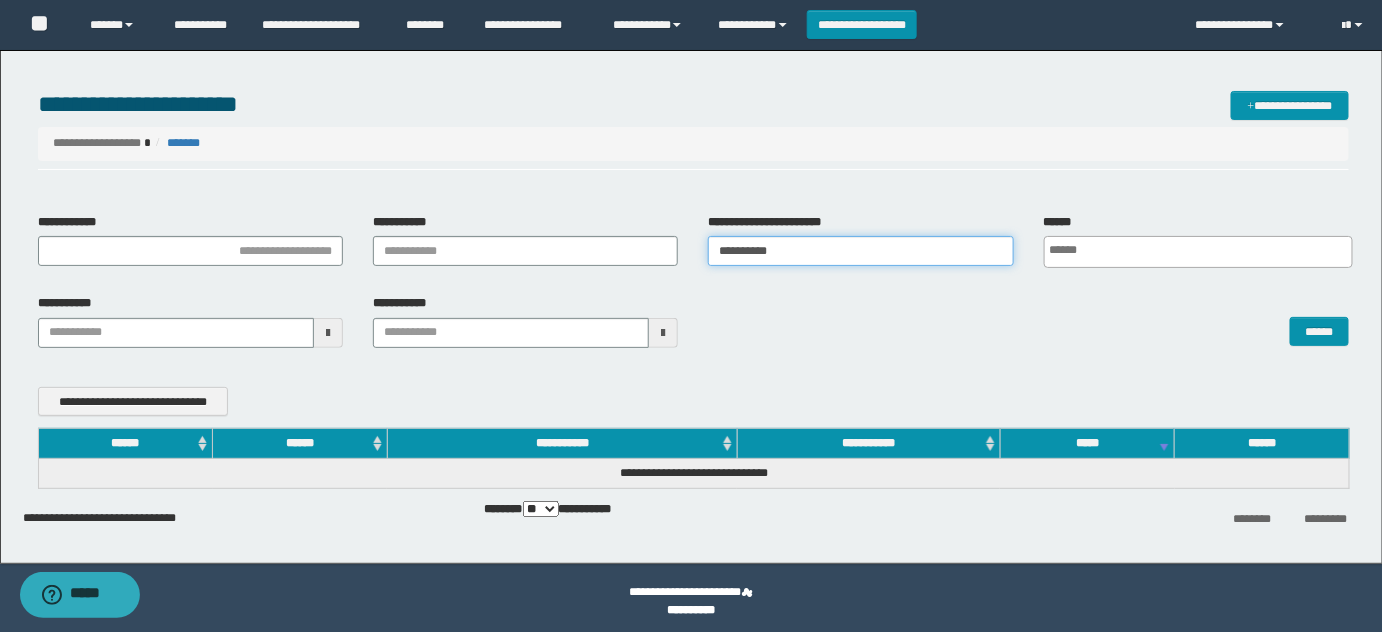 drag, startPoint x: 802, startPoint y: 263, endPoint x: 532, endPoint y: 261, distance: 270.00742 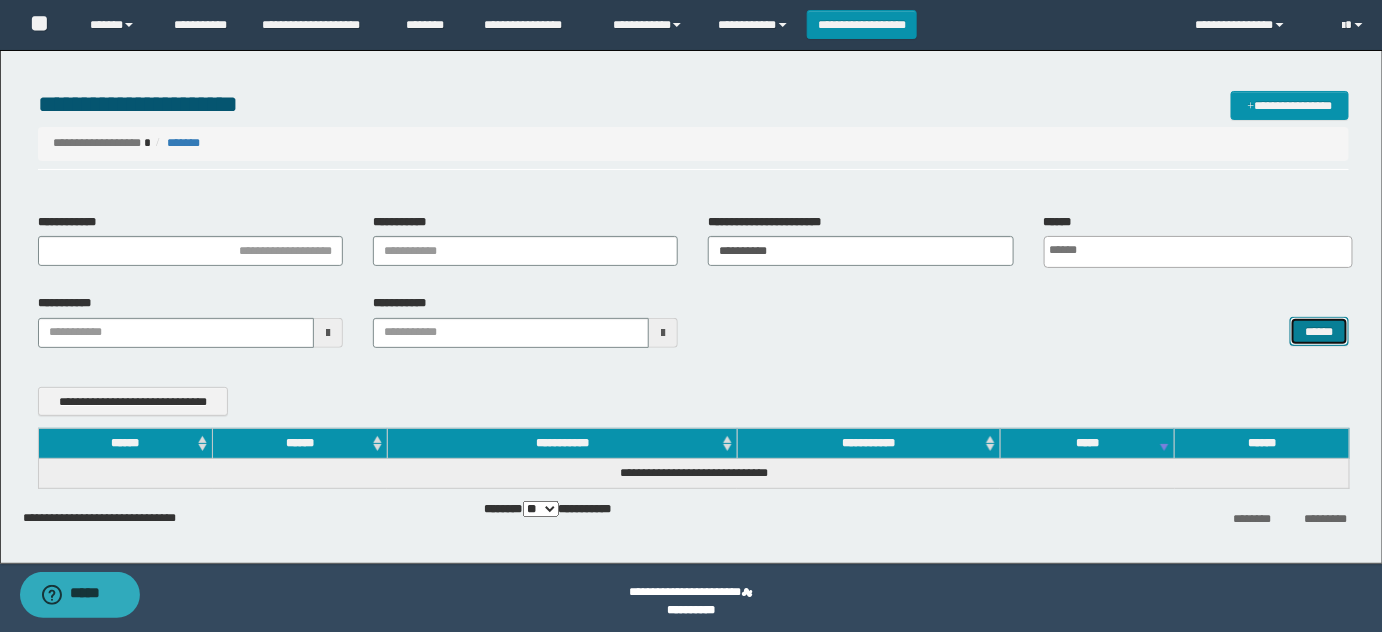 click on "******" at bounding box center [1319, 331] 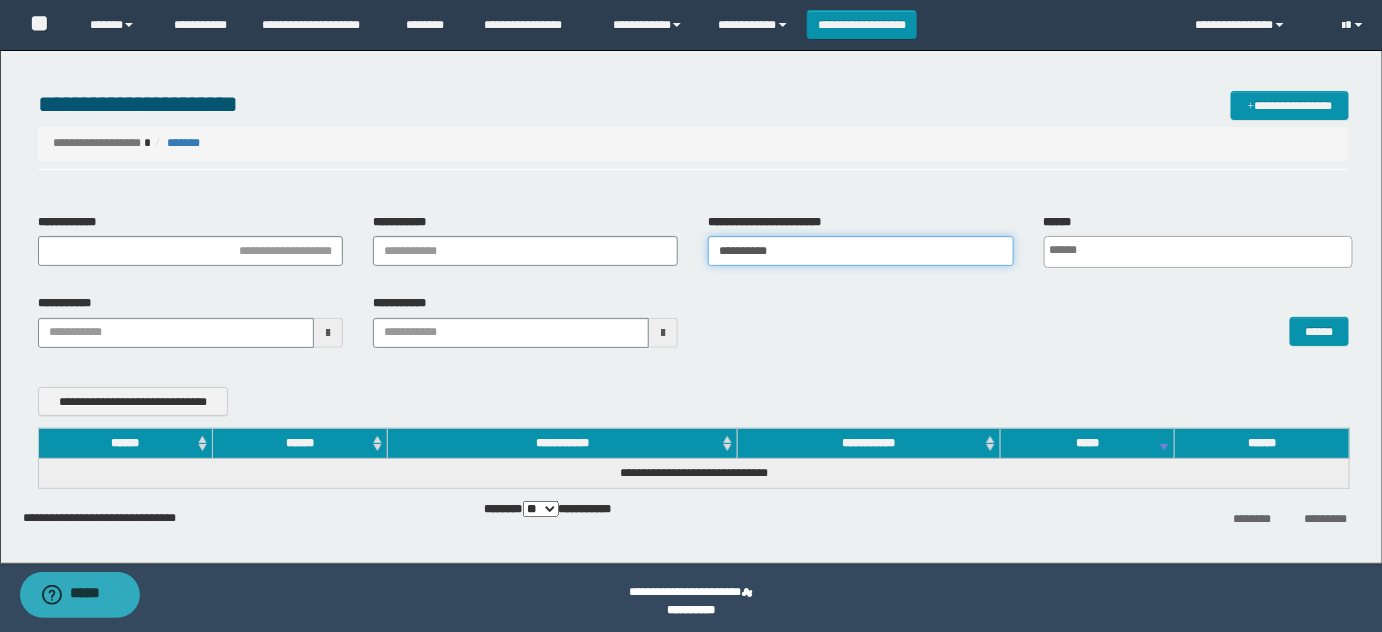 click on "**********" at bounding box center (860, 251) 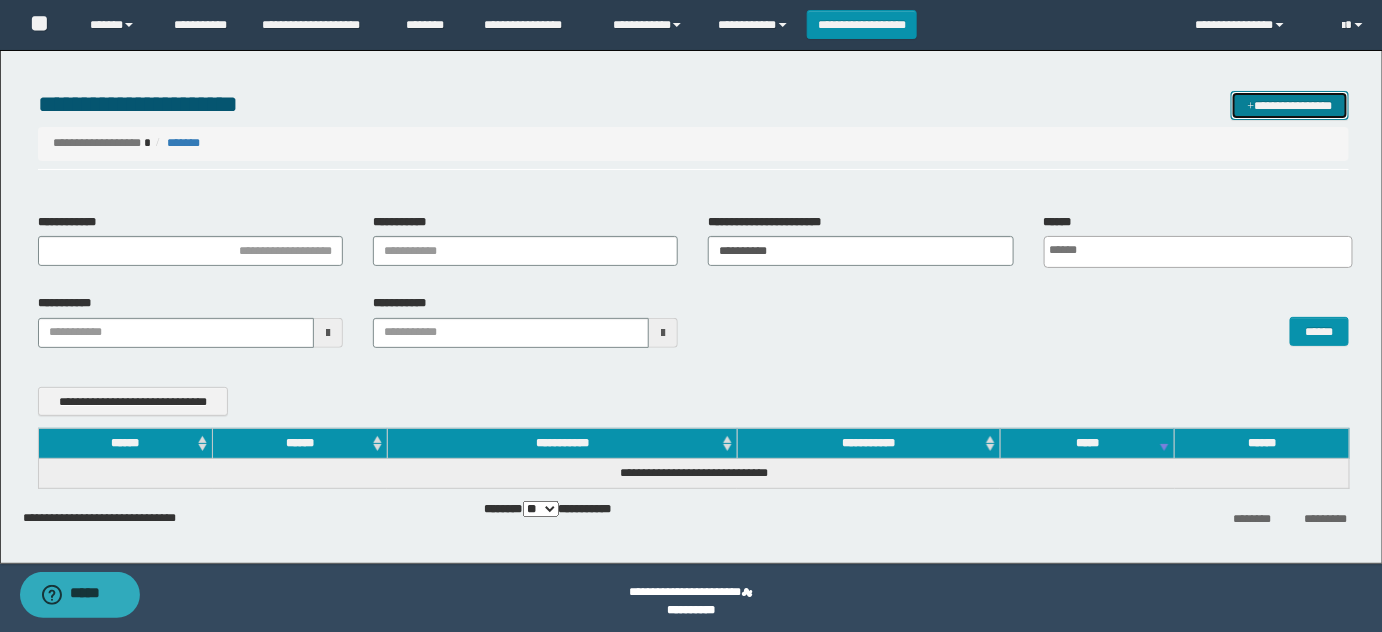 click on "**********" at bounding box center (1290, 105) 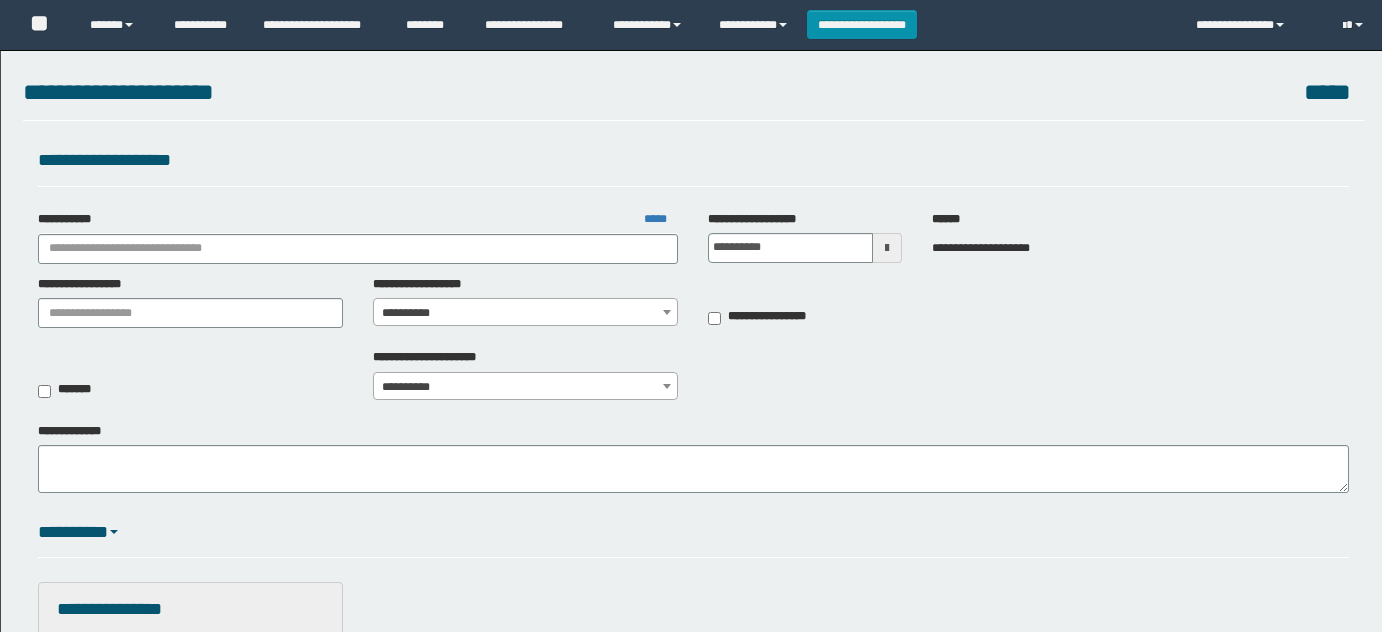 scroll, scrollTop: 0, scrollLeft: 0, axis: both 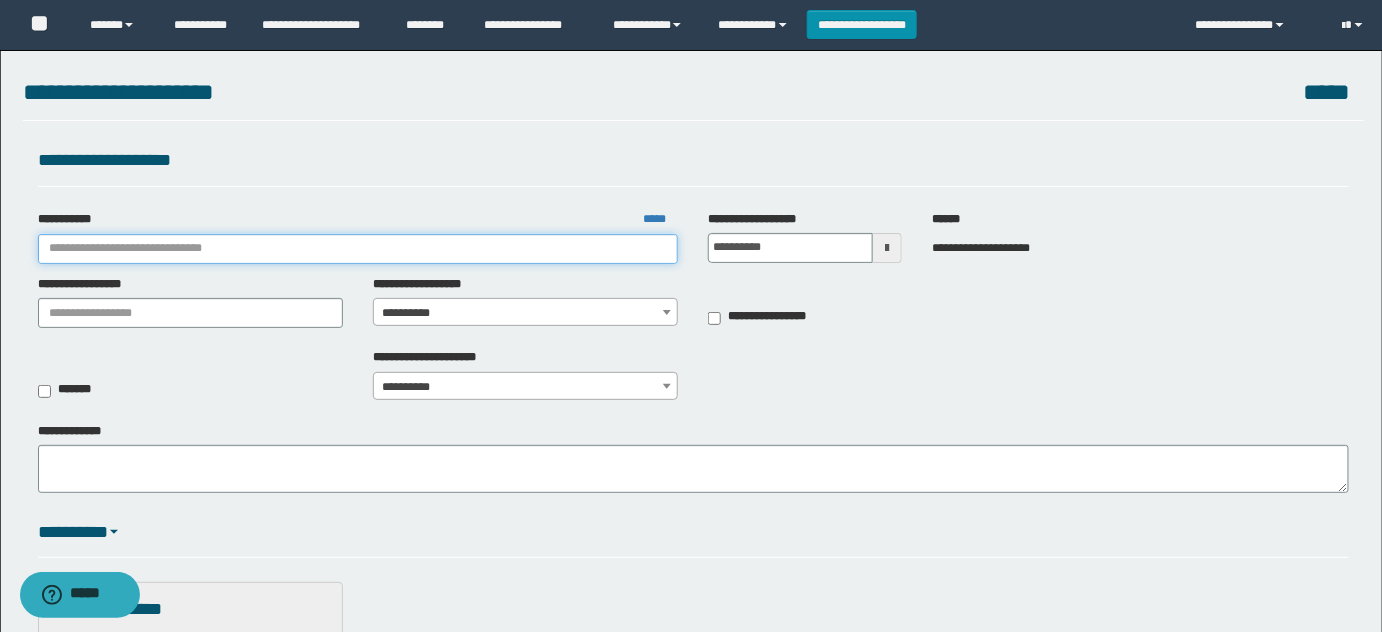 click on "**********" at bounding box center [358, 249] 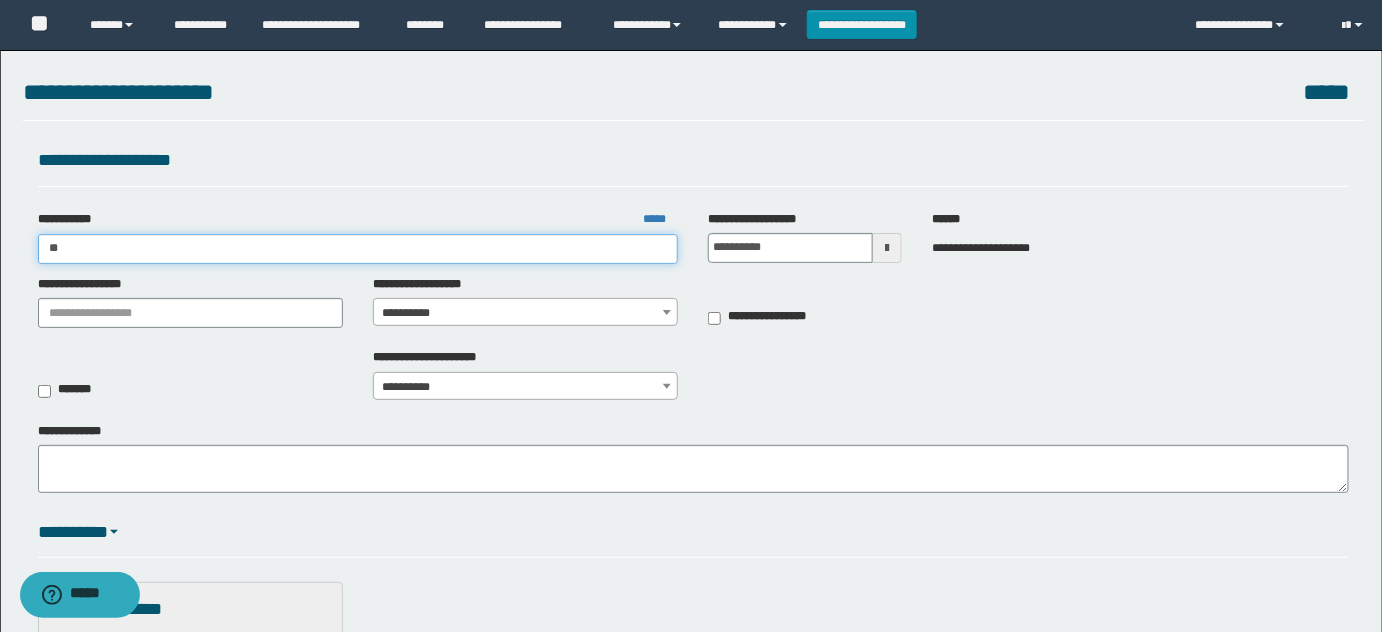 type on "***" 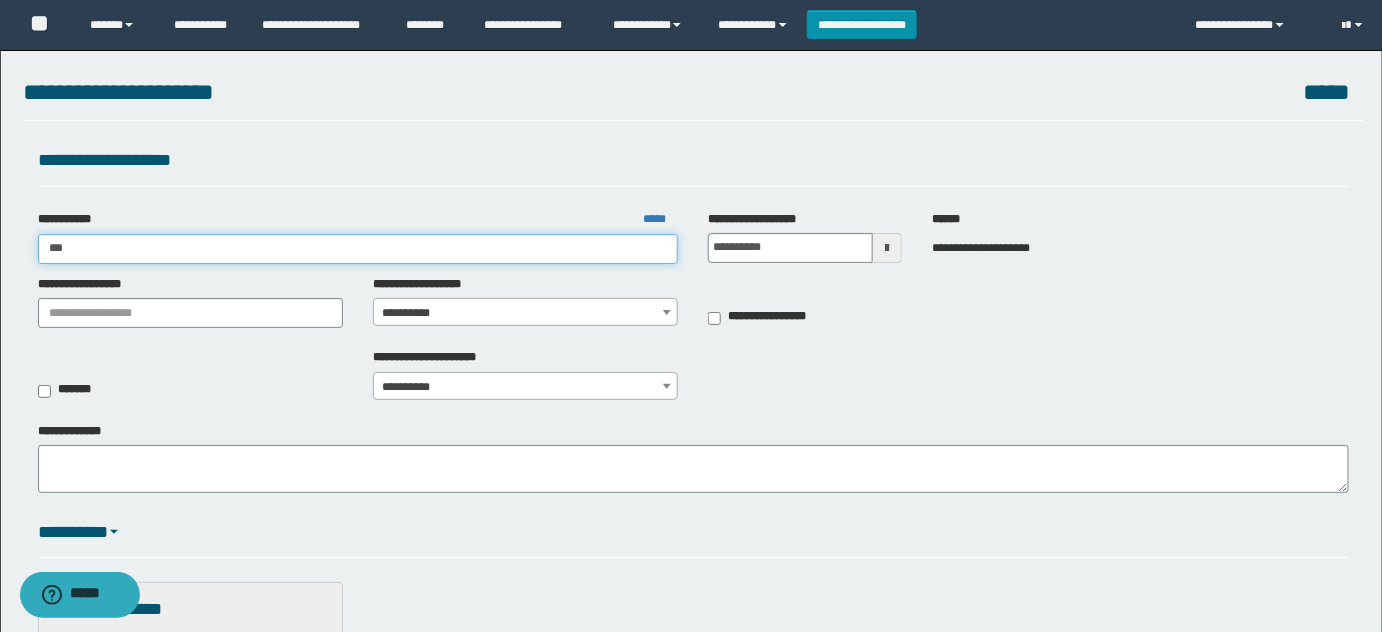 type on "***" 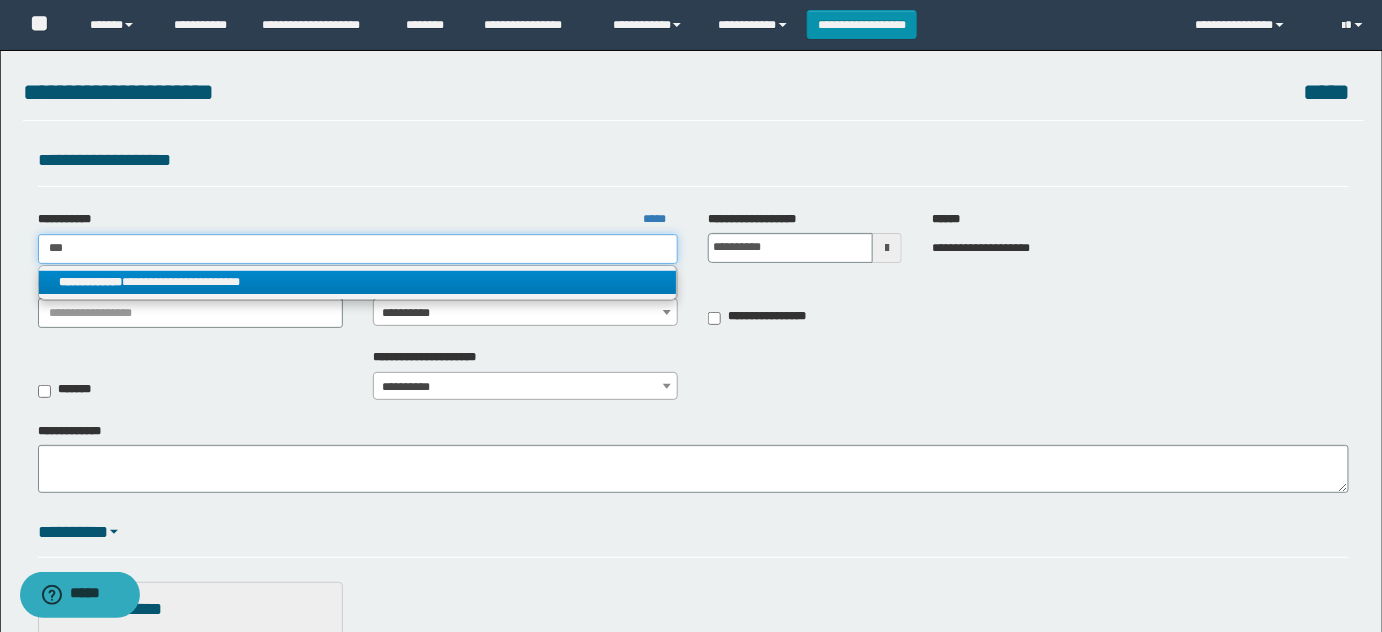 type on "***" 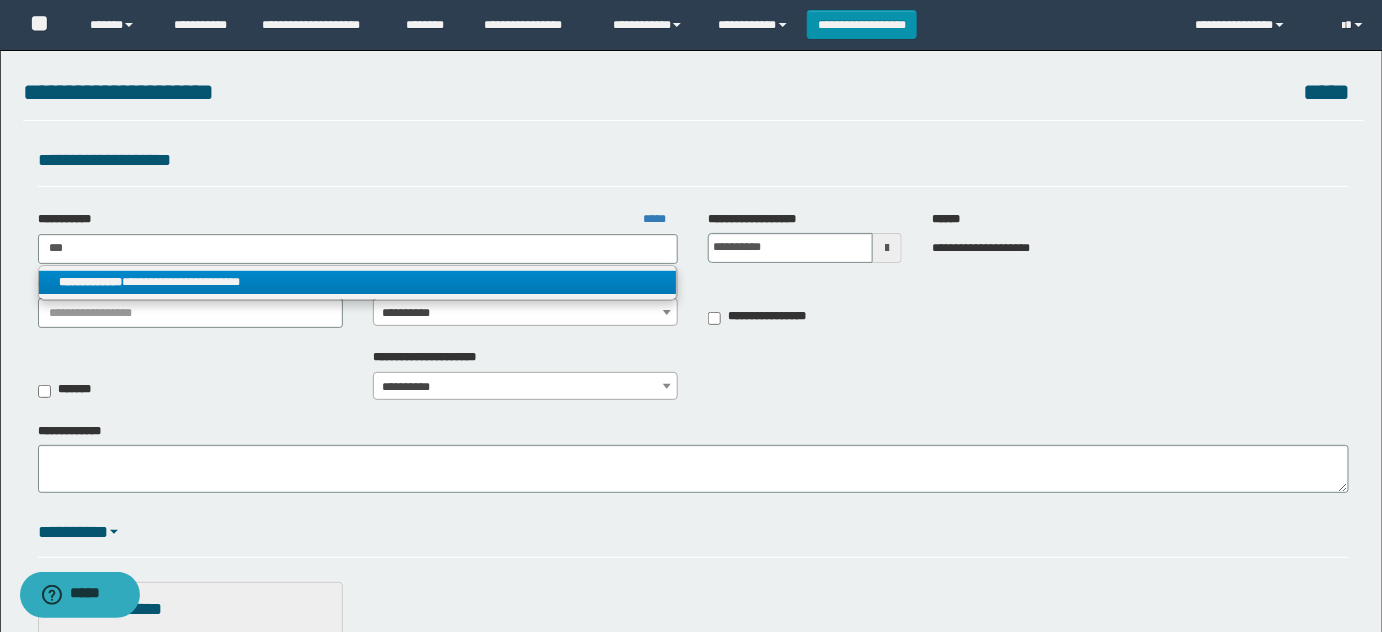 click on "**********" at bounding box center (358, 282) 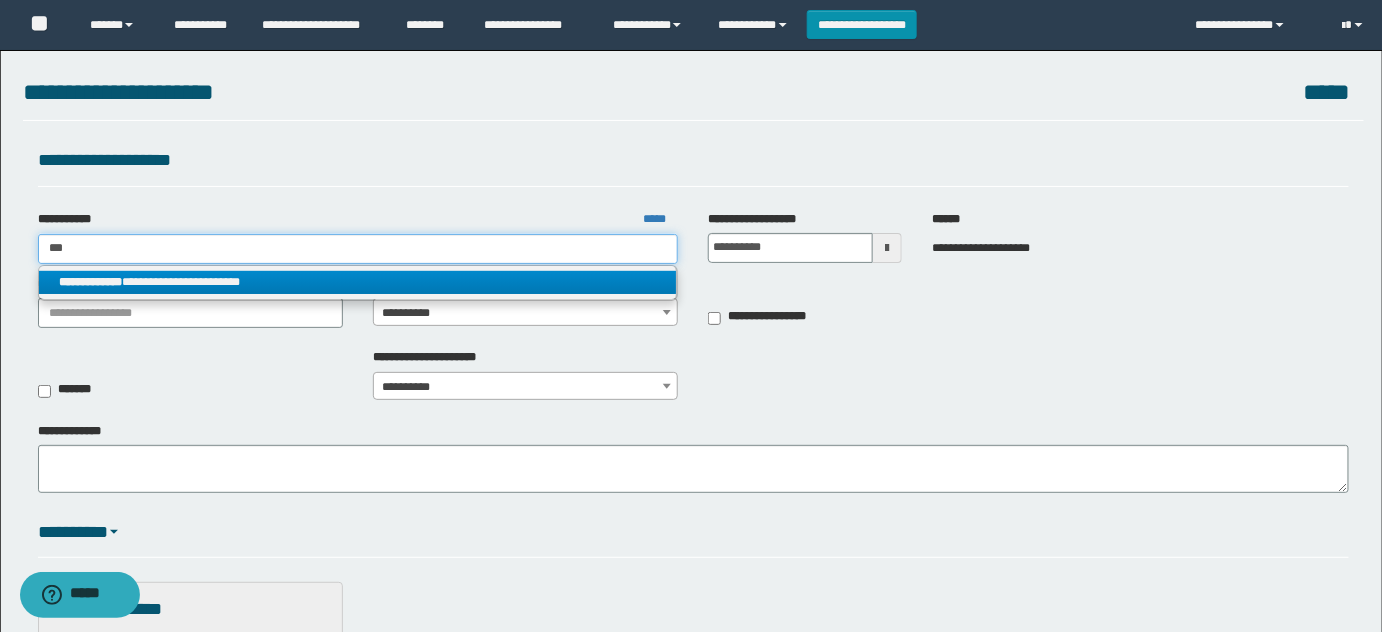 type 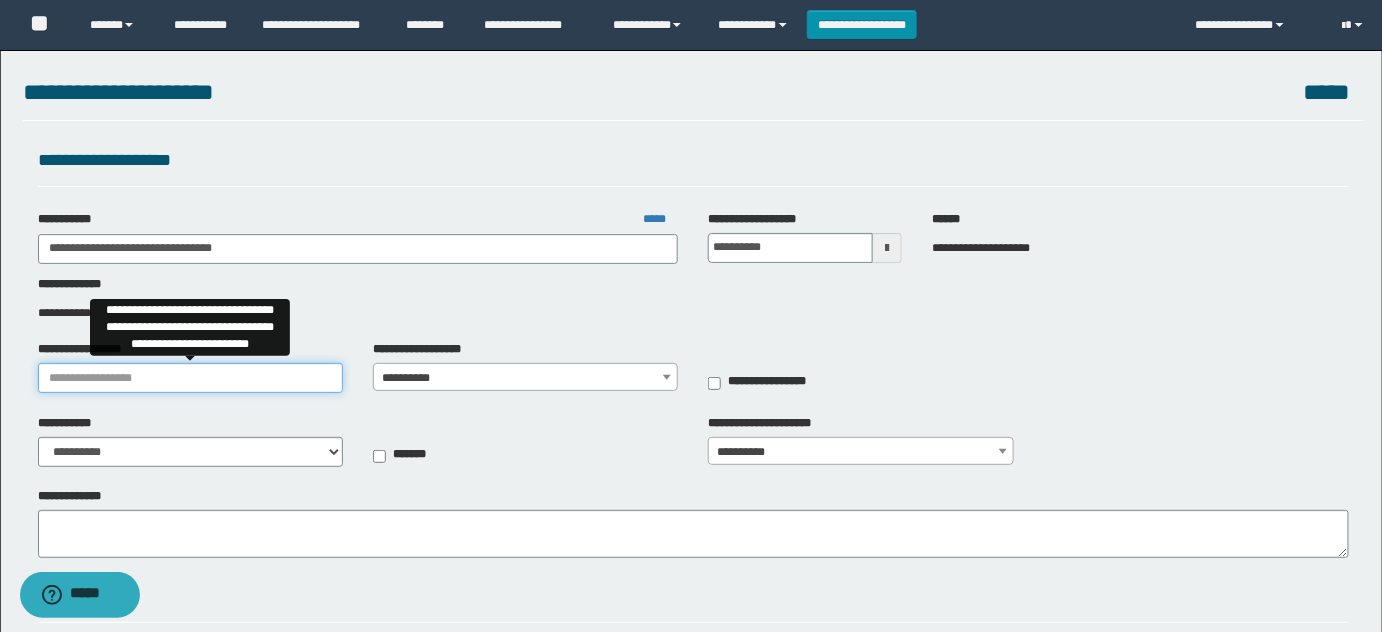 drag, startPoint x: 142, startPoint y: 367, endPoint x: 142, endPoint y: 383, distance: 16 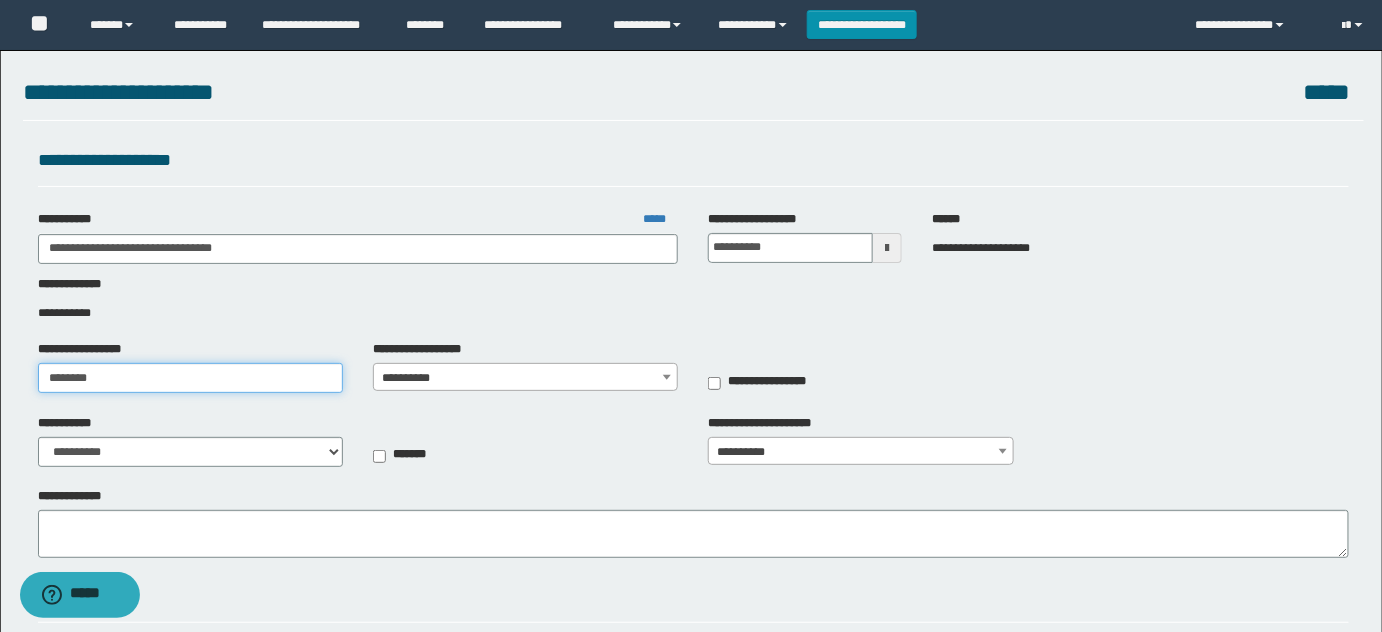 type on "**********" 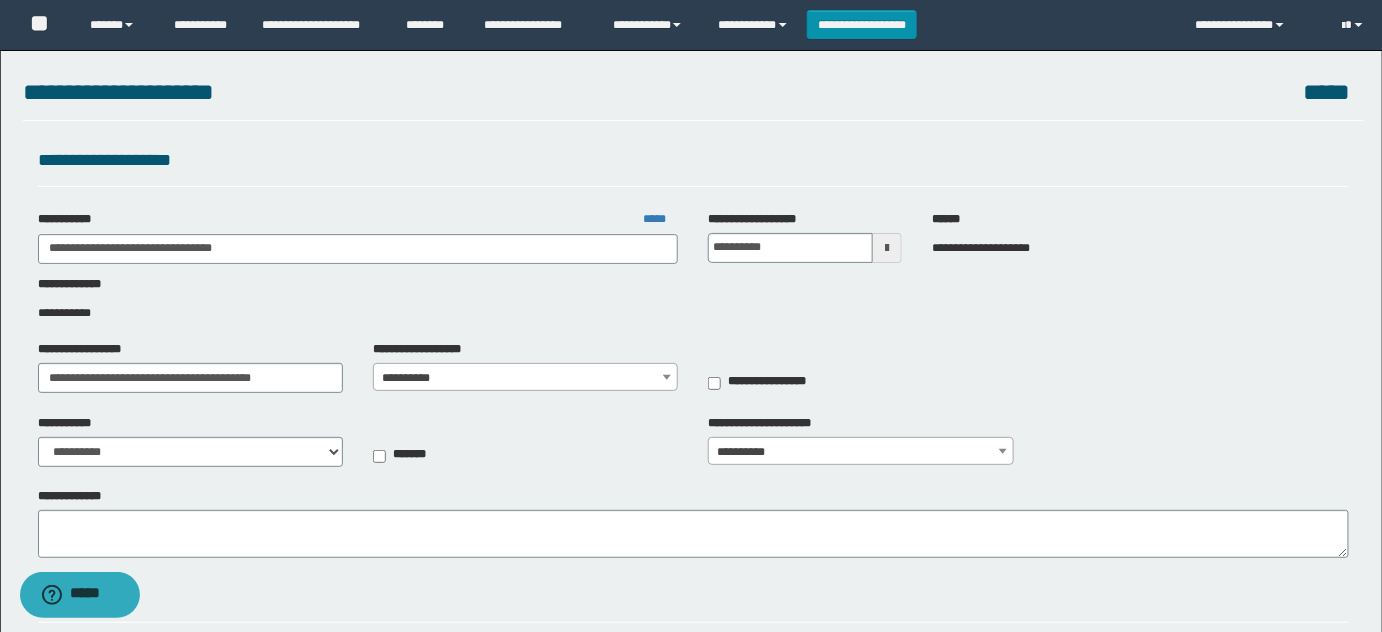 click on "**********" at bounding box center [526, 378] 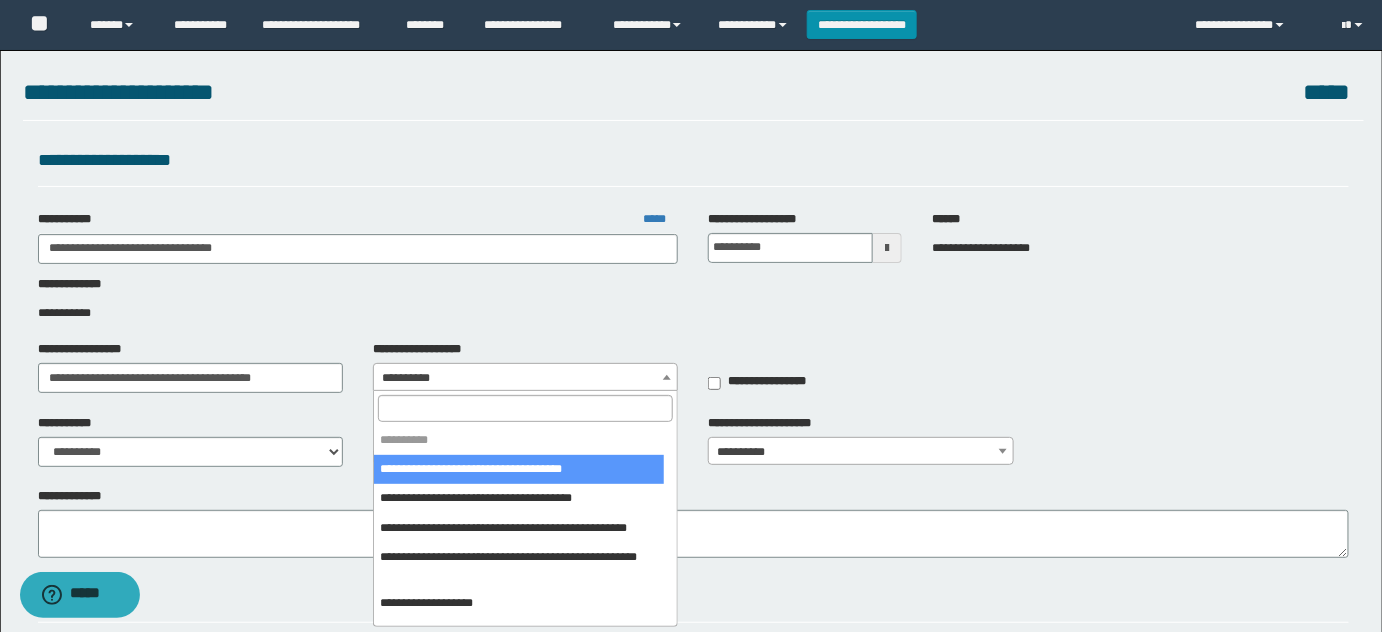 click at bounding box center (525, 408) 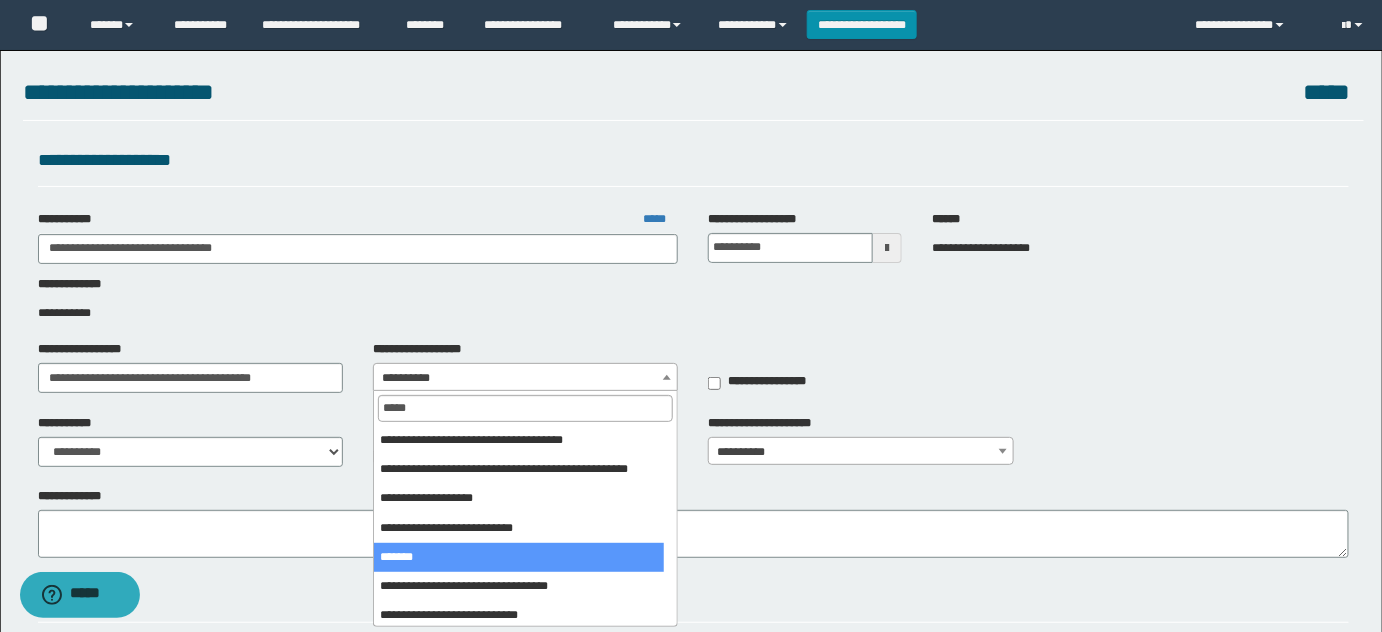 type on "*****" 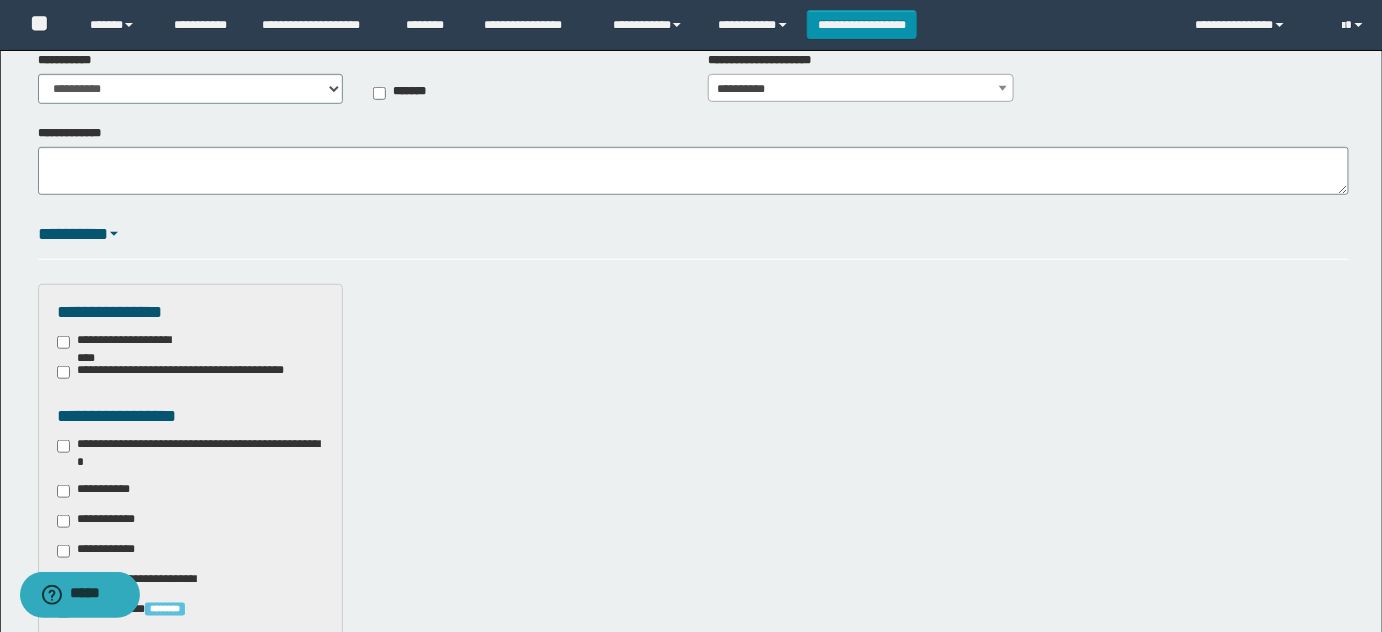 scroll, scrollTop: 636, scrollLeft: 0, axis: vertical 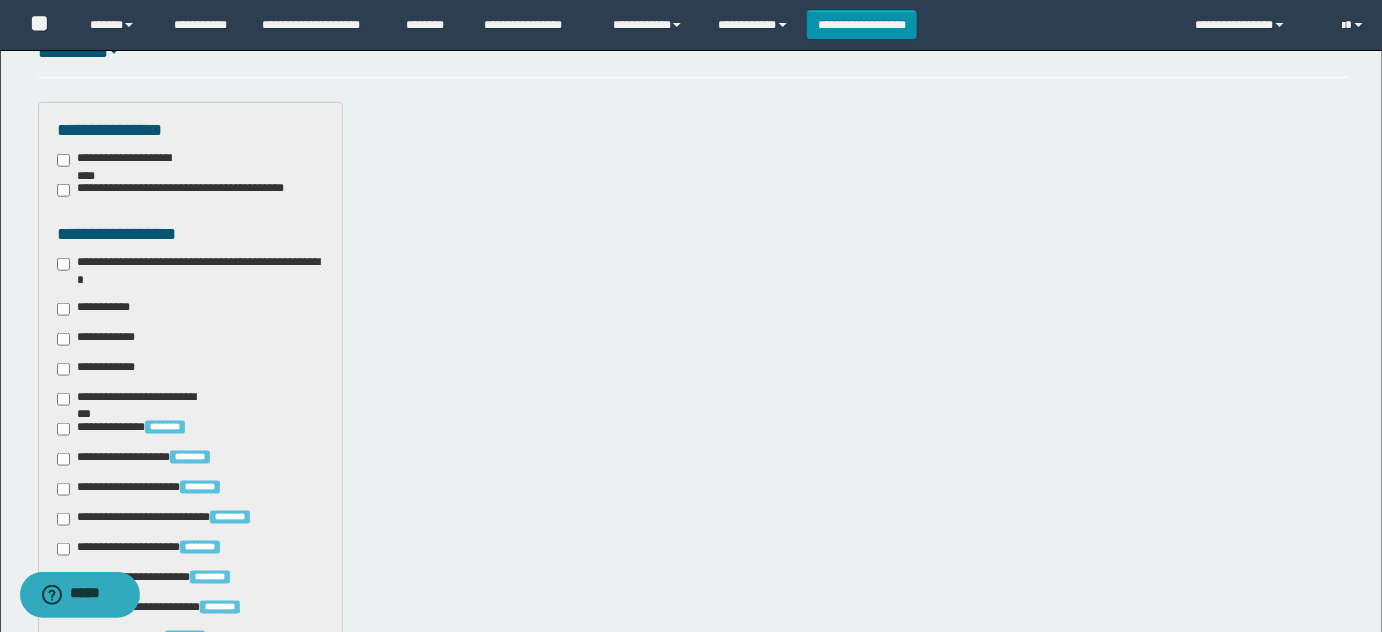 click on "**********" at bounding box center [191, 271] 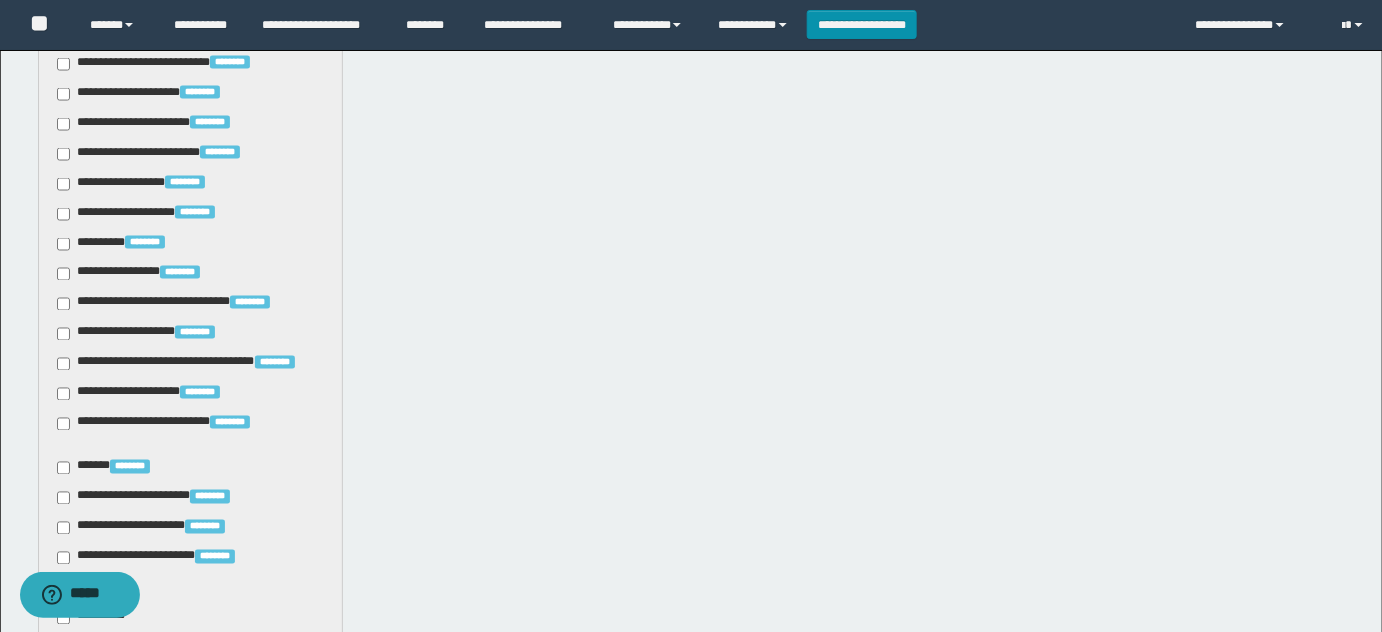 scroll, scrollTop: 1363, scrollLeft: 0, axis: vertical 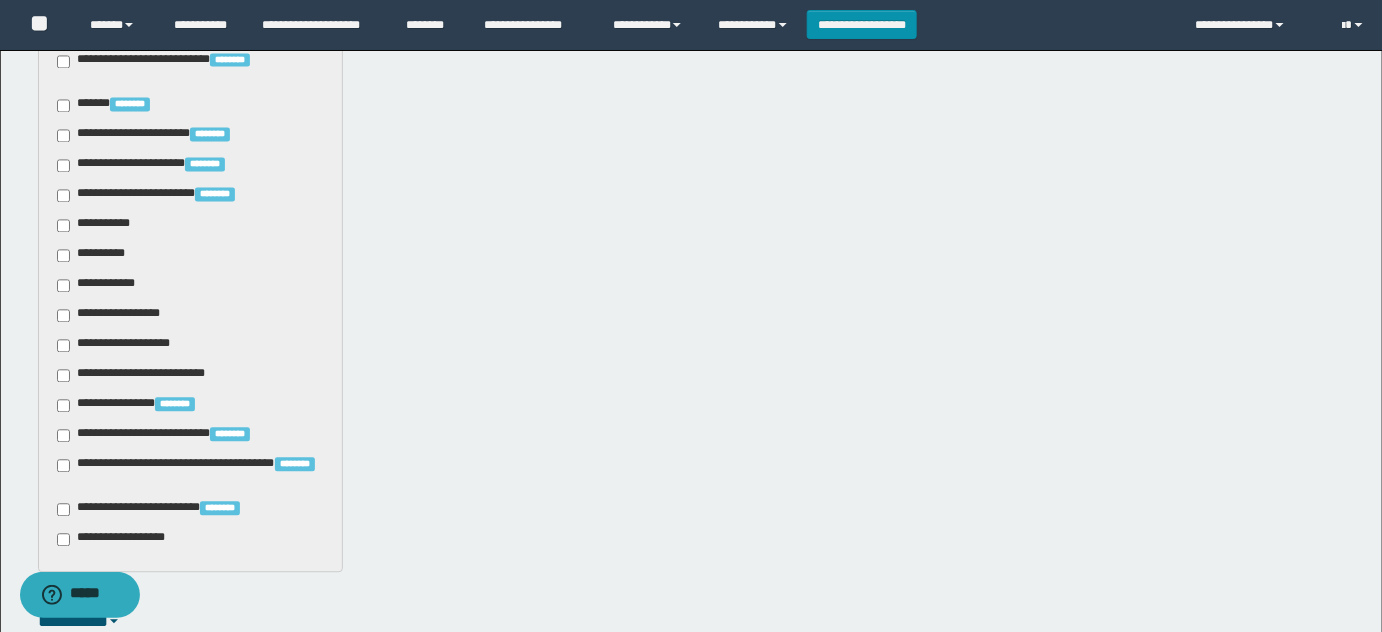 click on "**********" at bounding box center (97, 225) 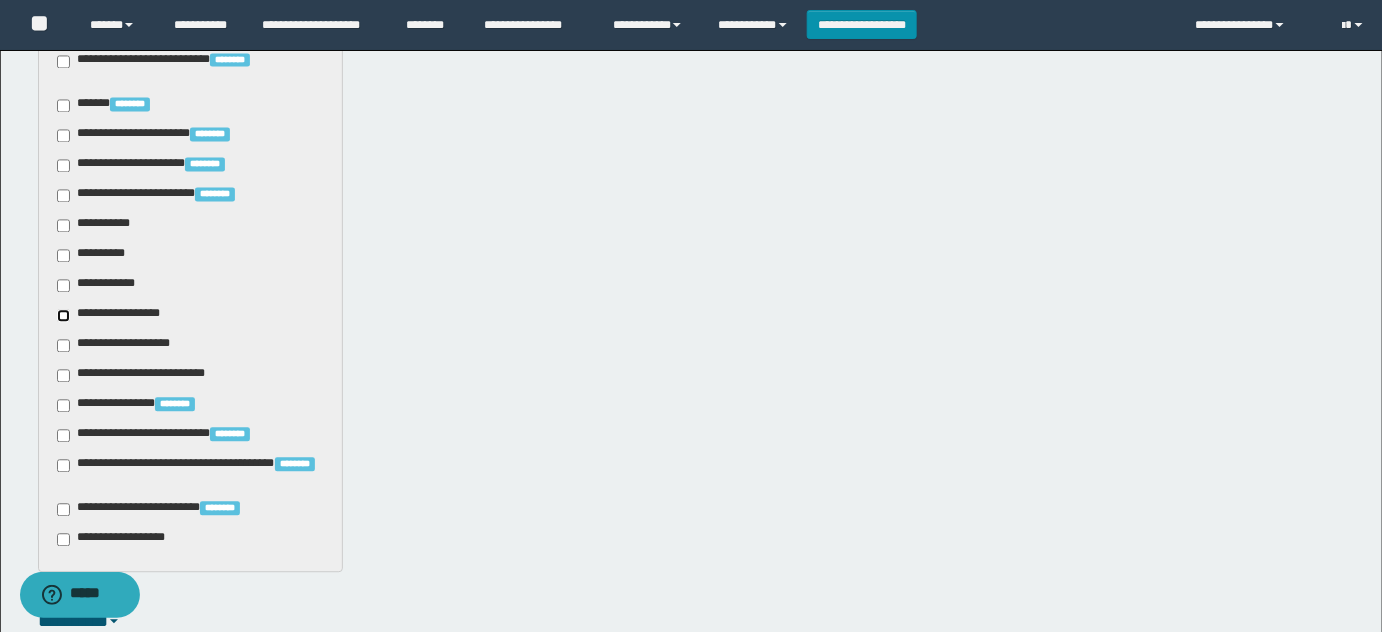 scroll, scrollTop: 727, scrollLeft: 0, axis: vertical 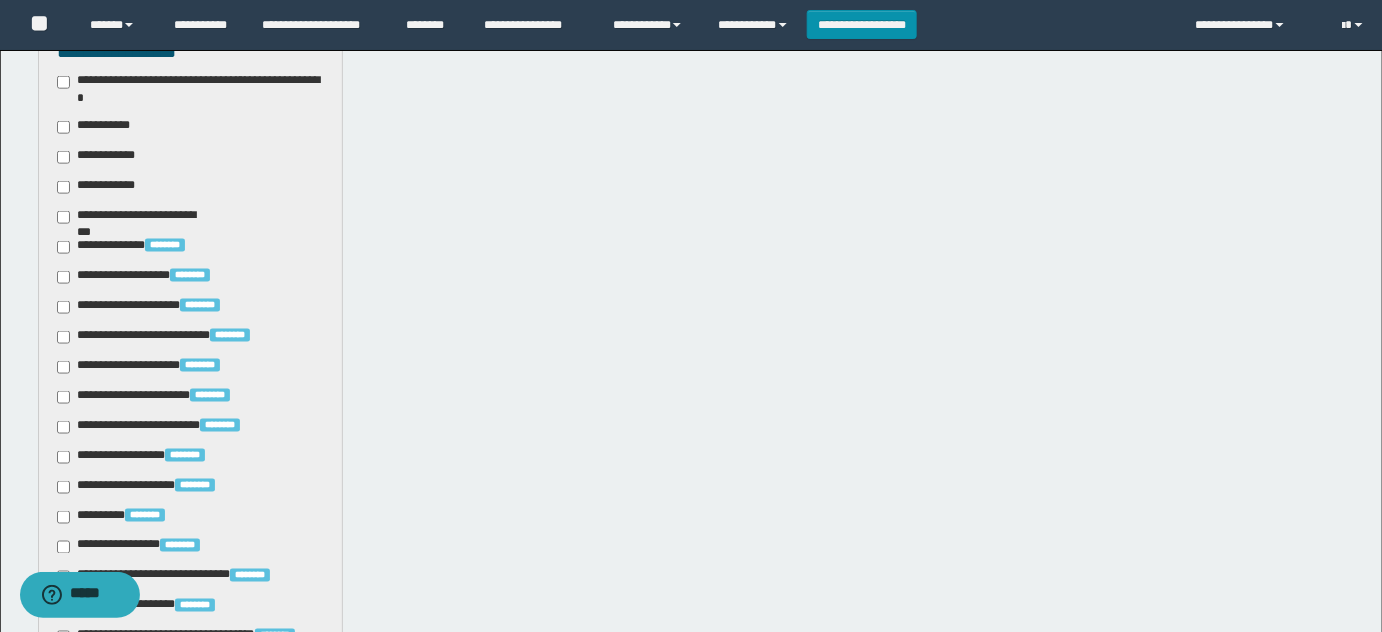 click on "**********" at bounding box center [191, 628] 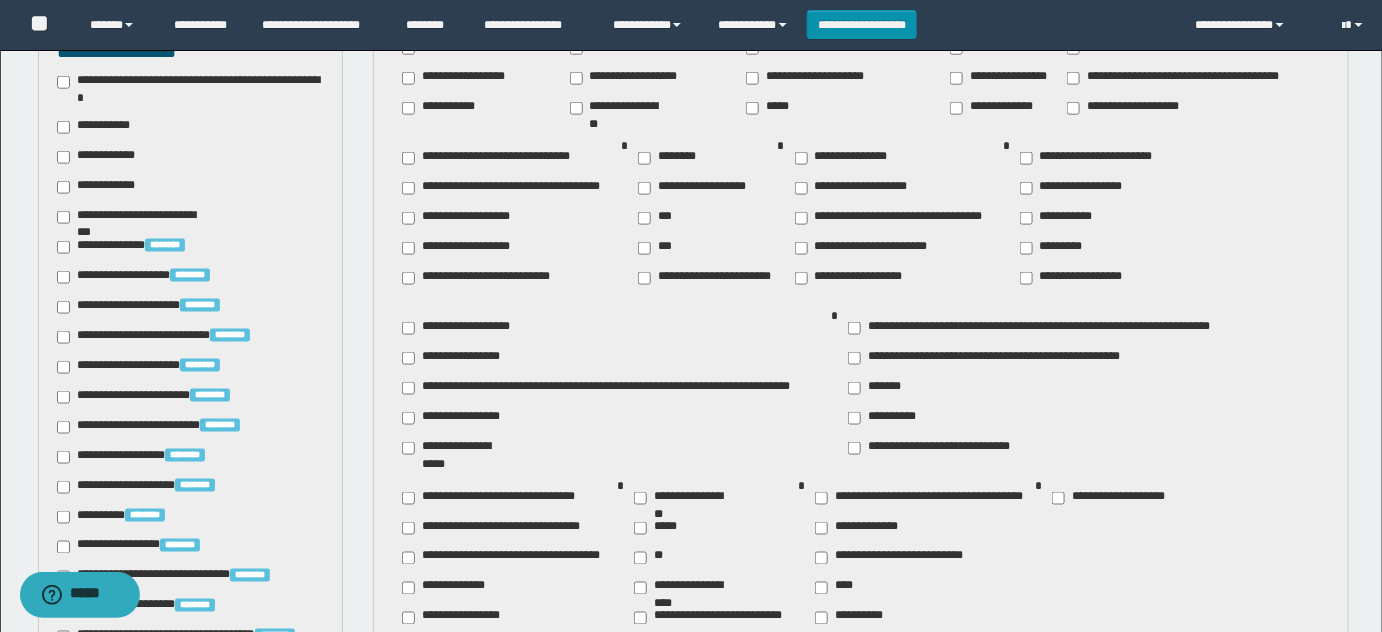 click on "**********" at bounding box center (864, 278) 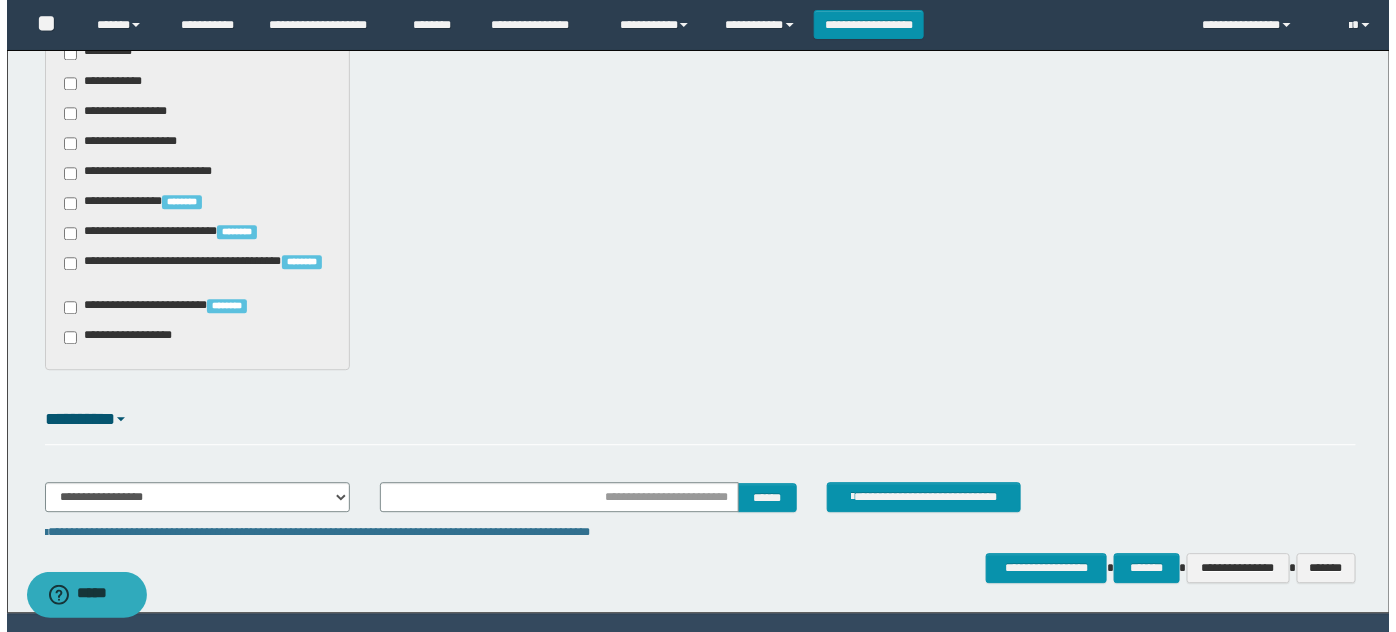 scroll, scrollTop: 1620, scrollLeft: 0, axis: vertical 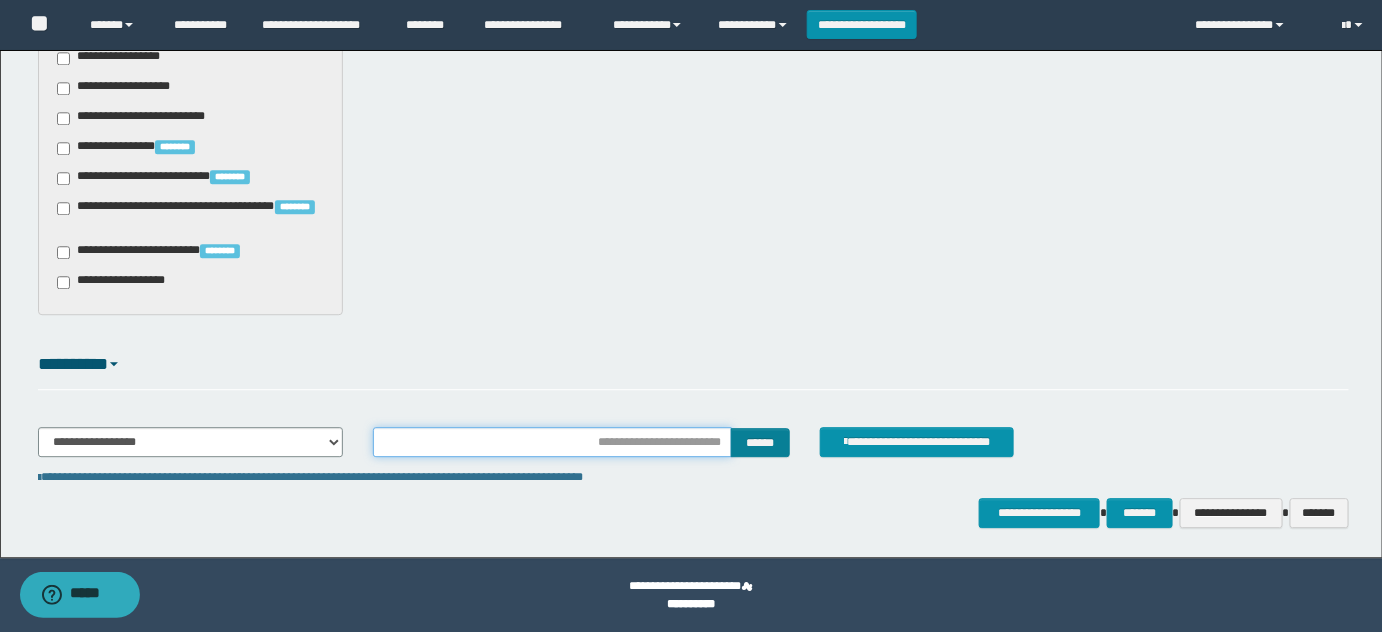 drag, startPoint x: 682, startPoint y: 436, endPoint x: 736, endPoint y: 435, distance: 54.00926 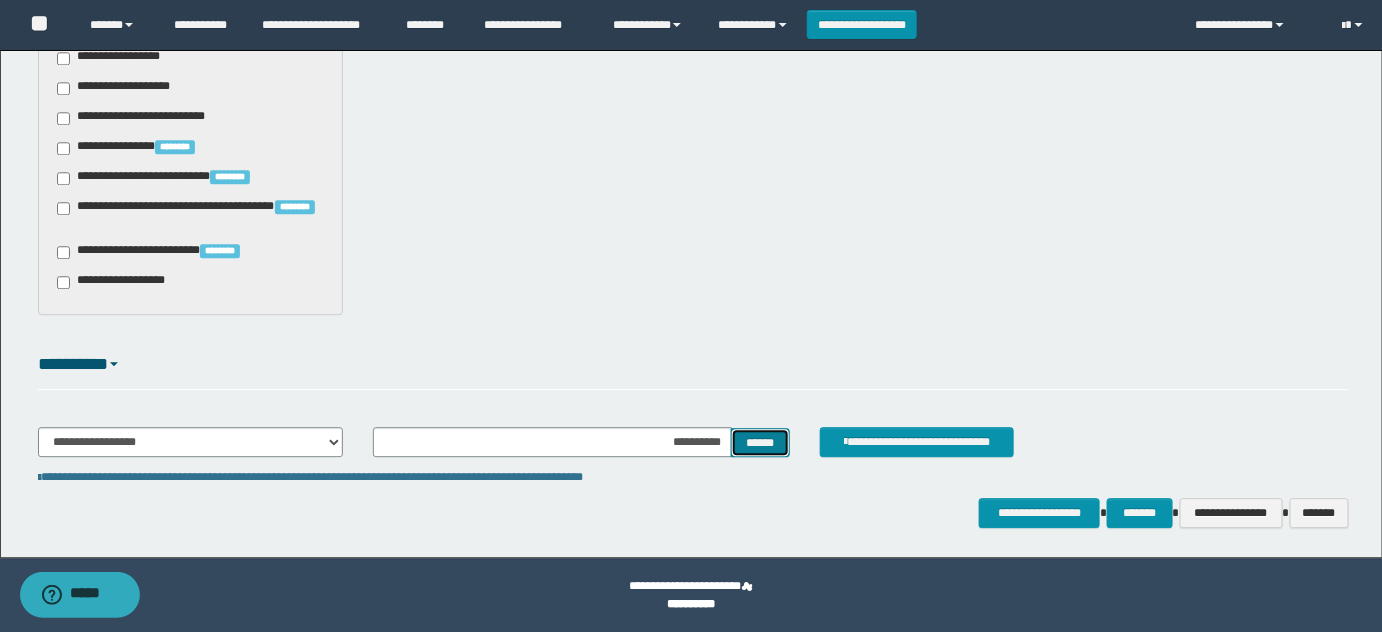 click on "******" at bounding box center [760, 442] 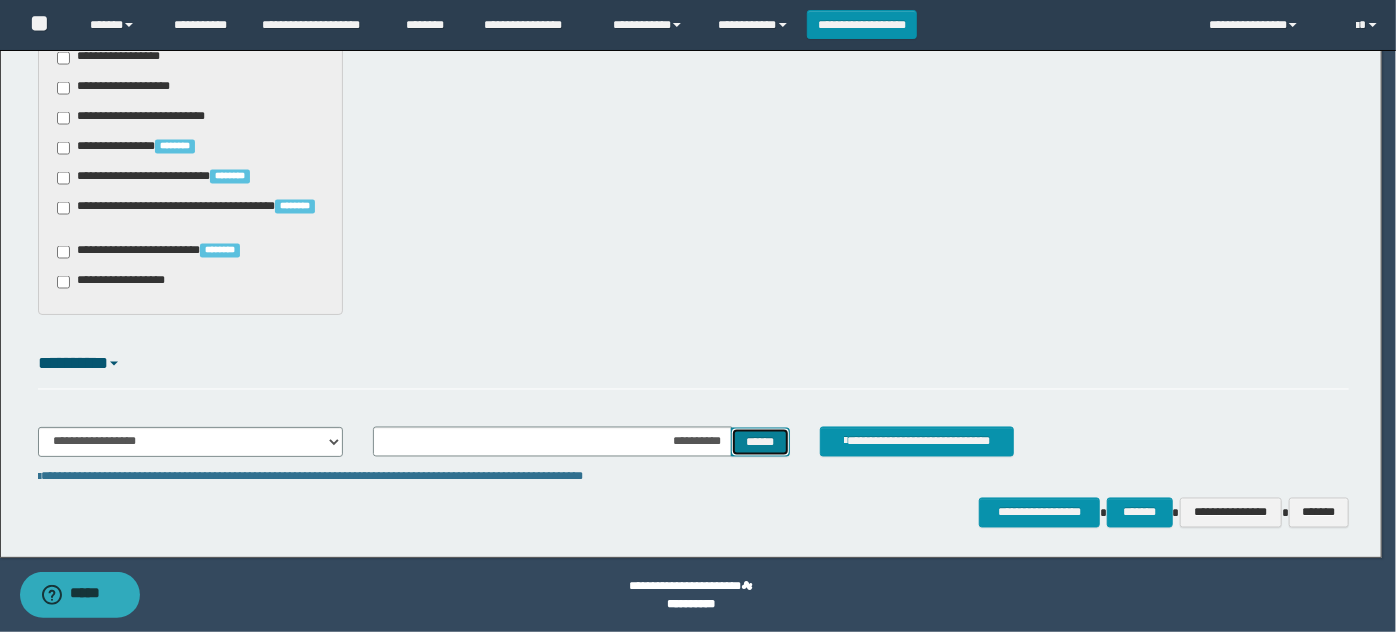 type 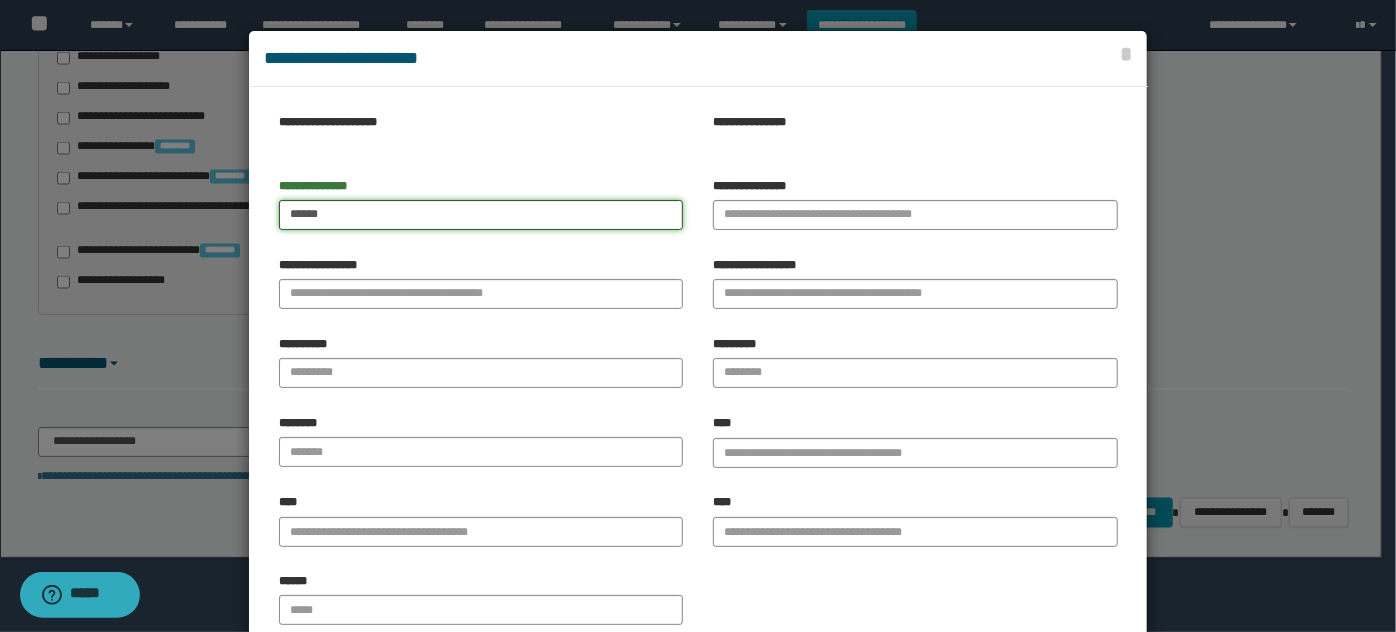 type on "******" 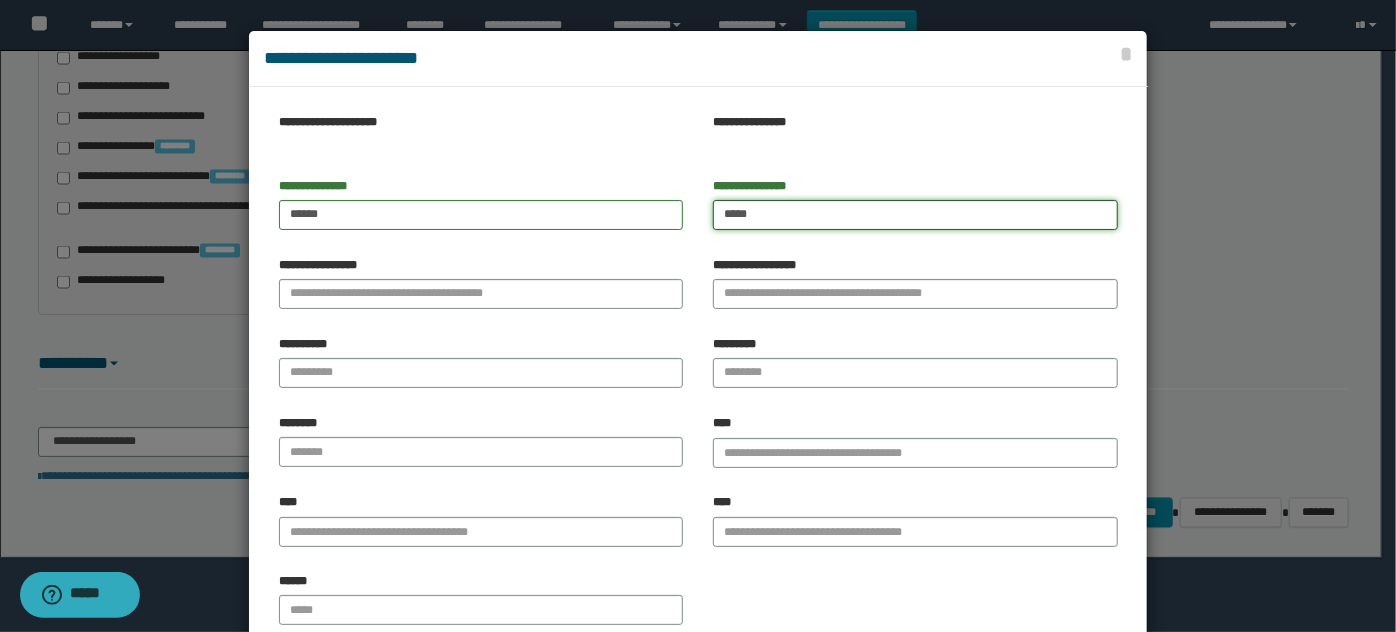 type on "*****" 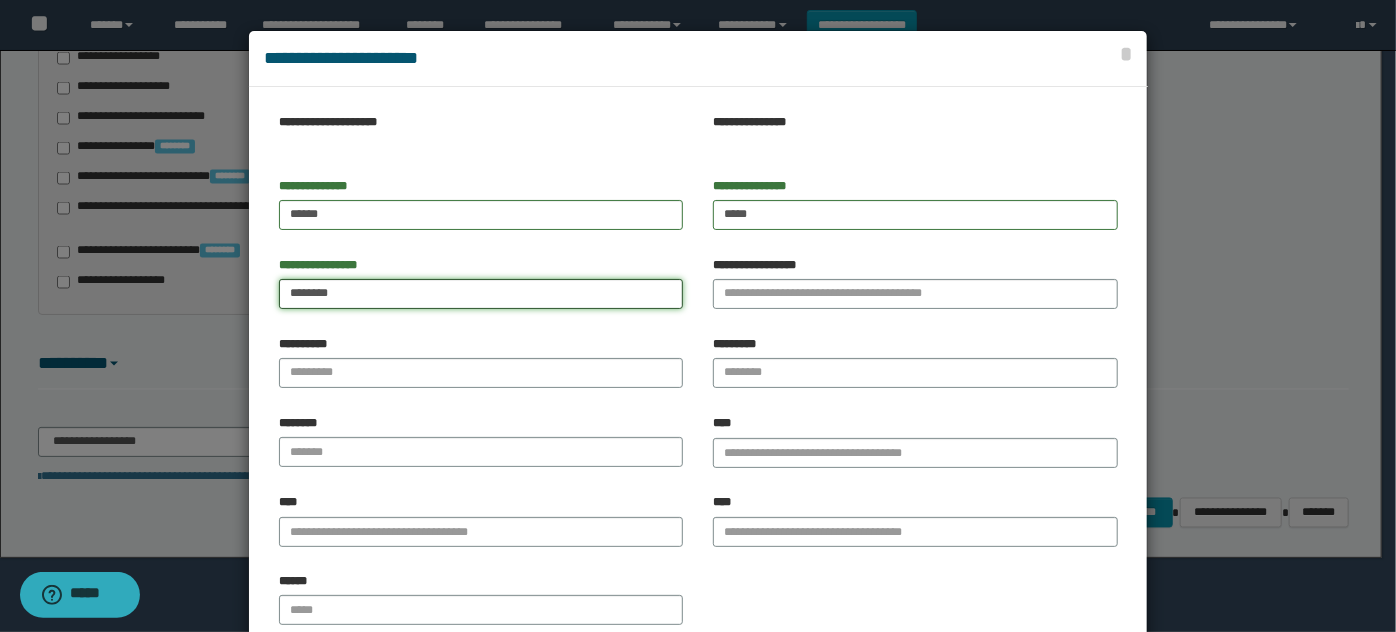 type on "********" 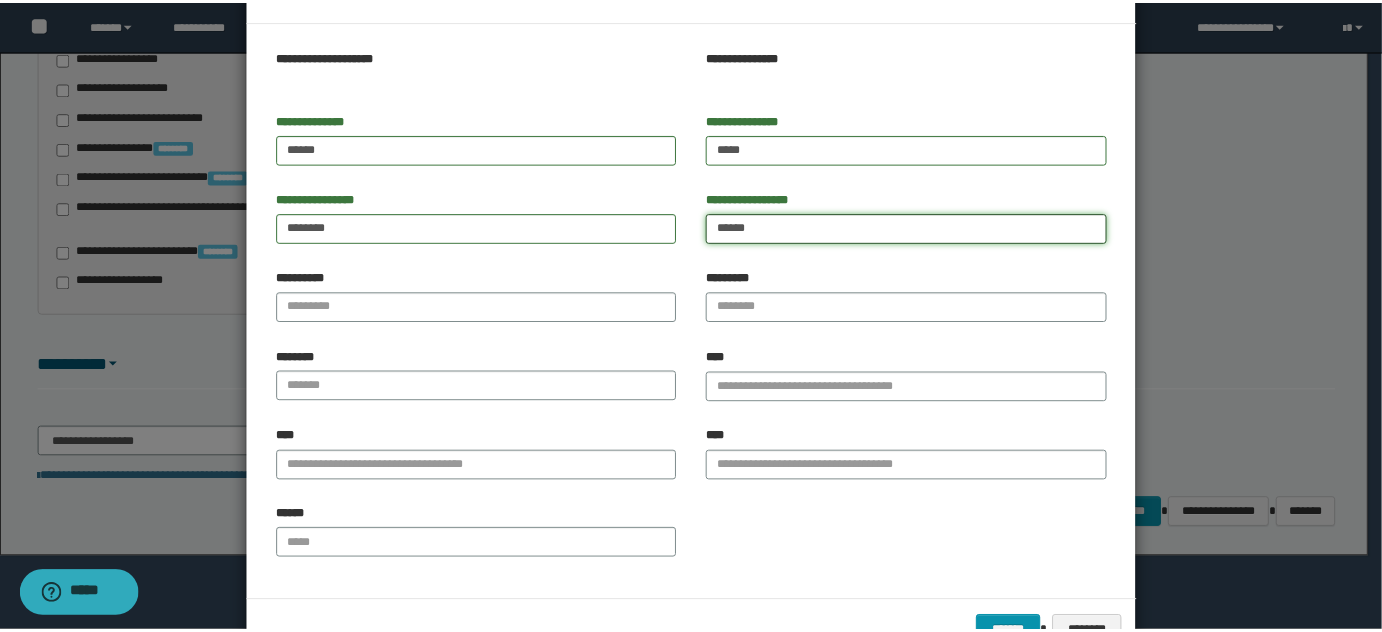 scroll, scrollTop: 125, scrollLeft: 0, axis: vertical 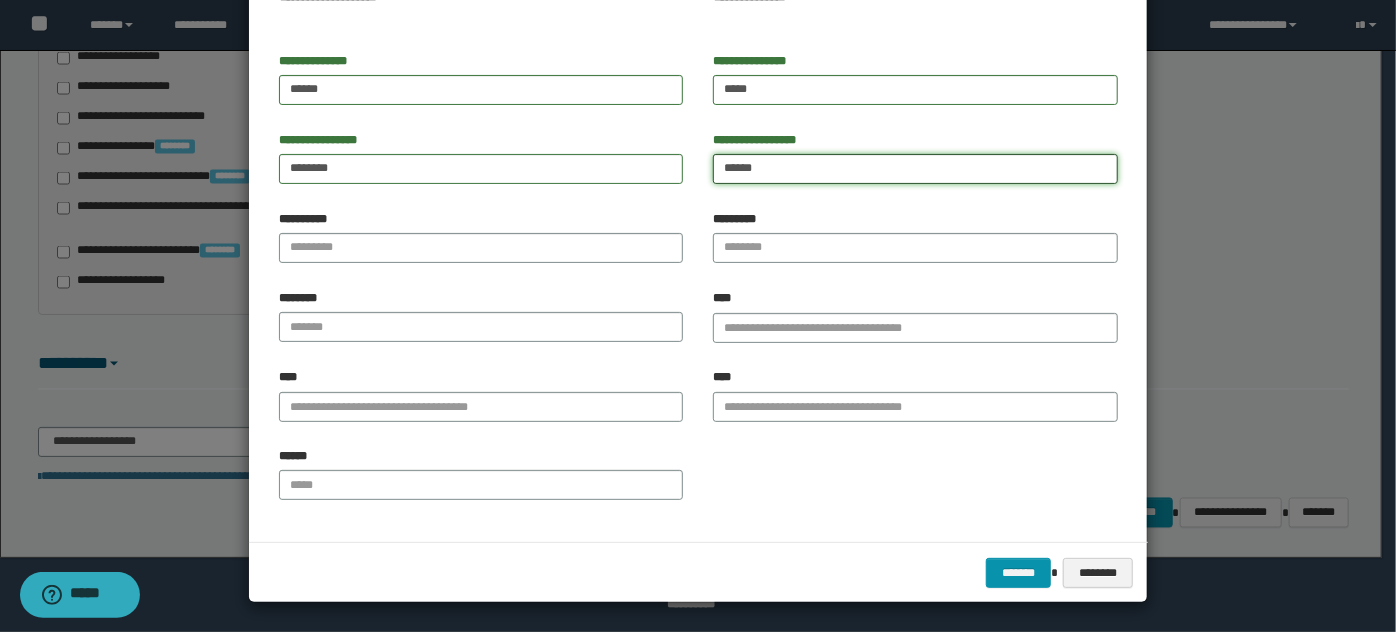 type on "******" 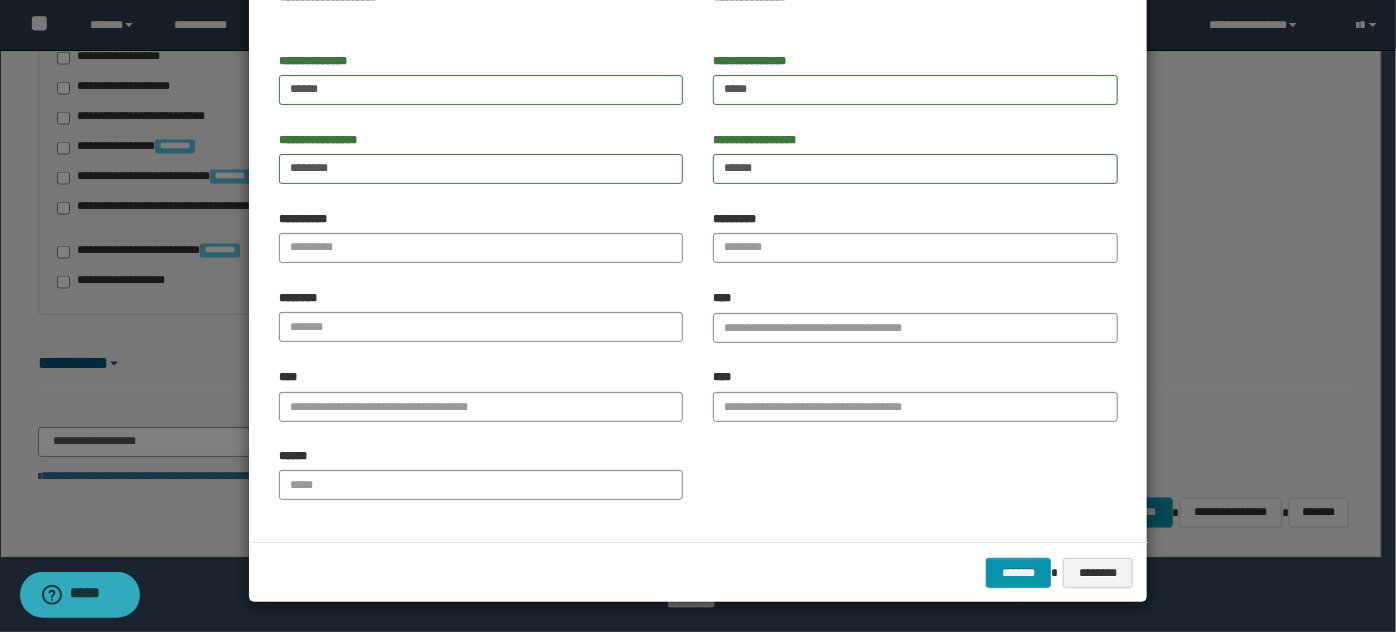 click on "******" at bounding box center [481, 481] 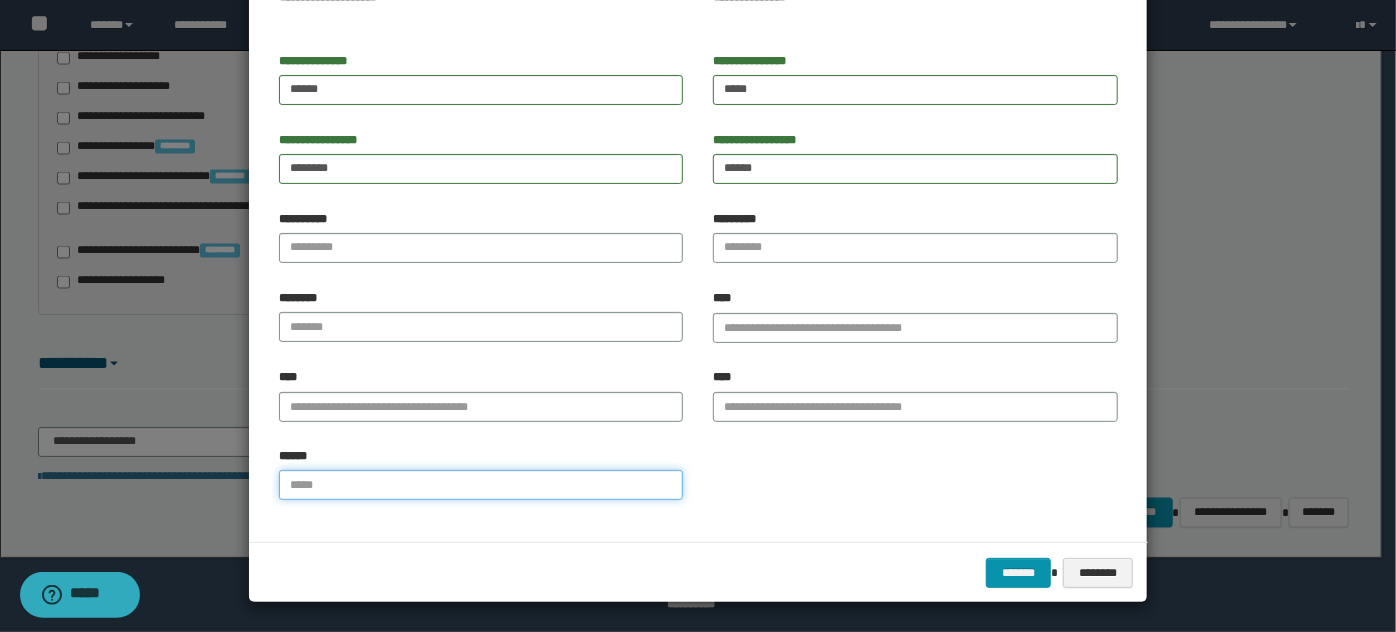 paste on "**********" 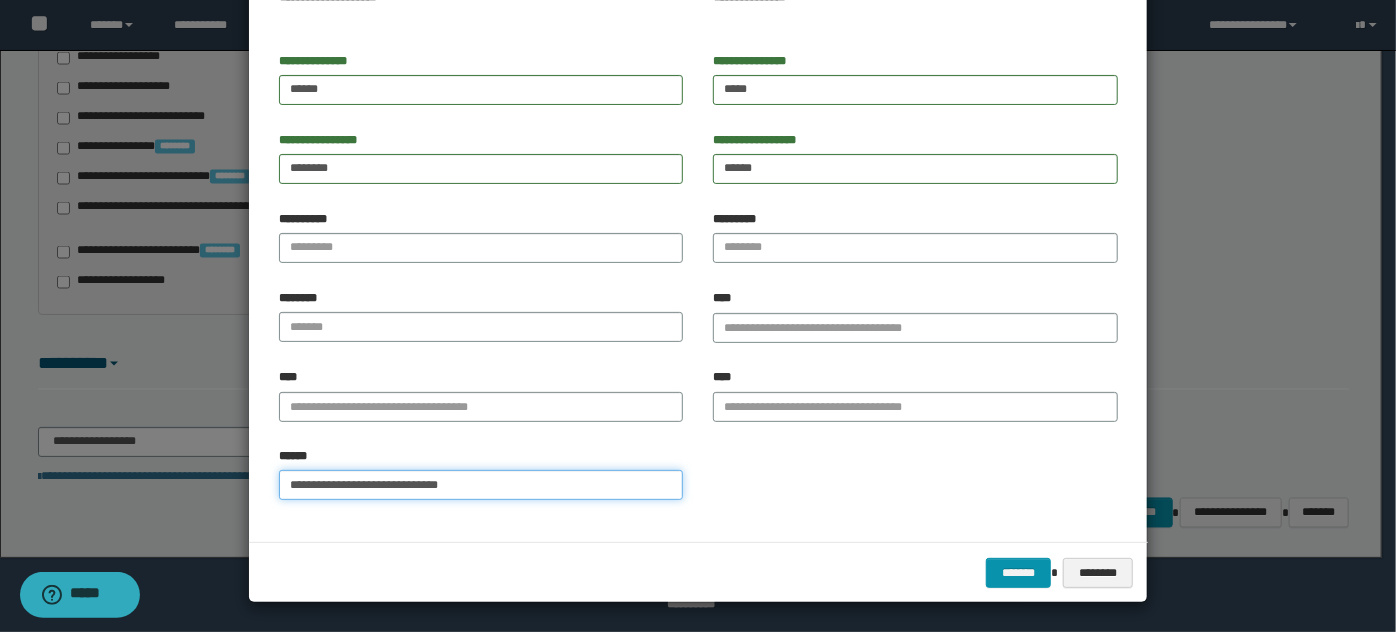 drag, startPoint x: 411, startPoint y: 495, endPoint x: 480, endPoint y: 490, distance: 69.18092 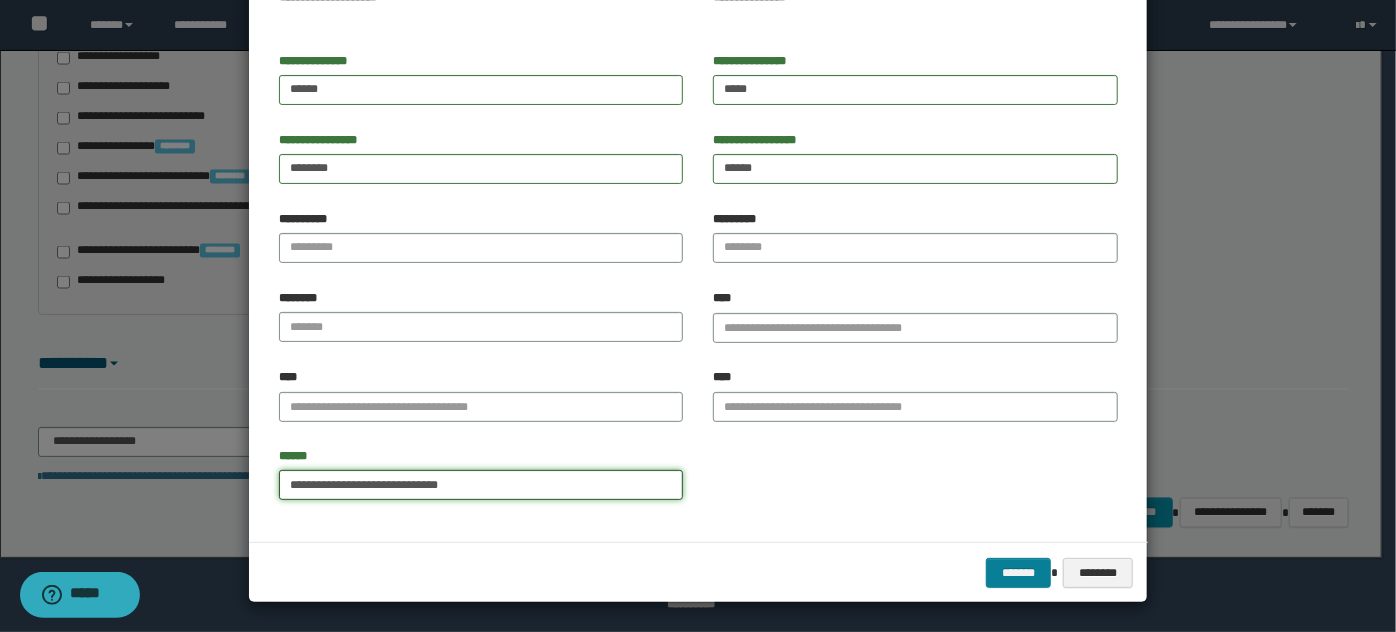 type on "**********" 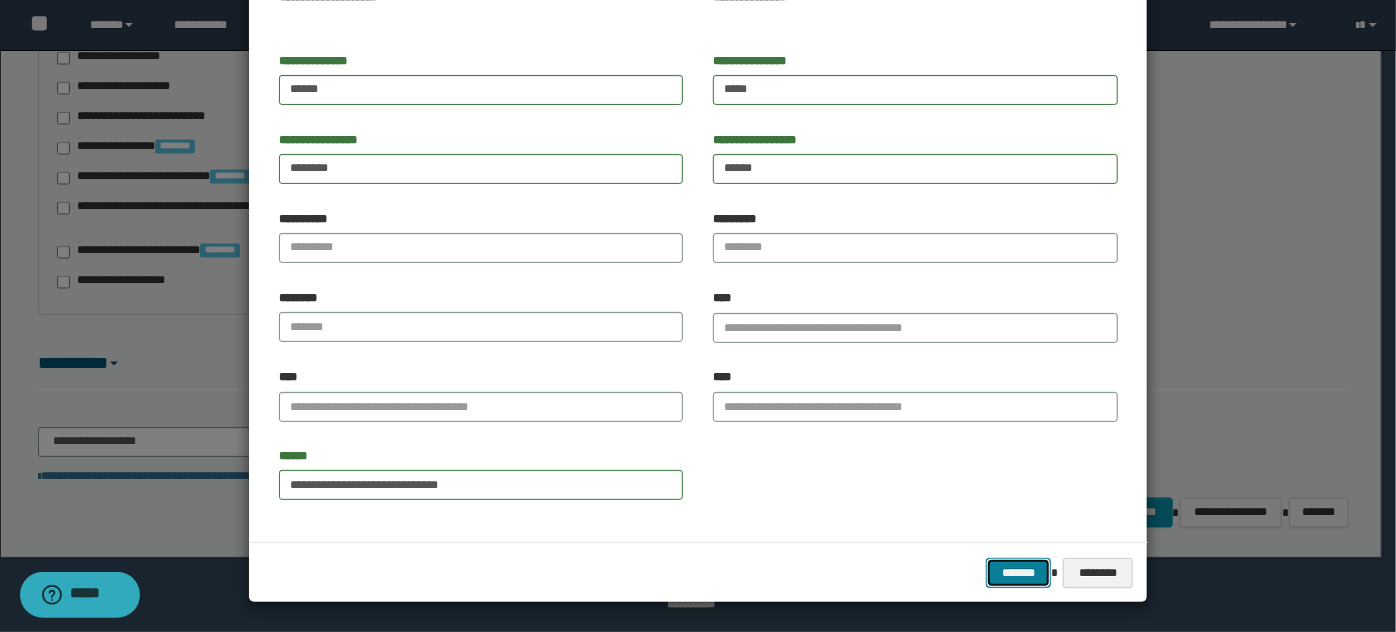 click on "*******" at bounding box center [1018, 572] 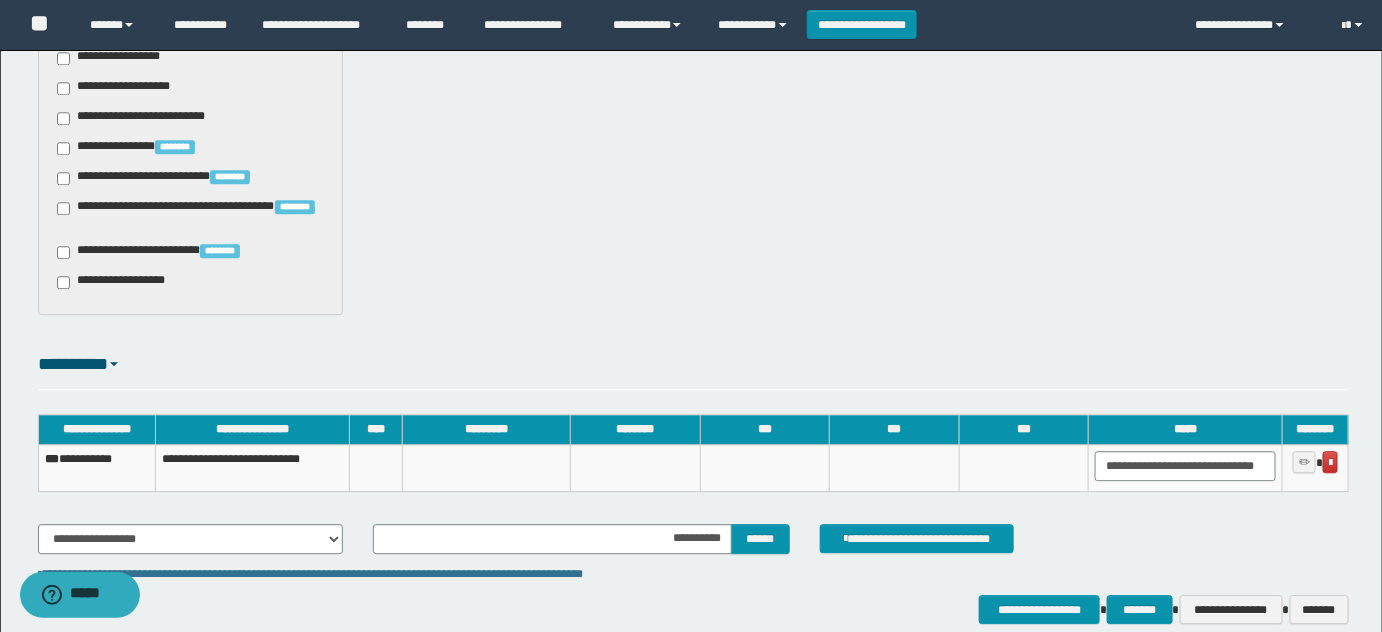 click on "**********" at bounding box center (691, -463) 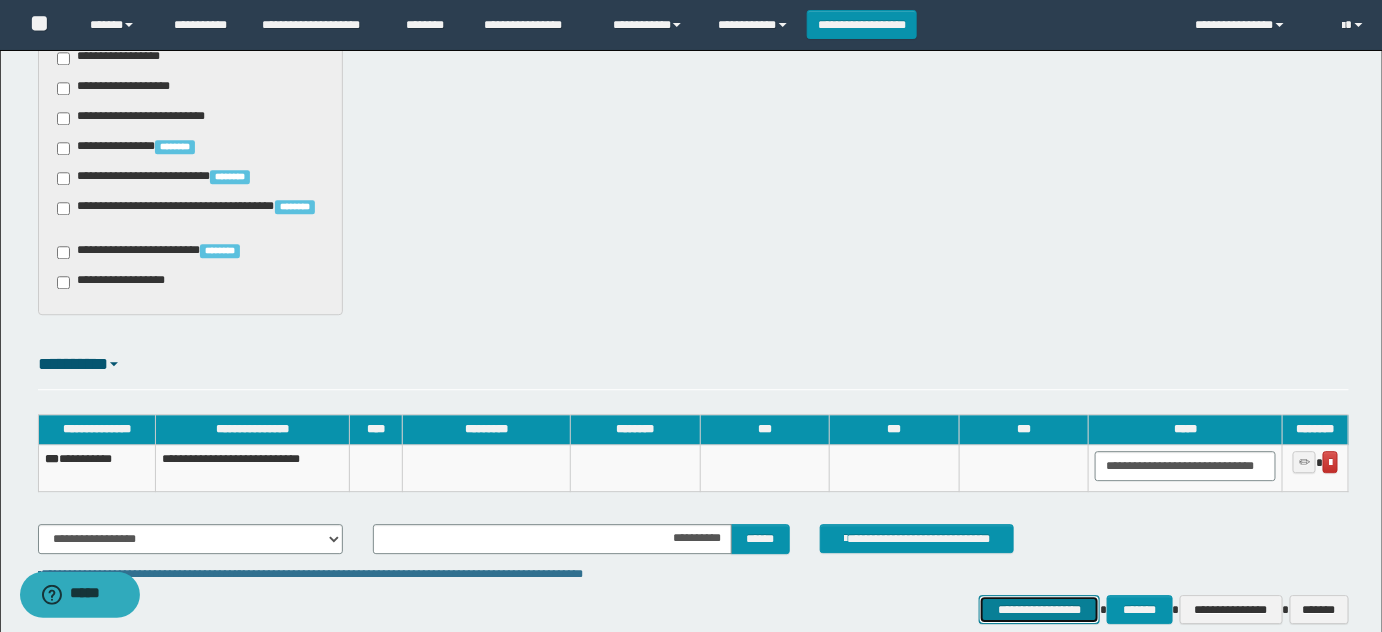 click on "**********" at bounding box center (1040, 609) 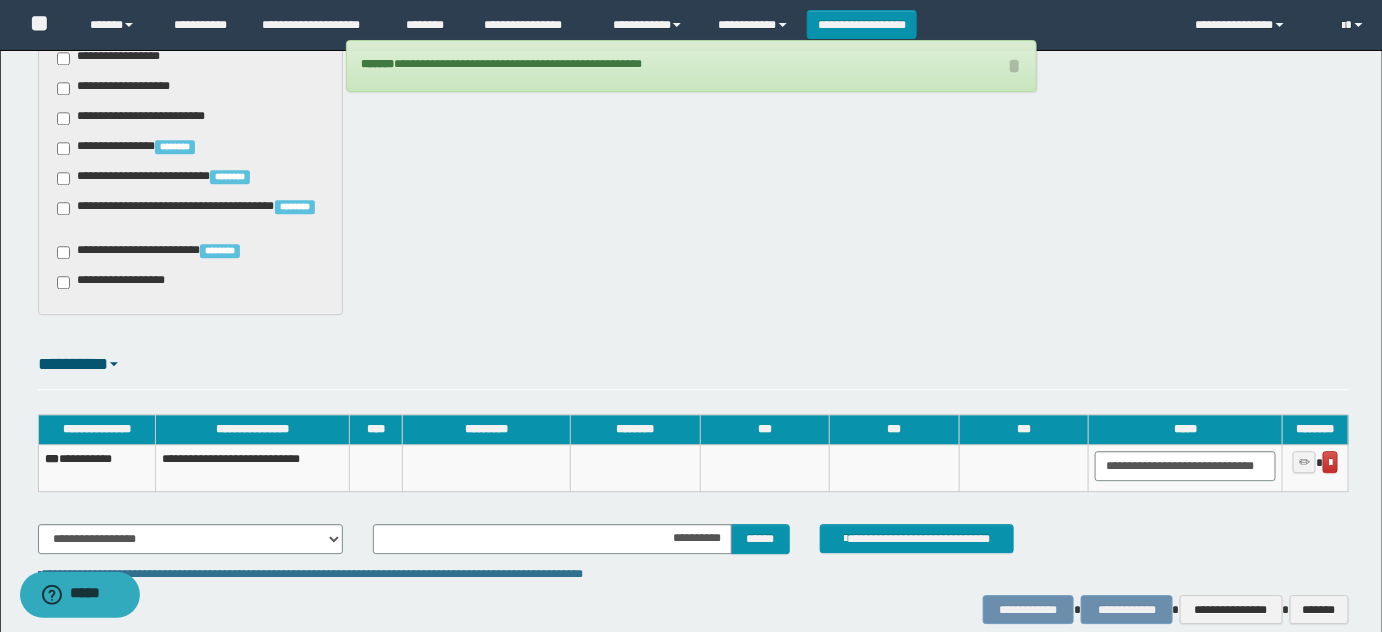 click on "**********" at bounding box center (96, 468) 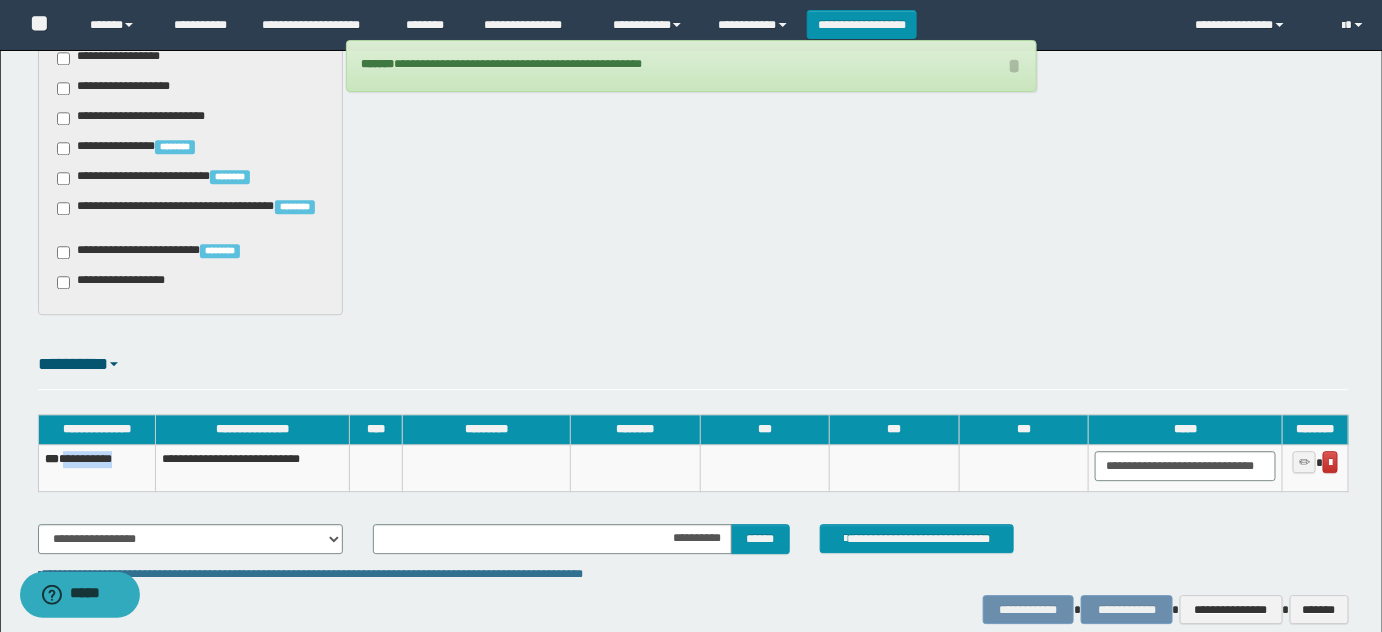 click on "**********" at bounding box center [96, 468] 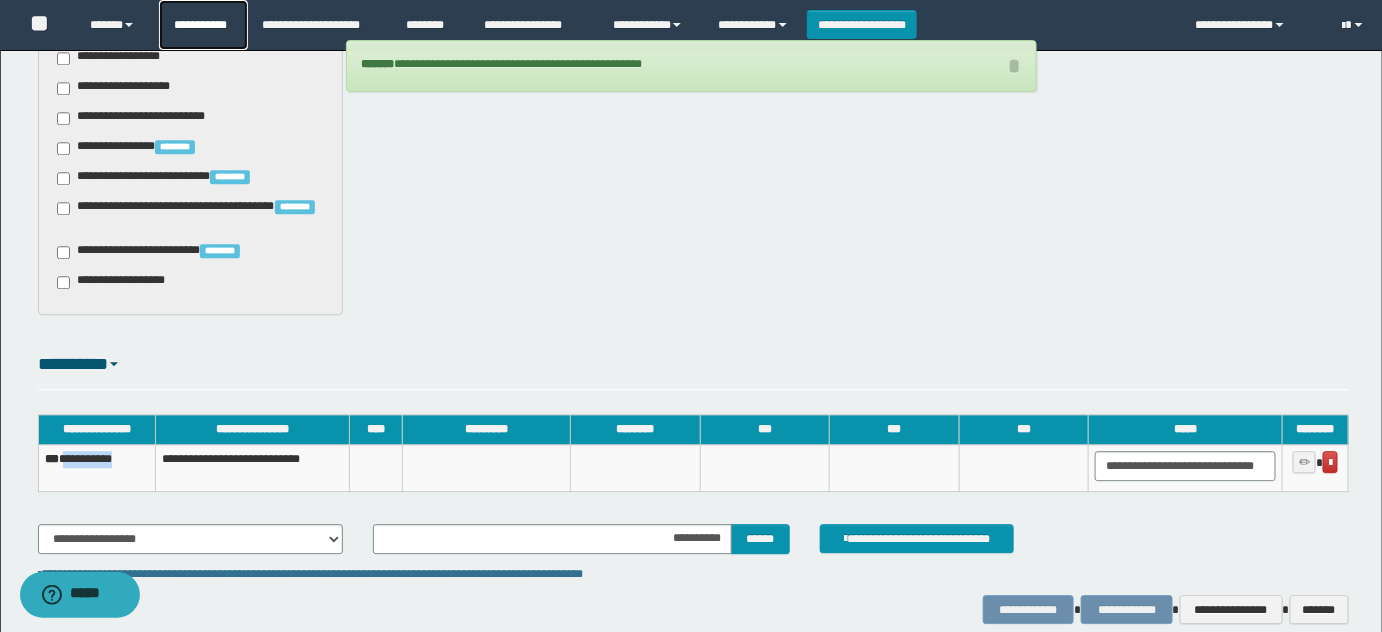 click on "**********" at bounding box center [203, 25] 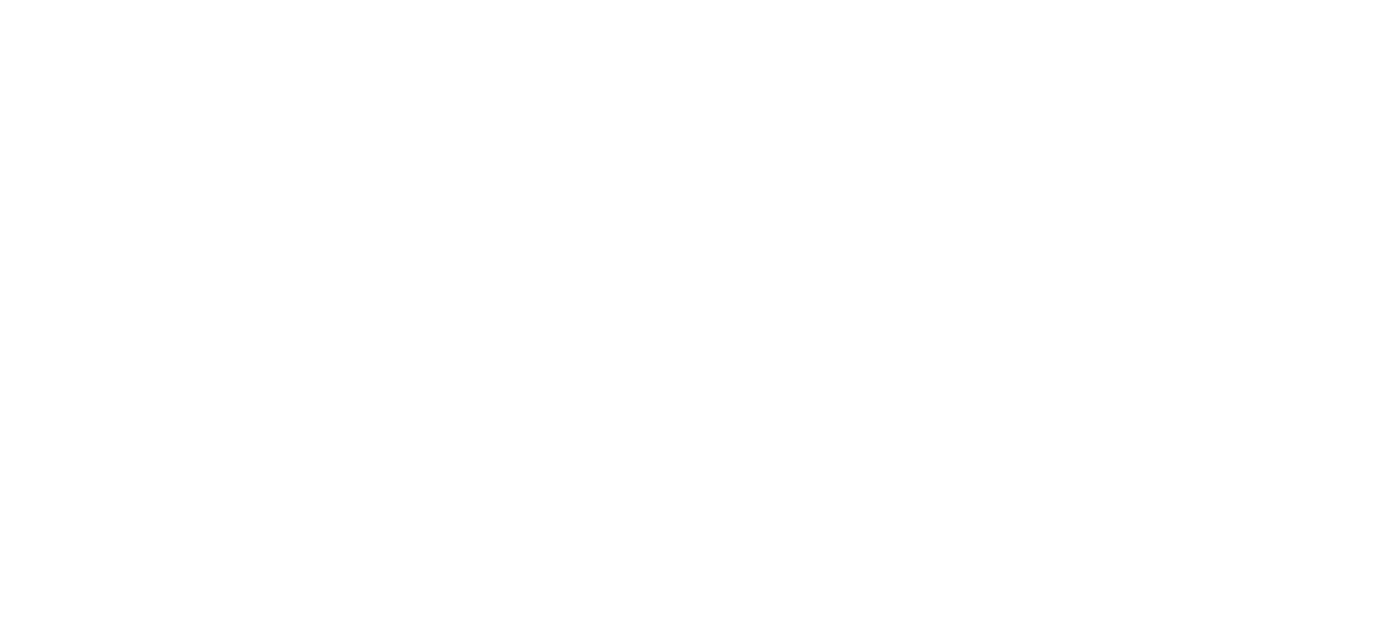 select 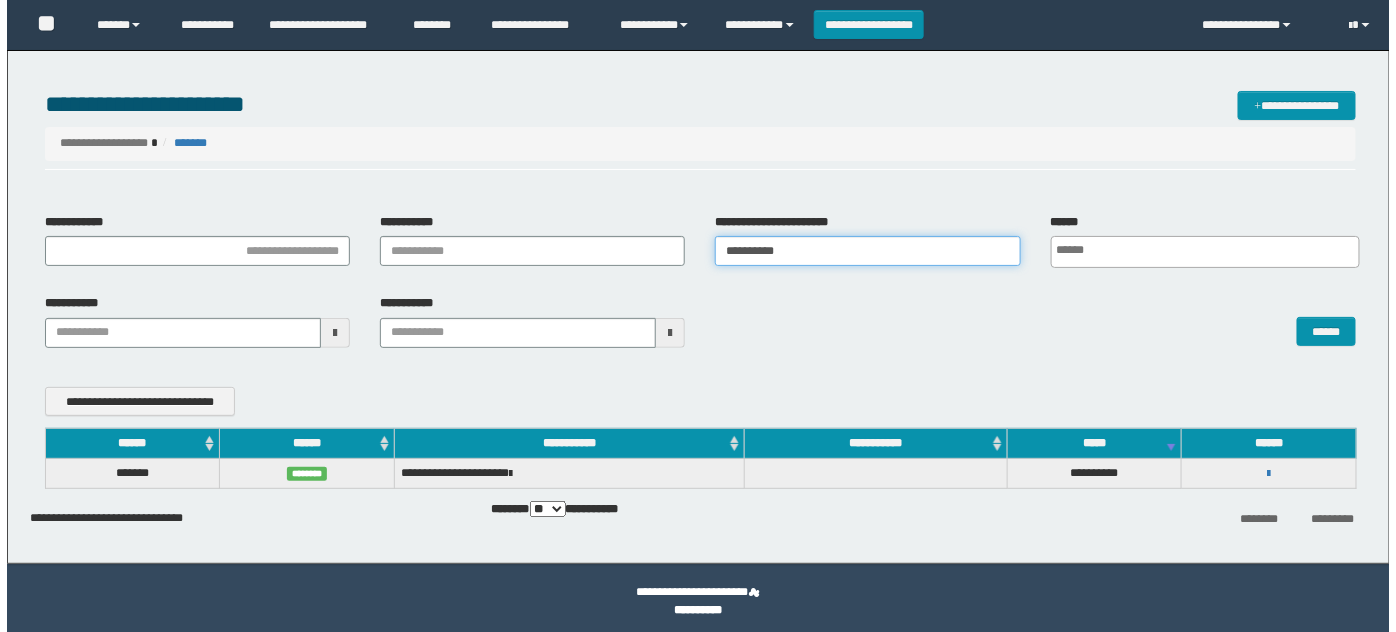 scroll, scrollTop: 0, scrollLeft: 0, axis: both 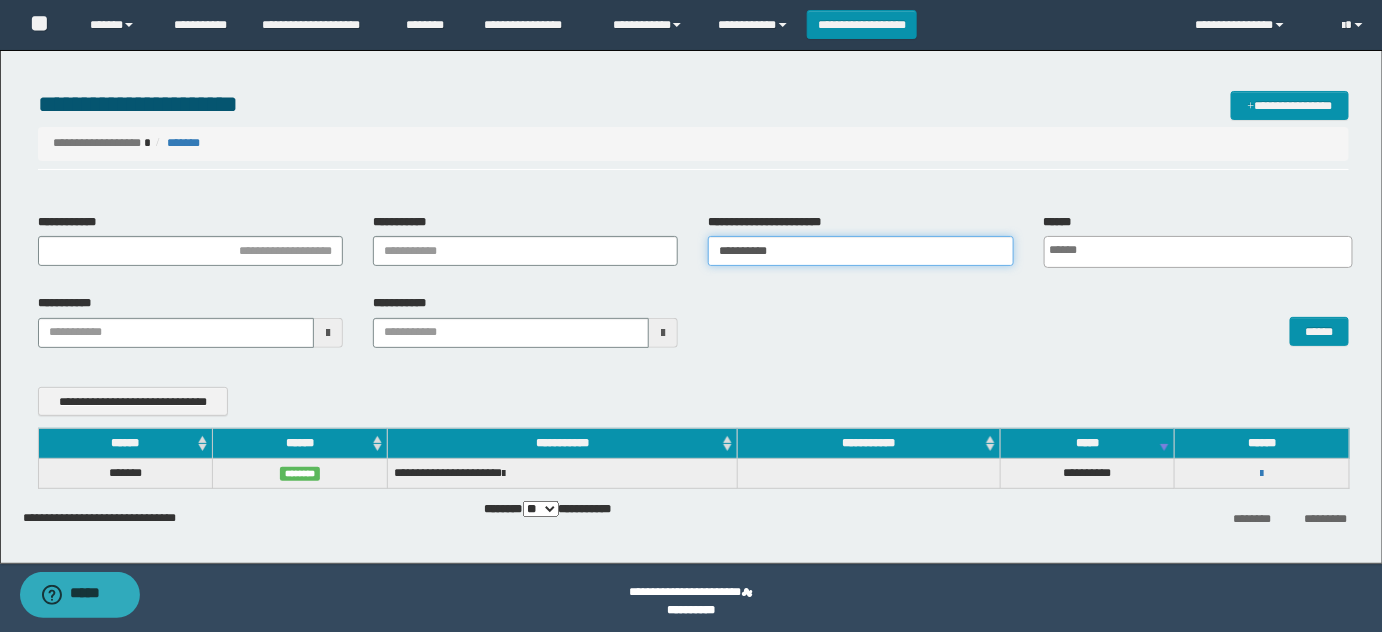 drag, startPoint x: 646, startPoint y: 231, endPoint x: 753, endPoint y: 276, distance: 116.07756 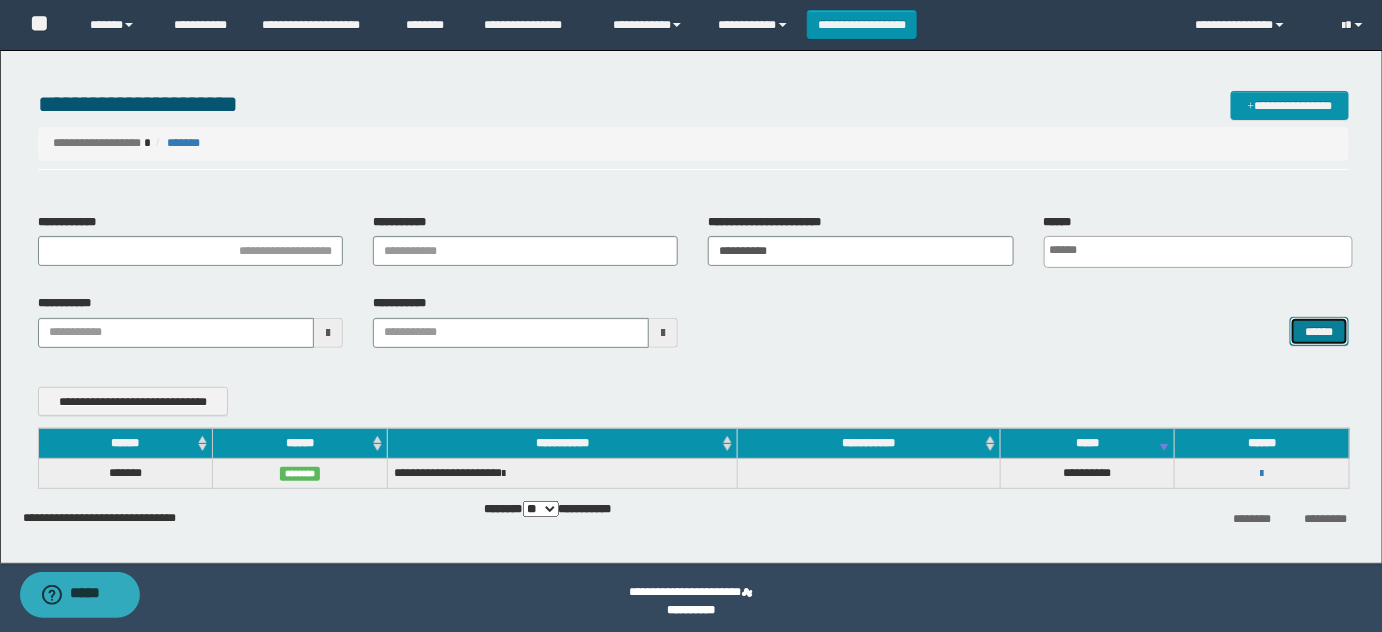 click on "******" at bounding box center [1319, 331] 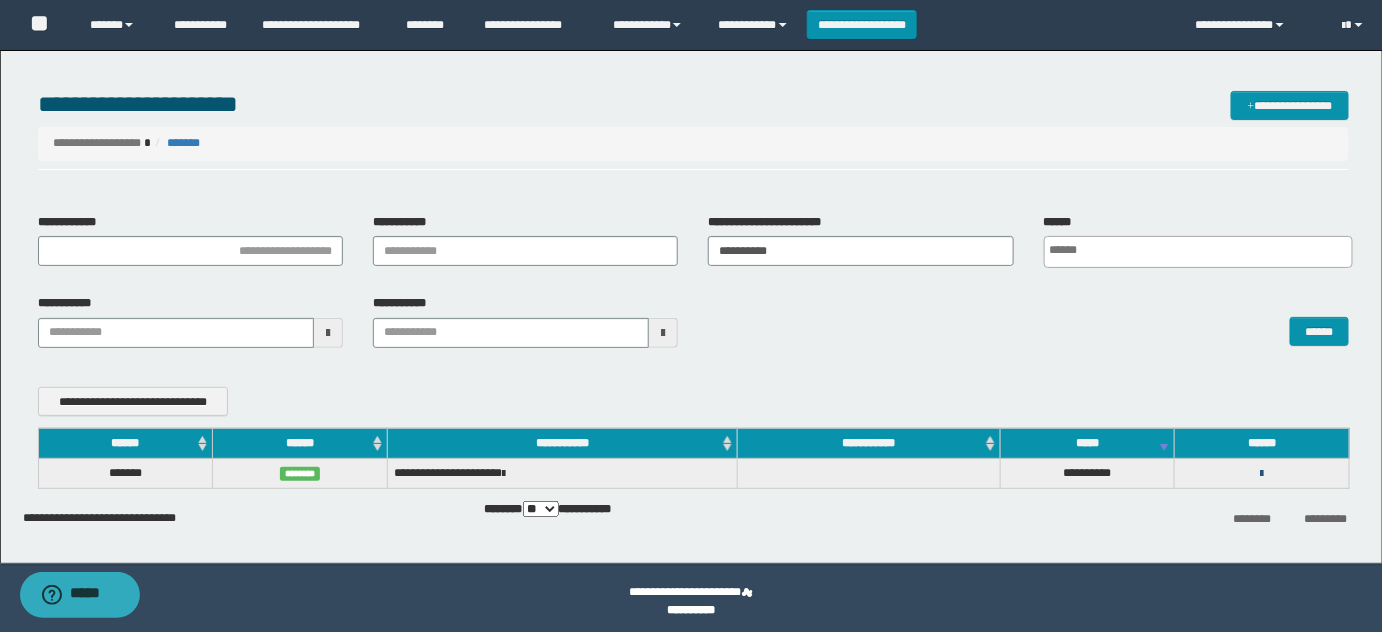 click at bounding box center [1262, 474] 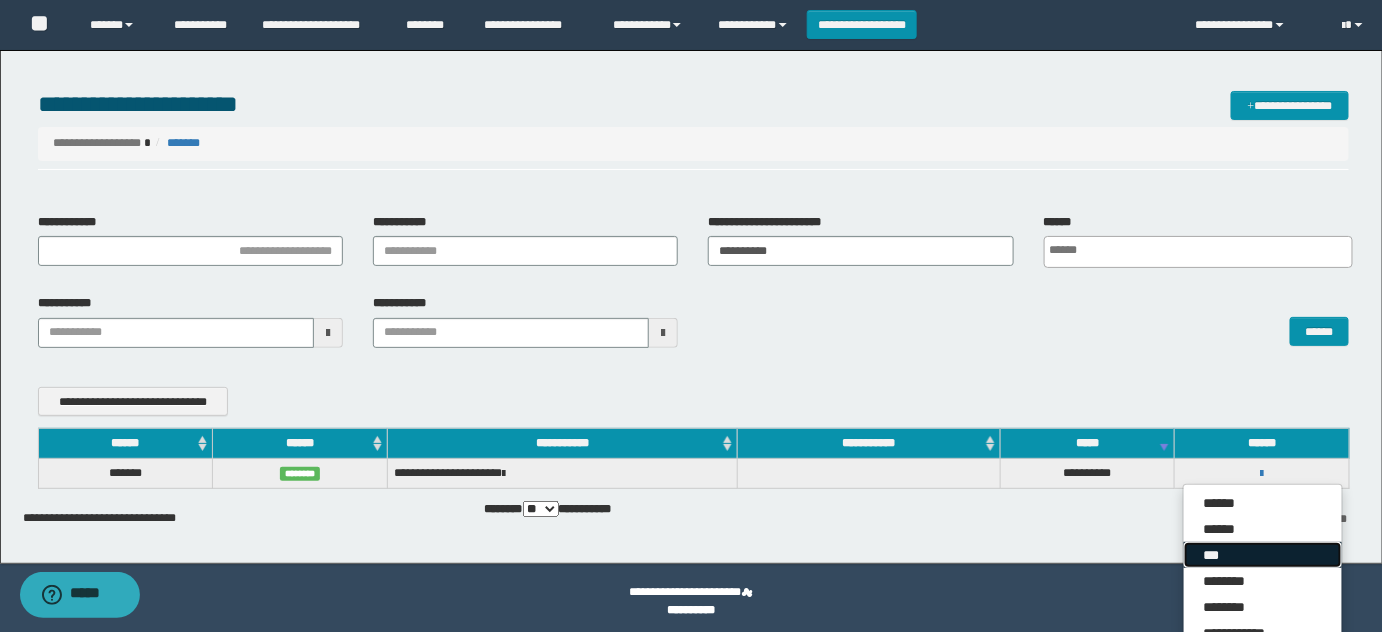 click on "***" at bounding box center (1263, 555) 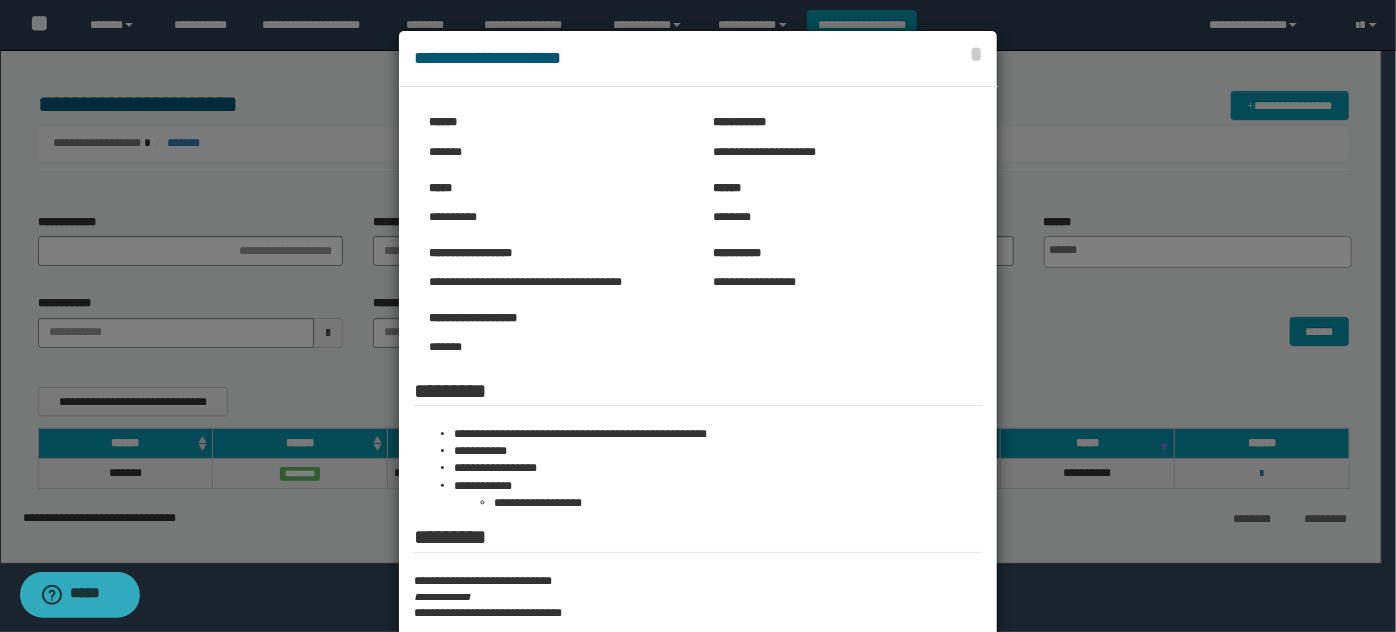 scroll, scrollTop: 133, scrollLeft: 0, axis: vertical 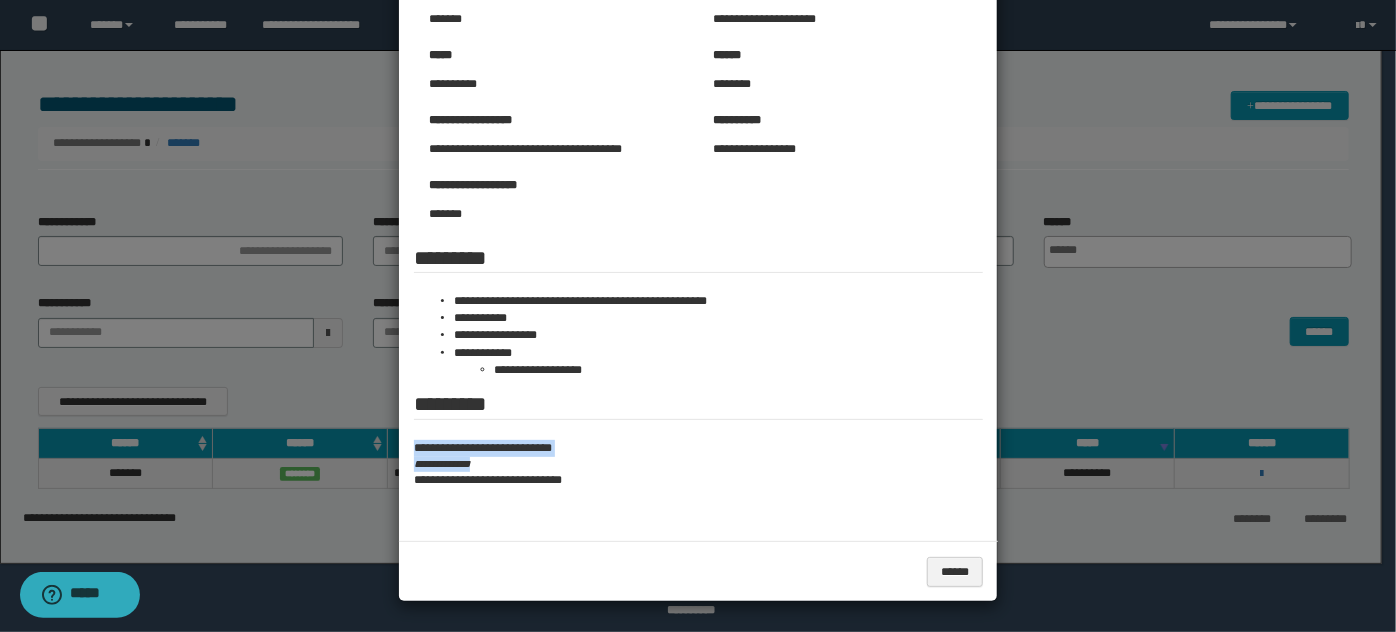 drag, startPoint x: 512, startPoint y: 463, endPoint x: 399, endPoint y: 443, distance: 114.75626 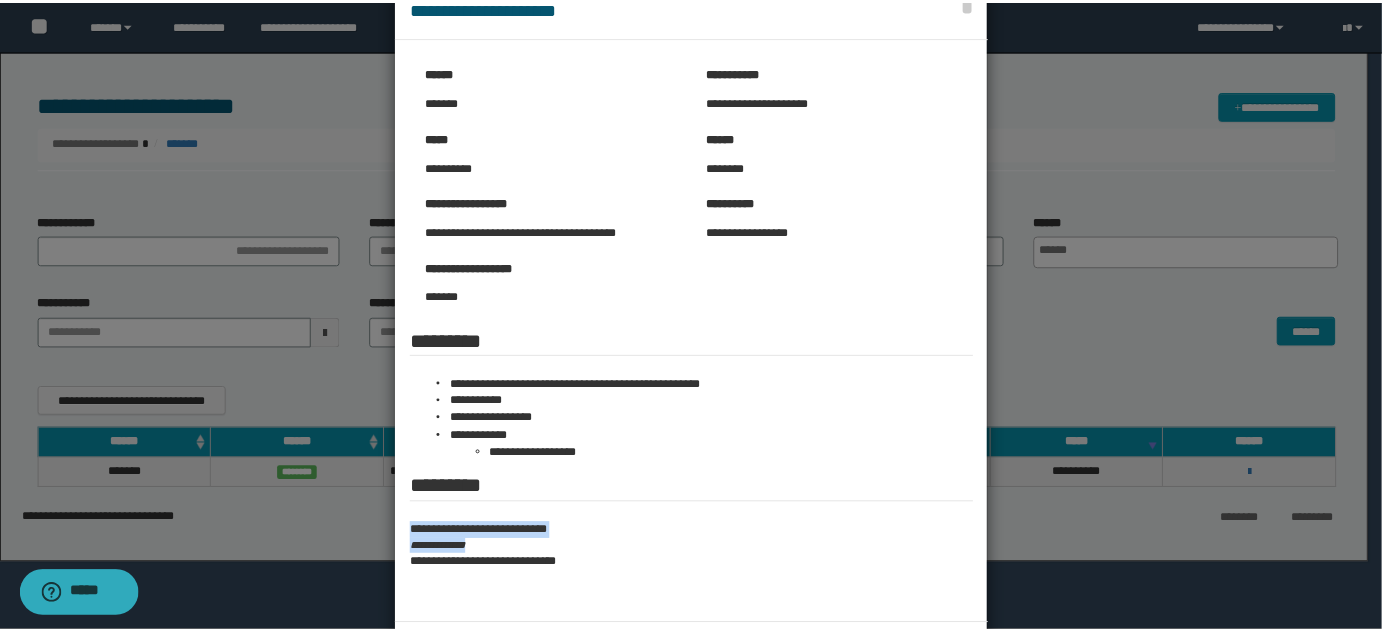scroll, scrollTop: 0, scrollLeft: 0, axis: both 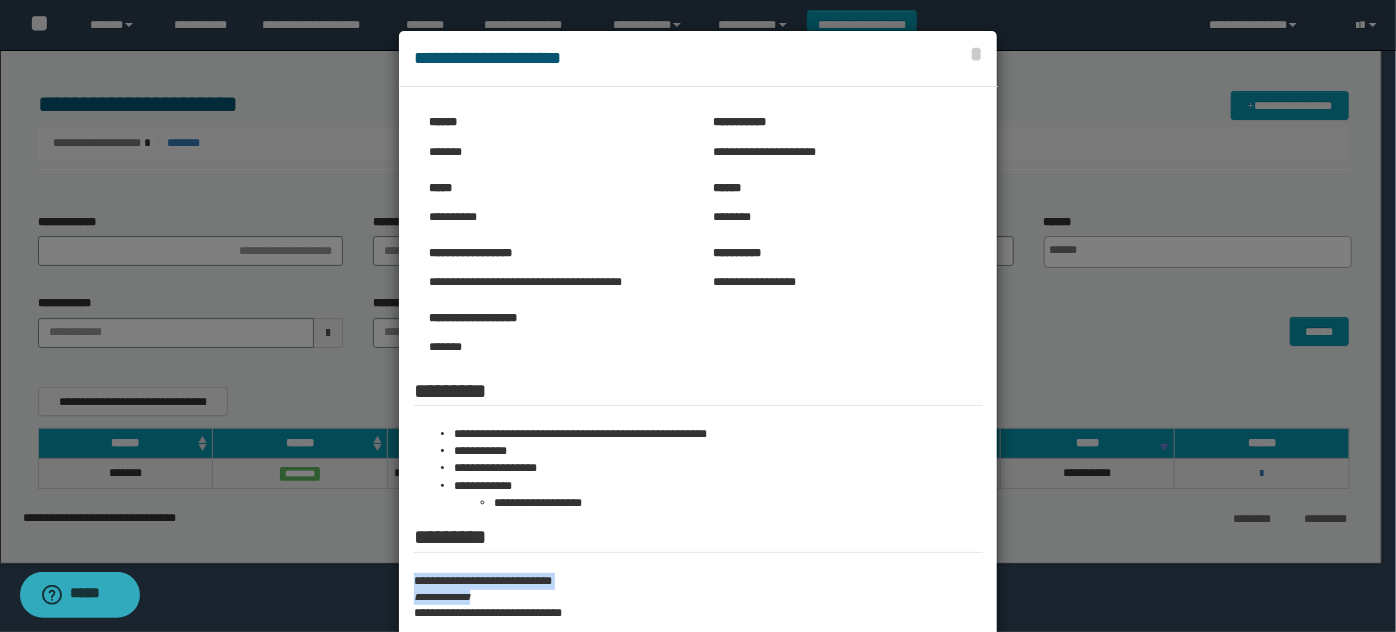 copy on "**********" 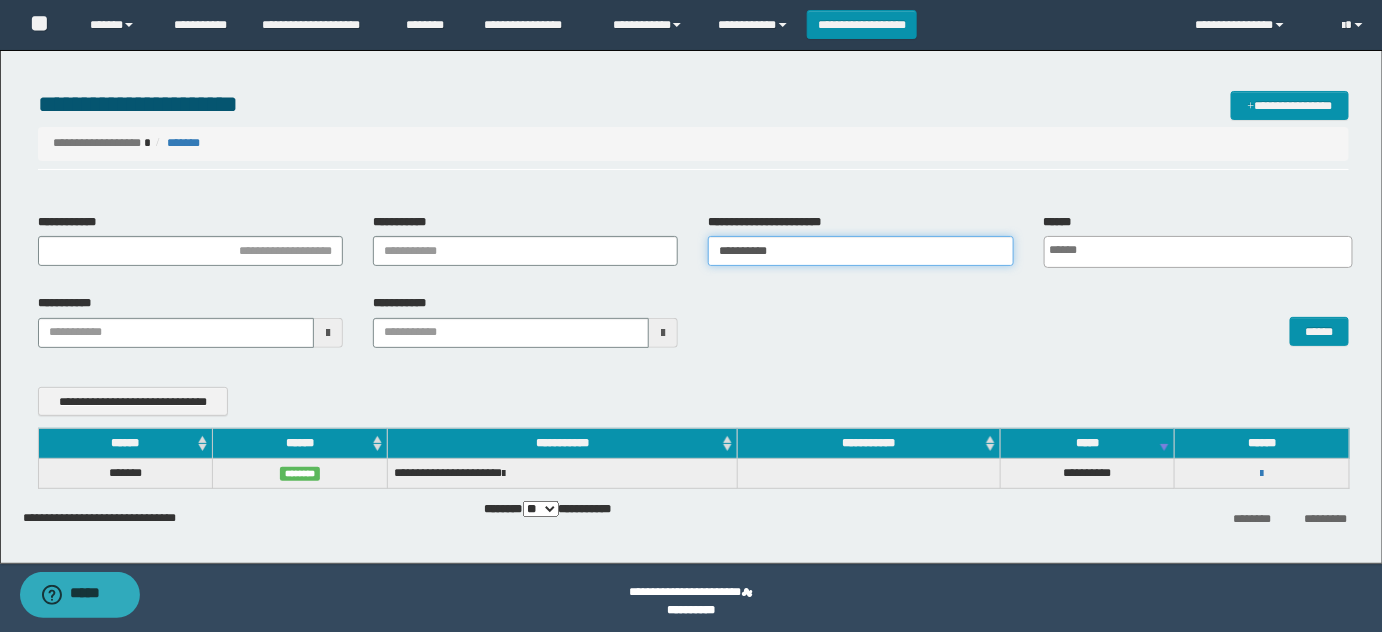 drag, startPoint x: 880, startPoint y: 255, endPoint x: 29, endPoint y: 109, distance: 863.4333 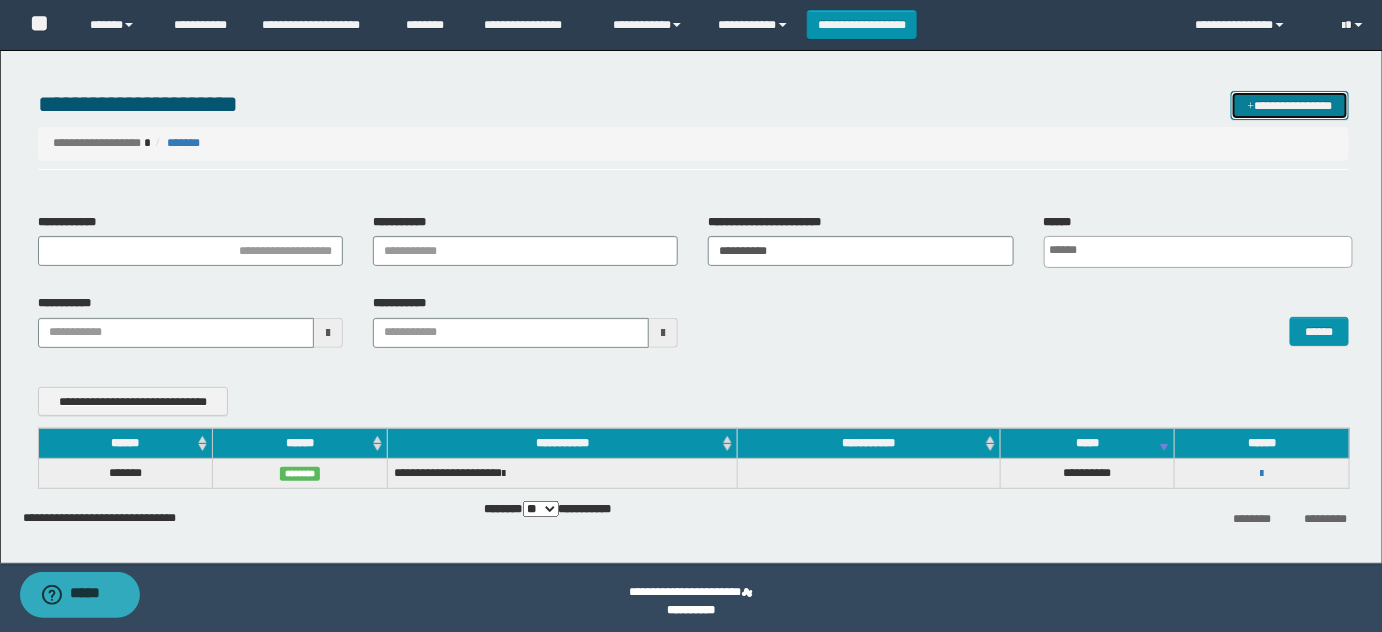 click on "**********" at bounding box center (1290, 105) 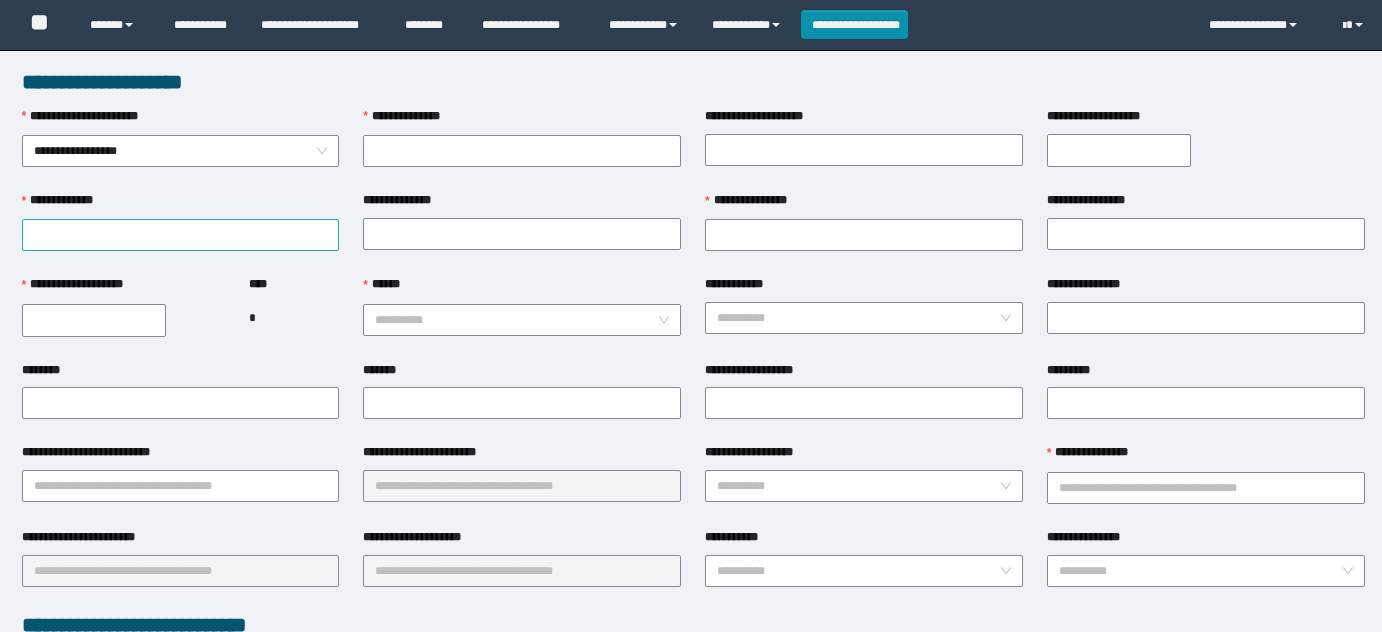 scroll, scrollTop: 0, scrollLeft: 0, axis: both 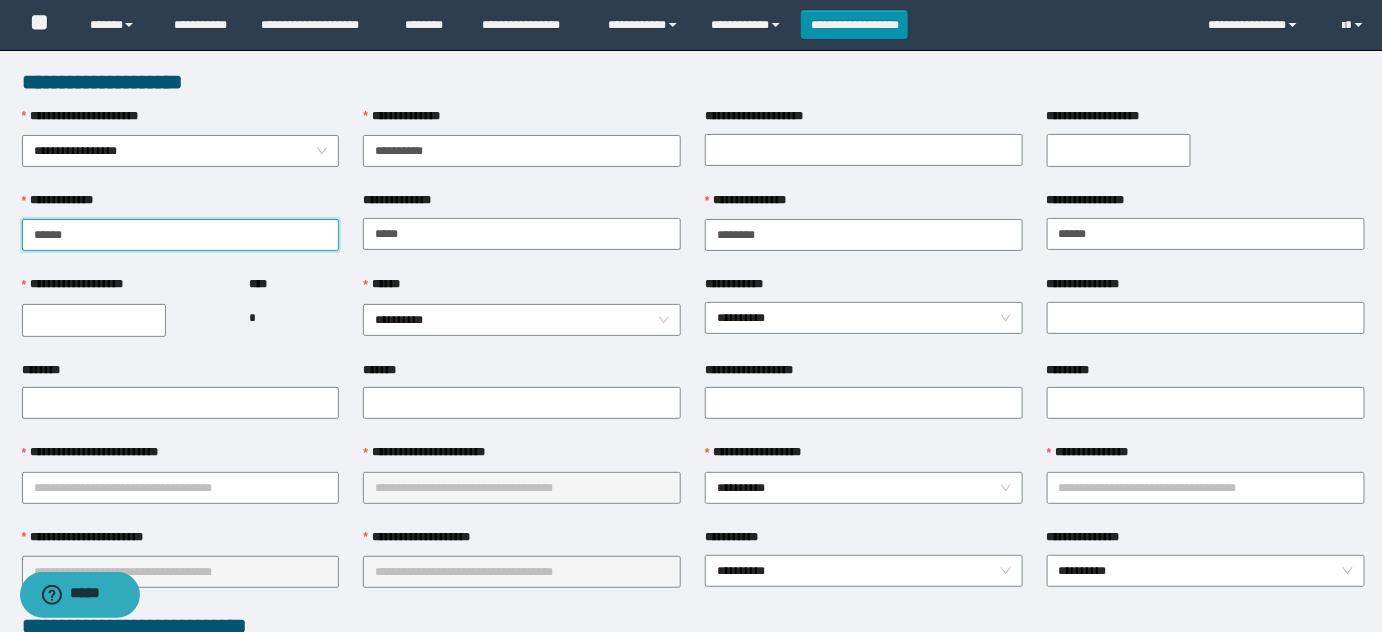 drag, startPoint x: 168, startPoint y: 232, endPoint x: 0, endPoint y: 234, distance: 168.0119 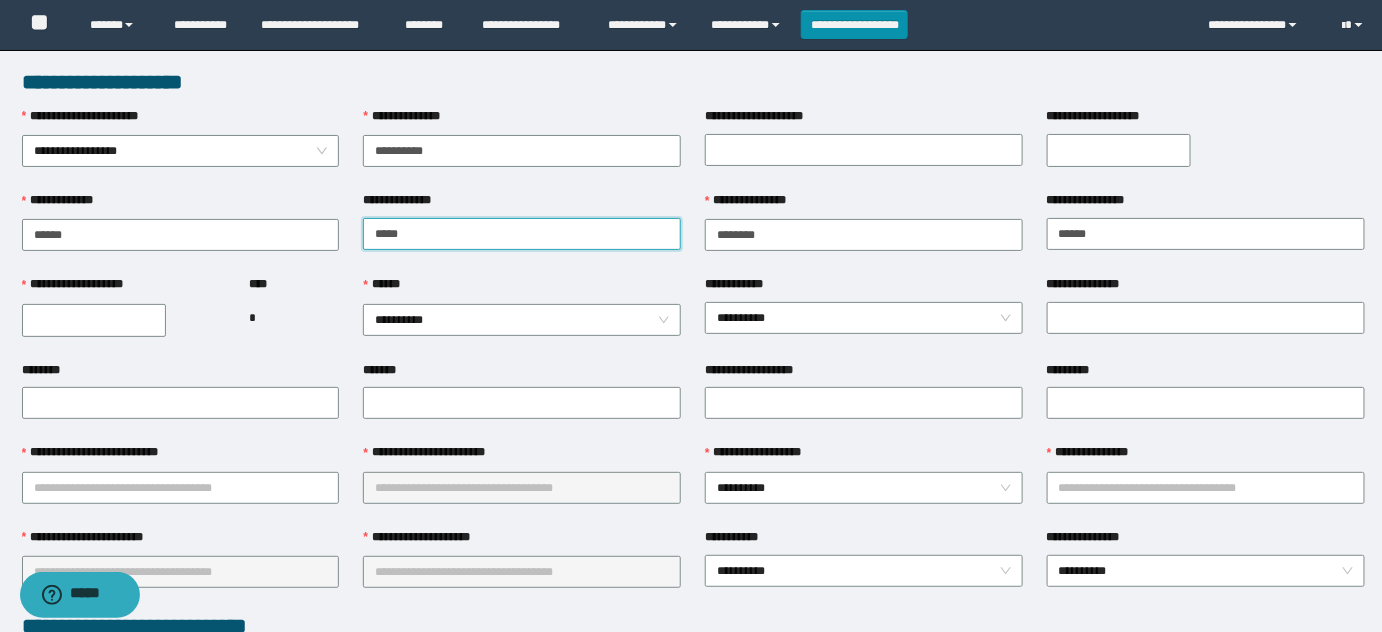 type on "*****" 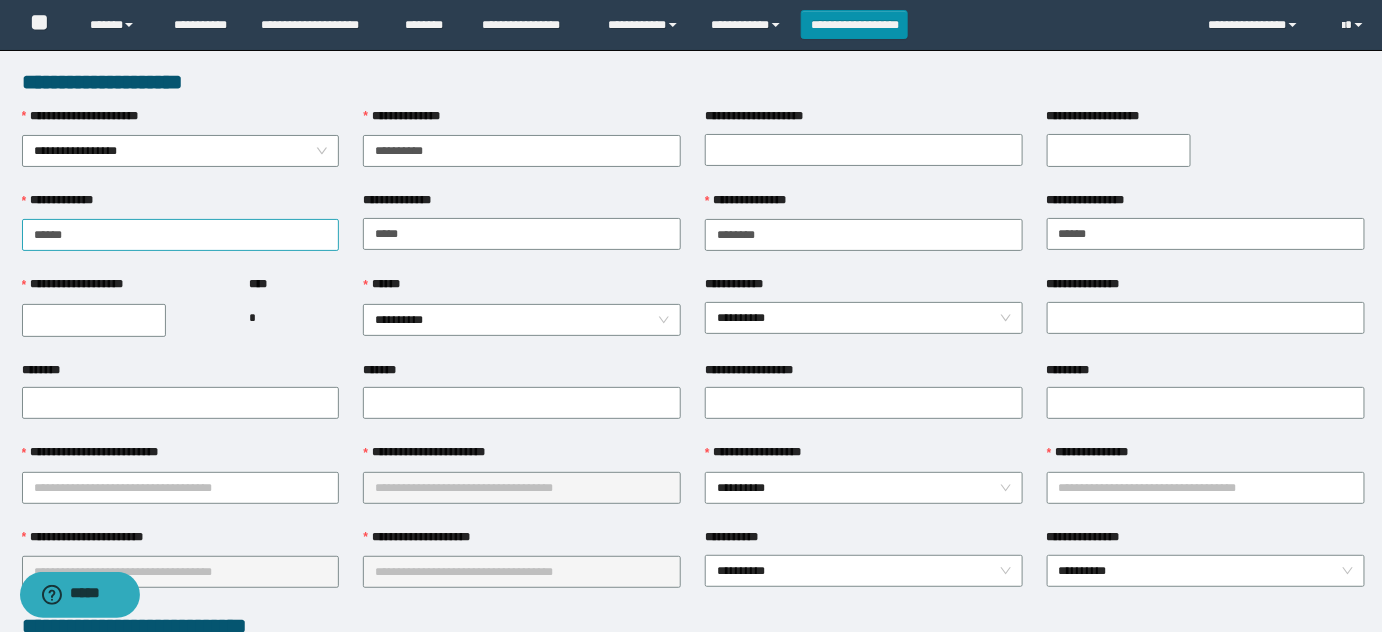 click on "**********" at bounding box center [181, 221] 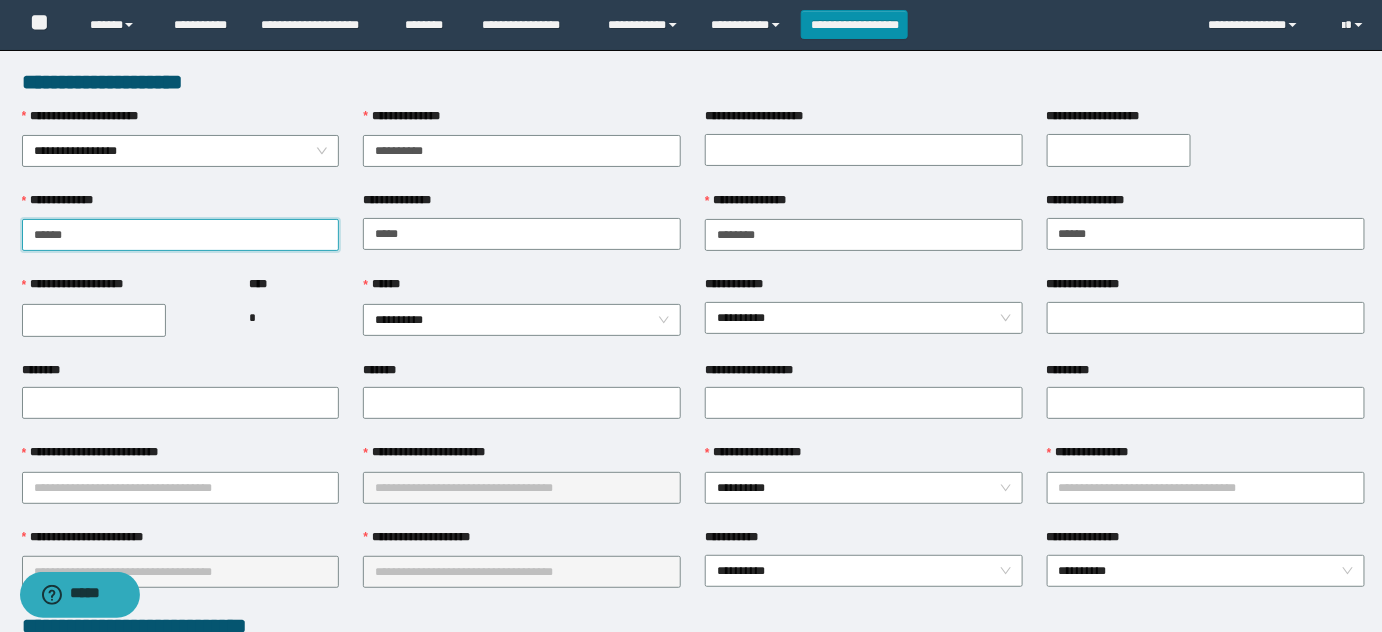 click on "******" at bounding box center [181, 235] 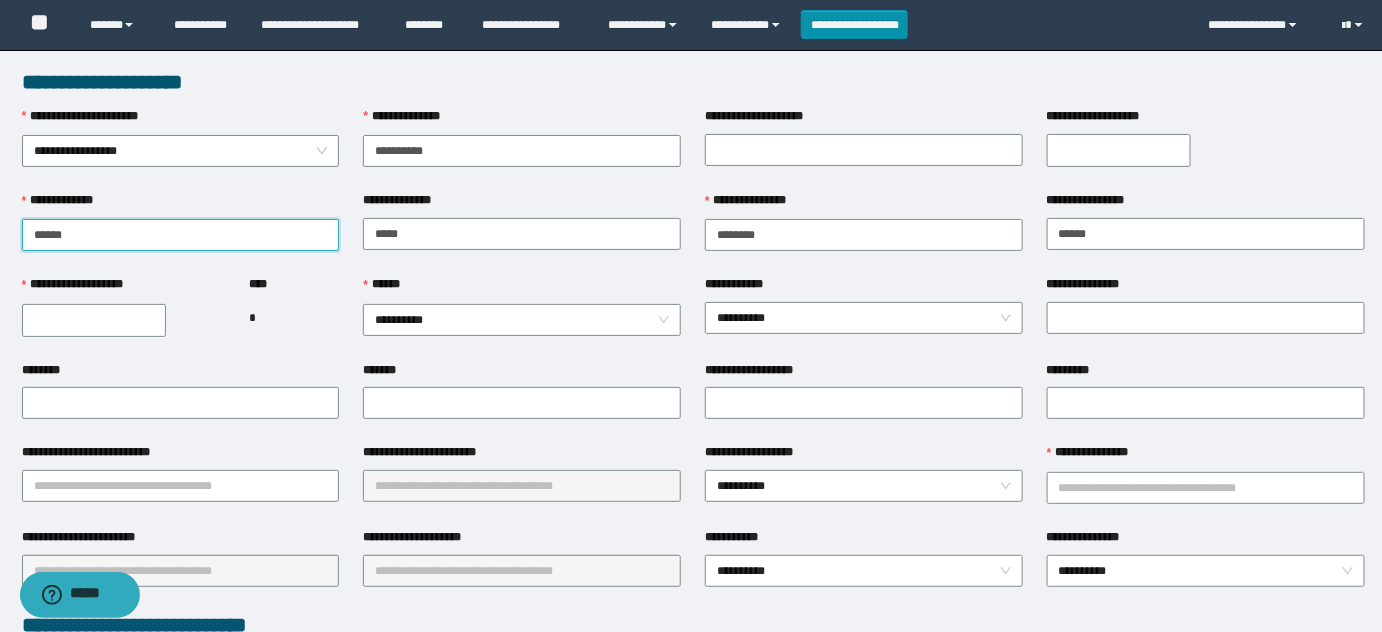type on "******" 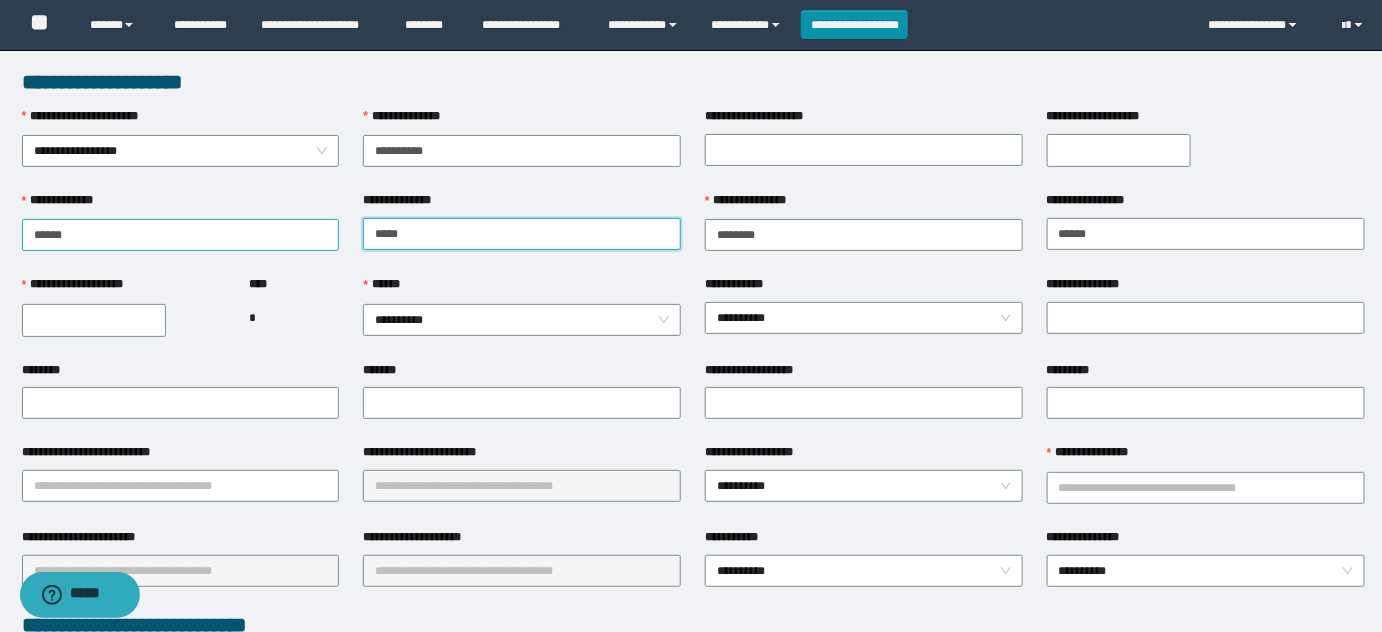 type on "*****" 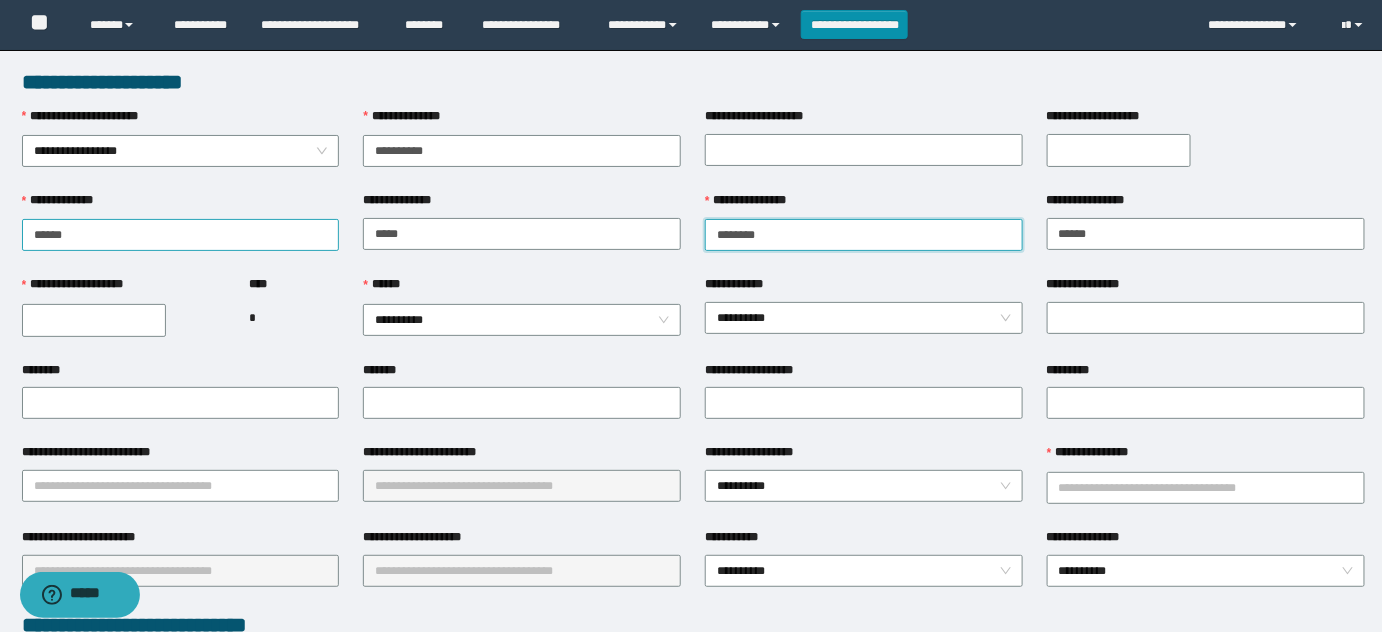 type on "********" 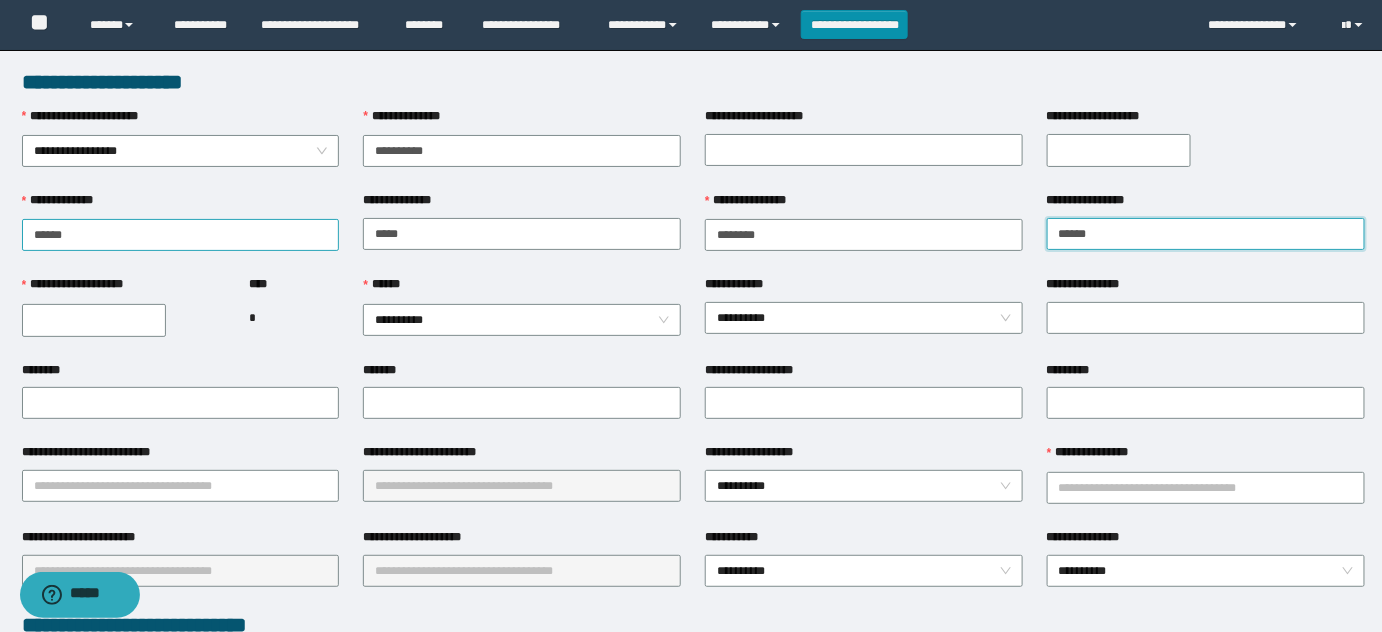 type on "******" 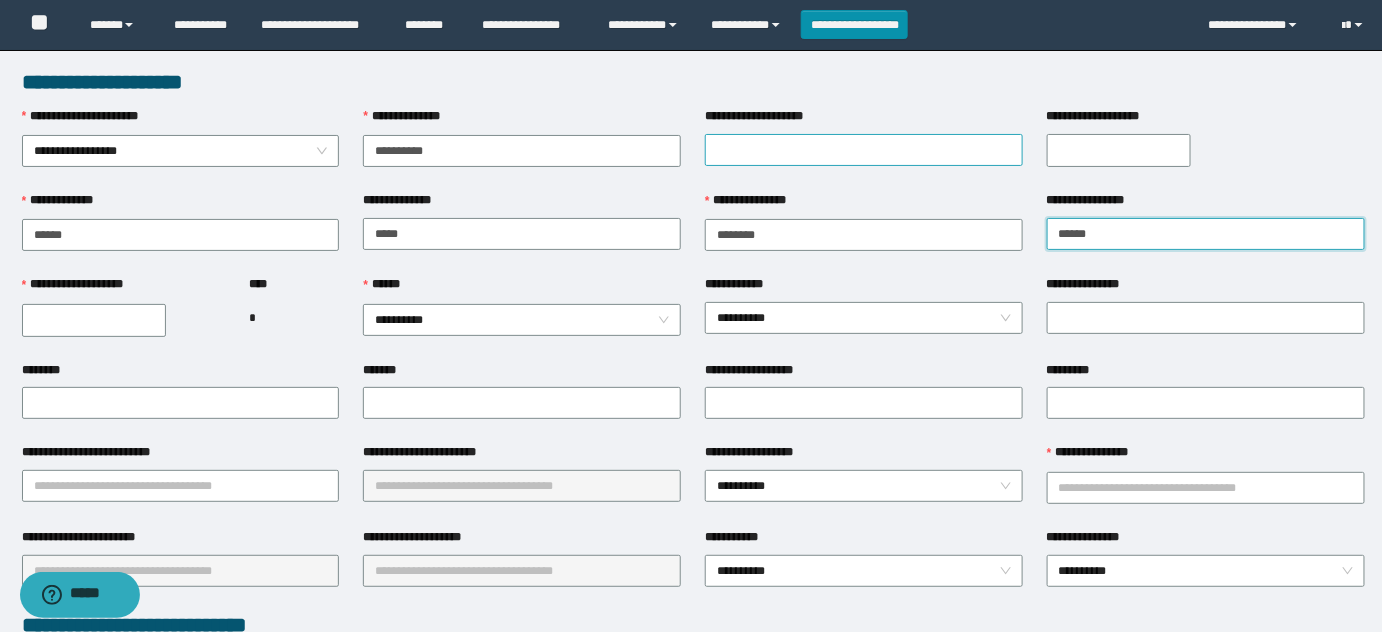 type on "******" 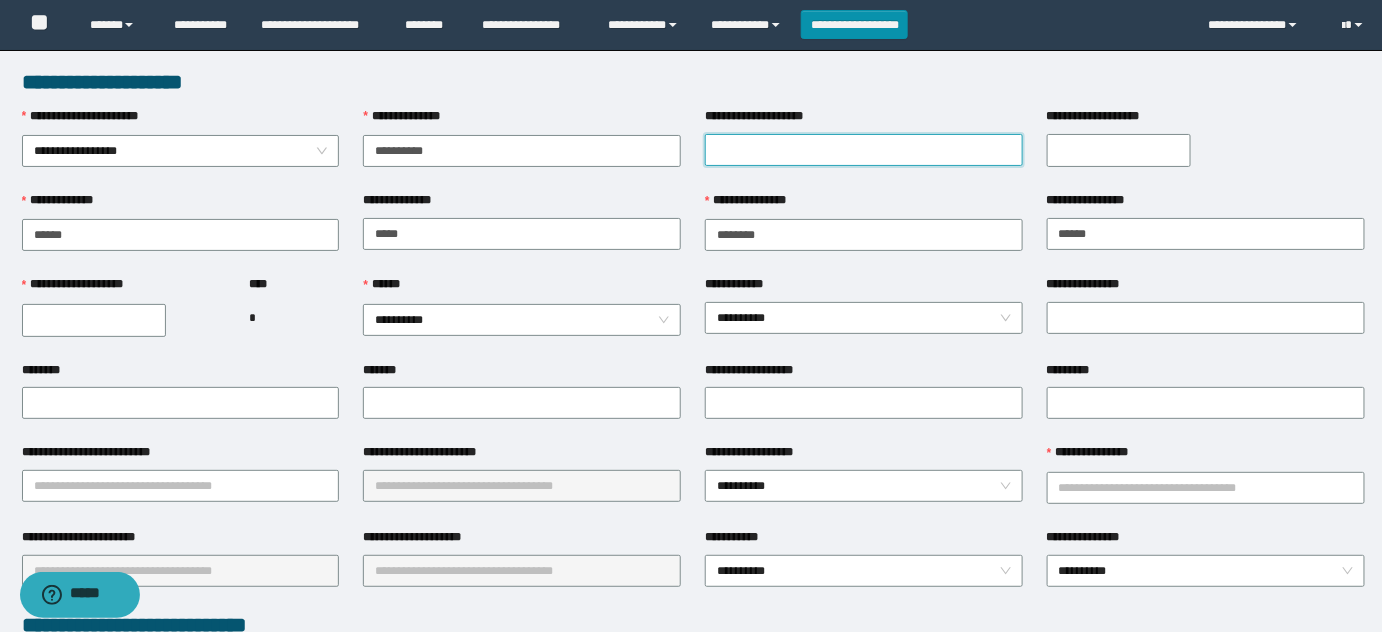 click on "**********" at bounding box center (864, 150) 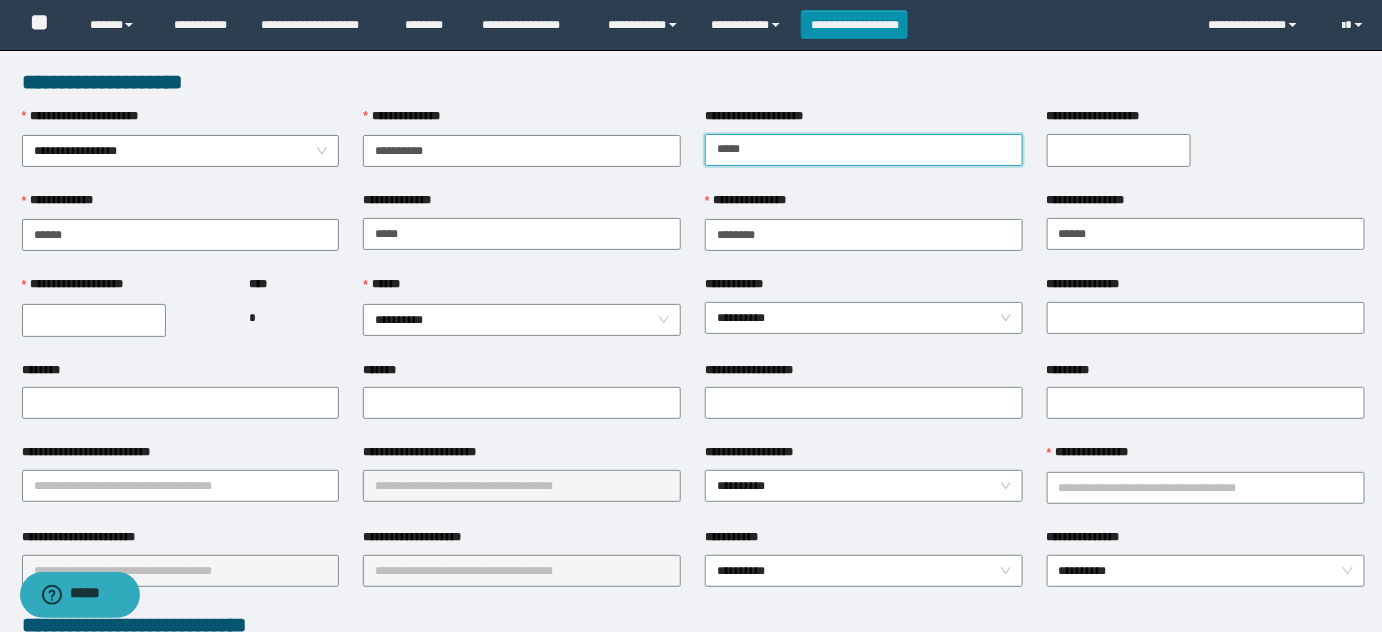type on "*****" 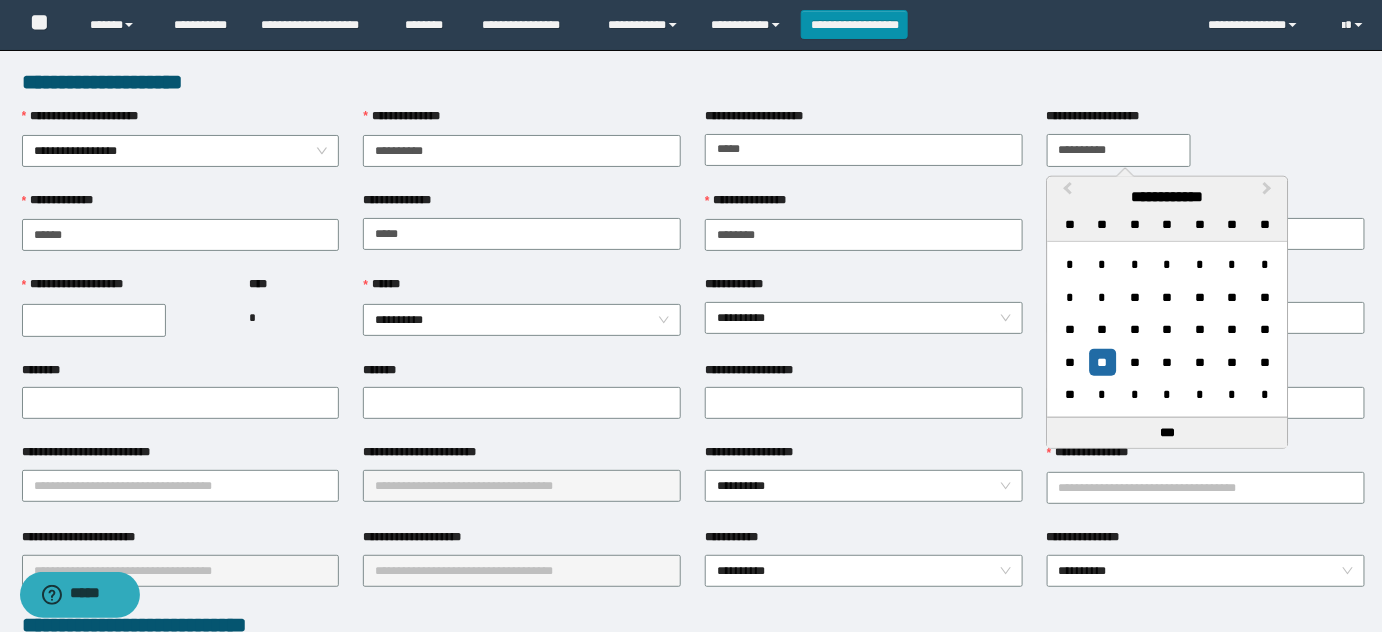 type on "**********" 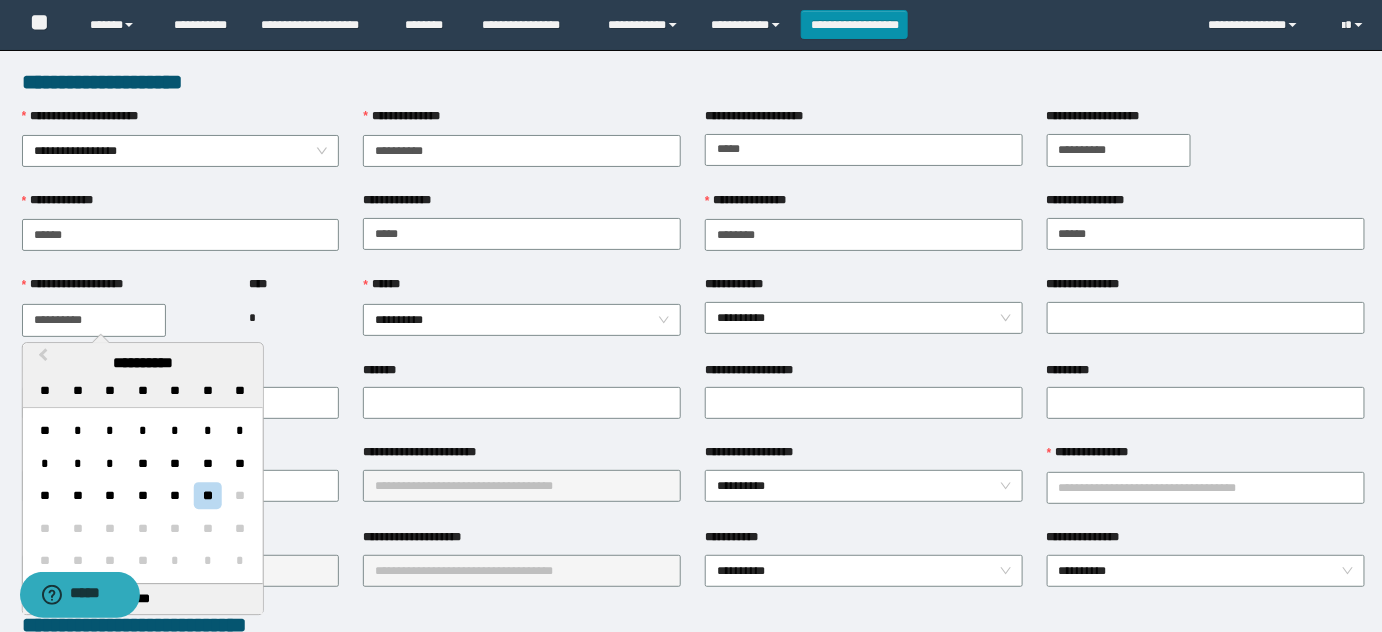 type on "**********" 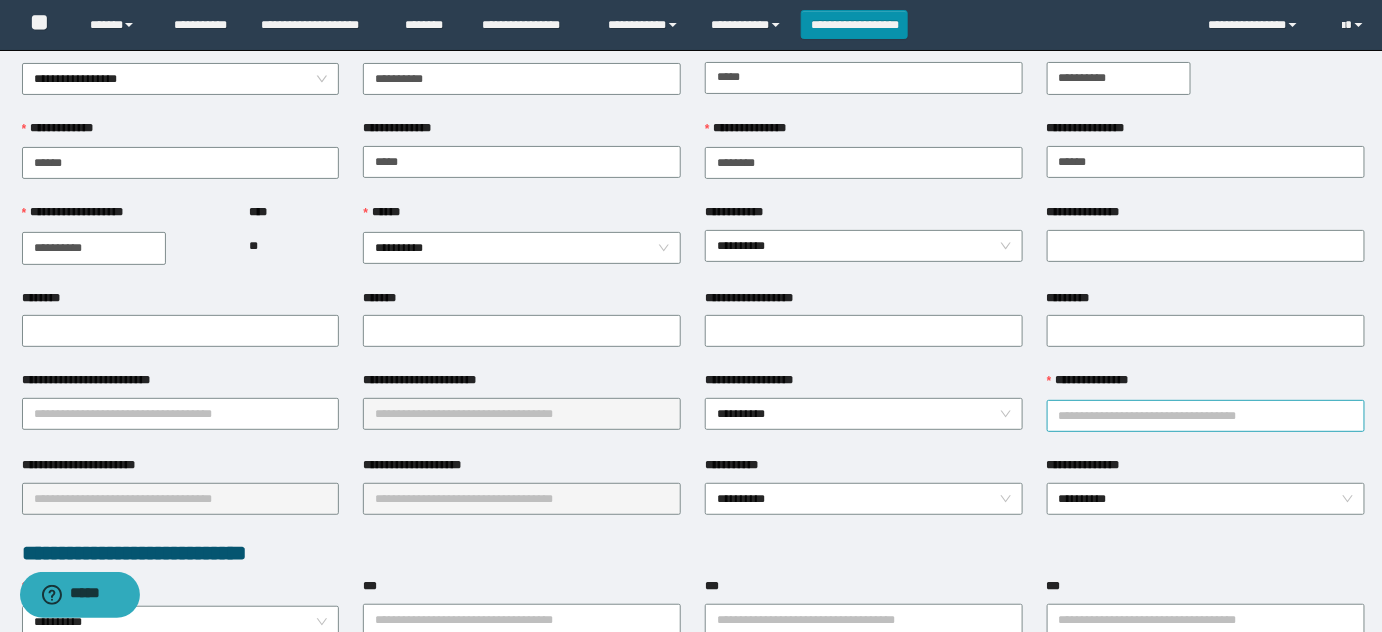 scroll, scrollTop: 90, scrollLeft: 0, axis: vertical 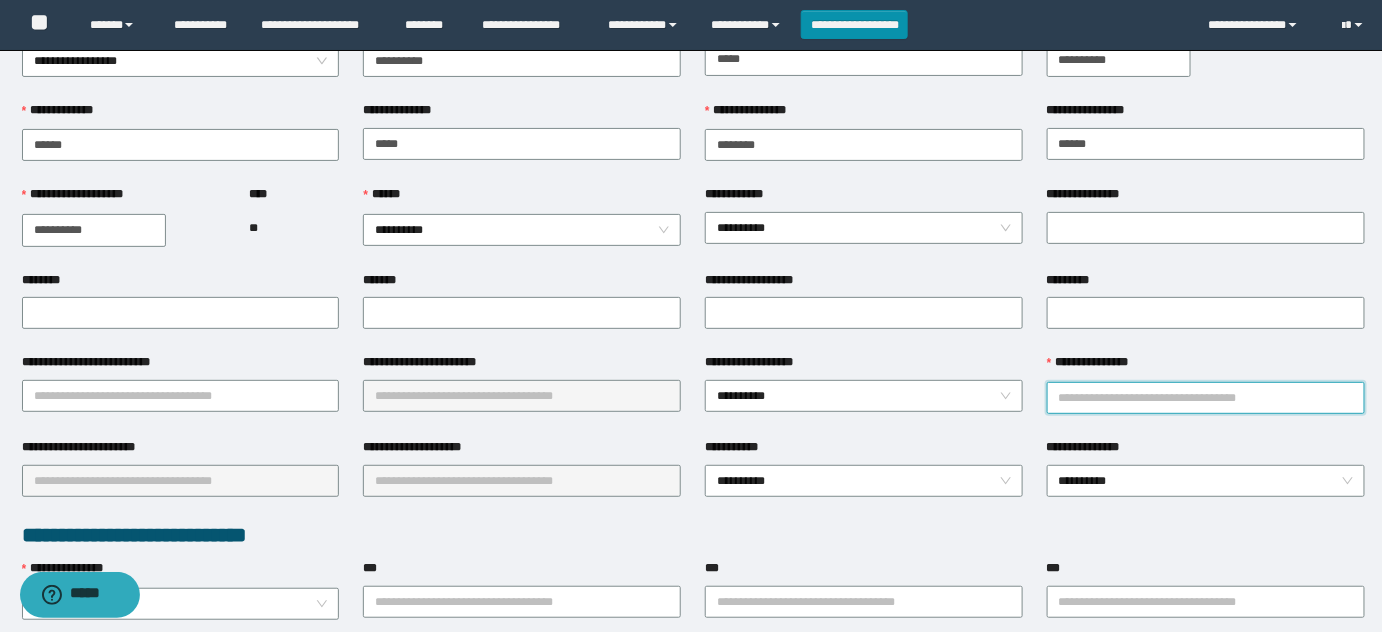 click on "**********" at bounding box center [1206, 398] 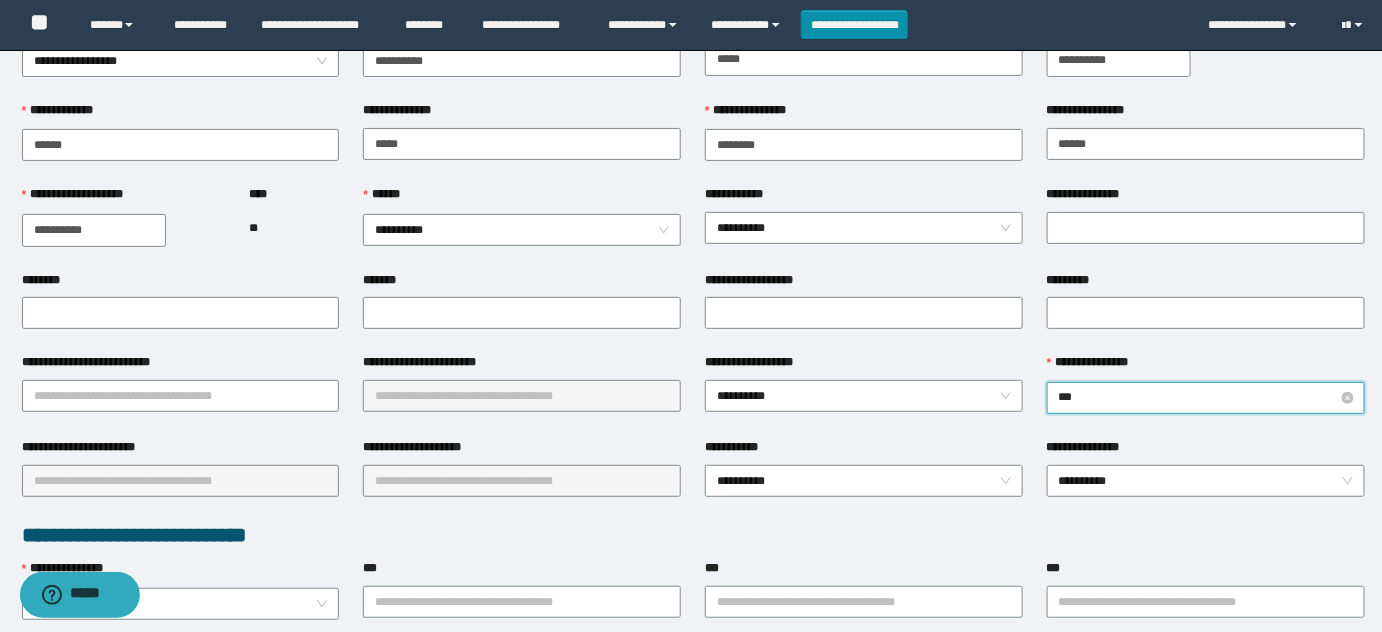 type on "****" 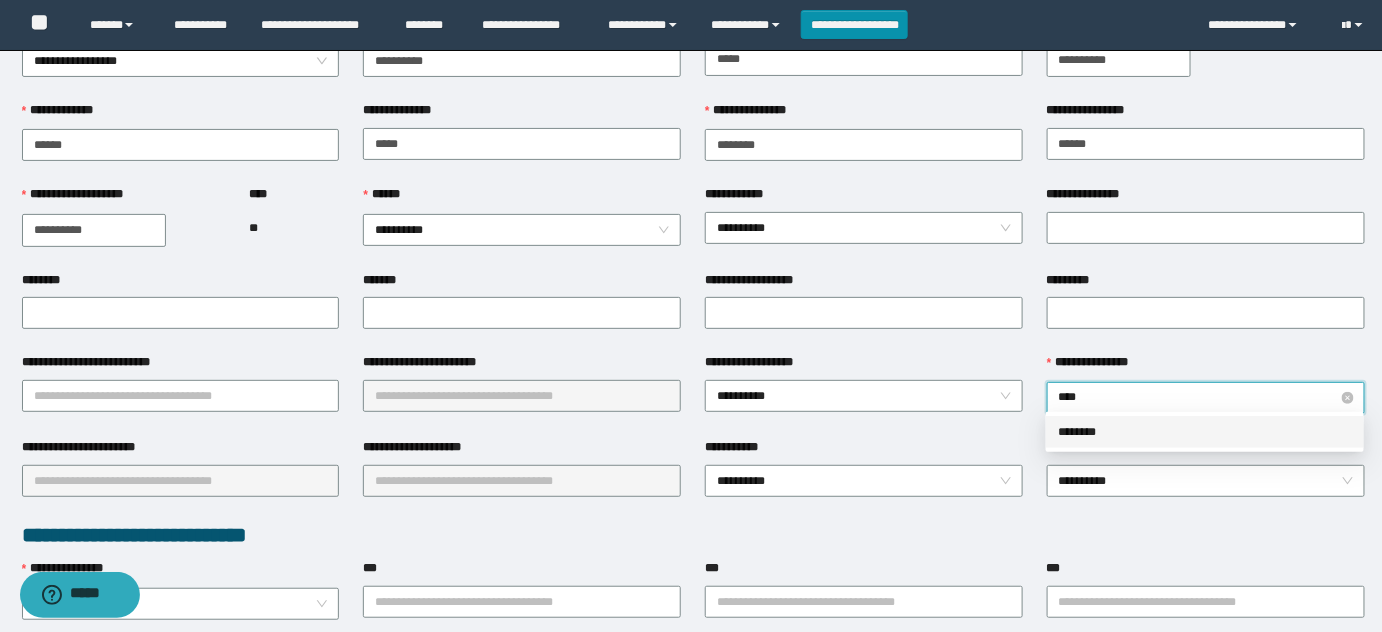 type 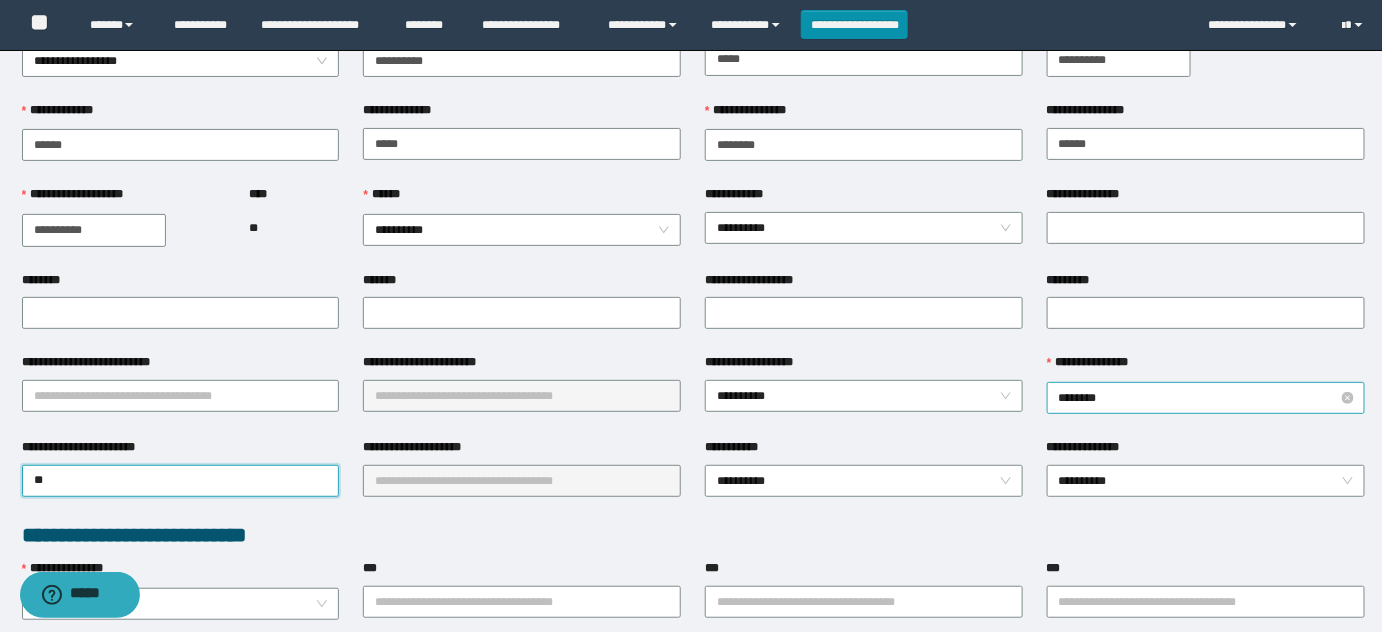 type on "***" 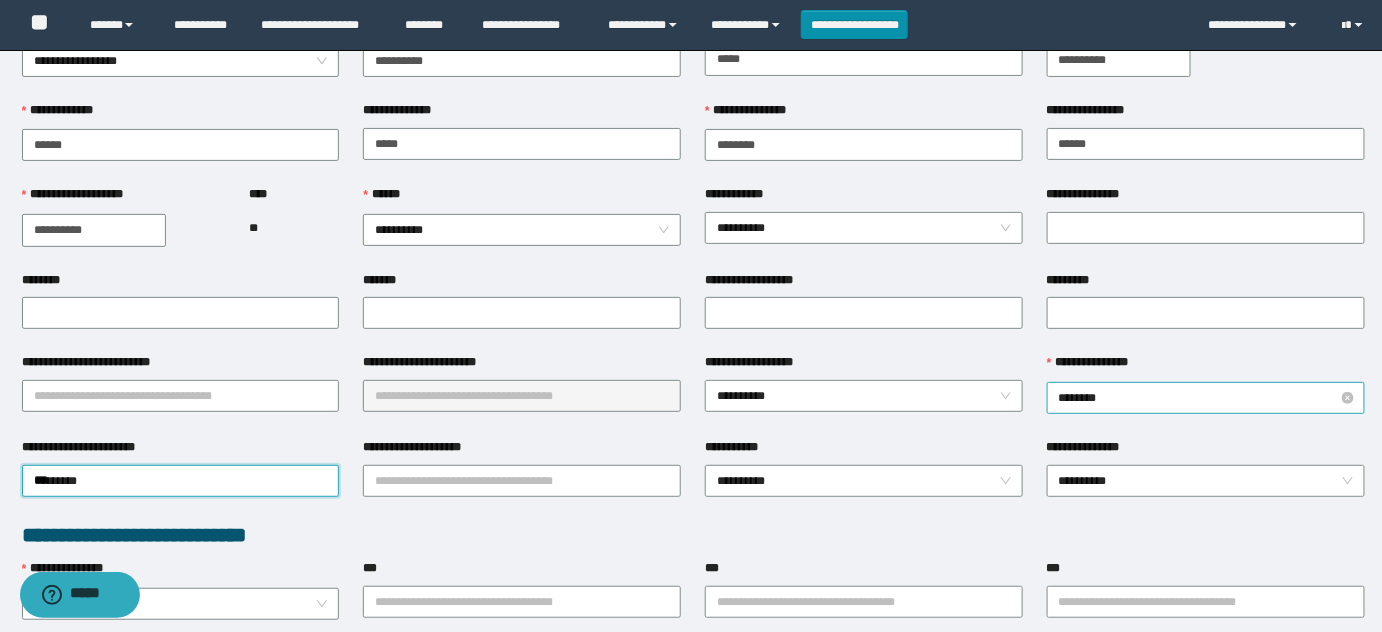 type 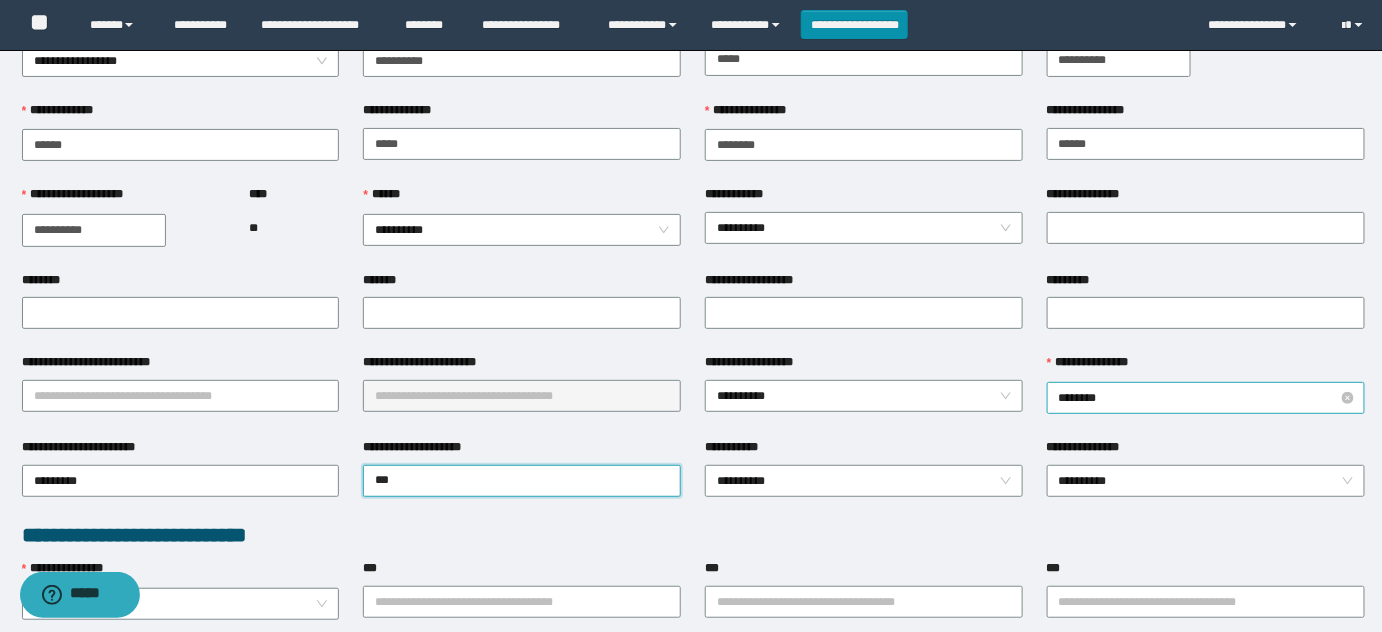 type on "****" 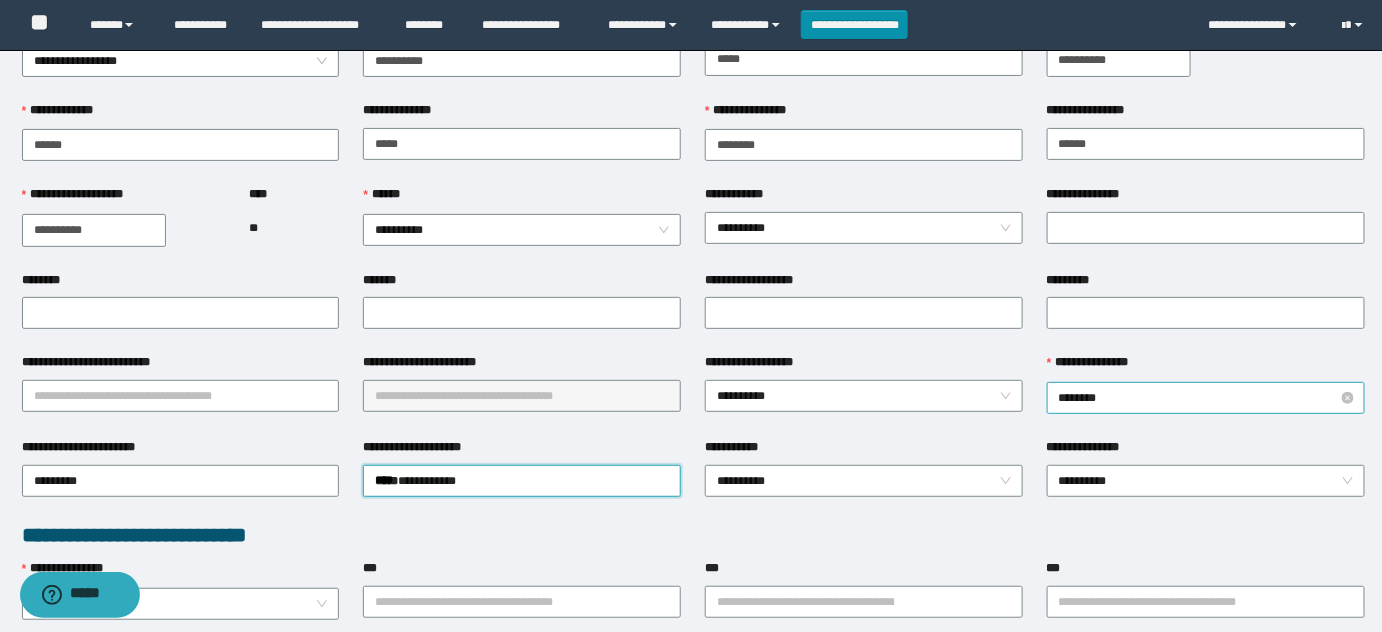 type 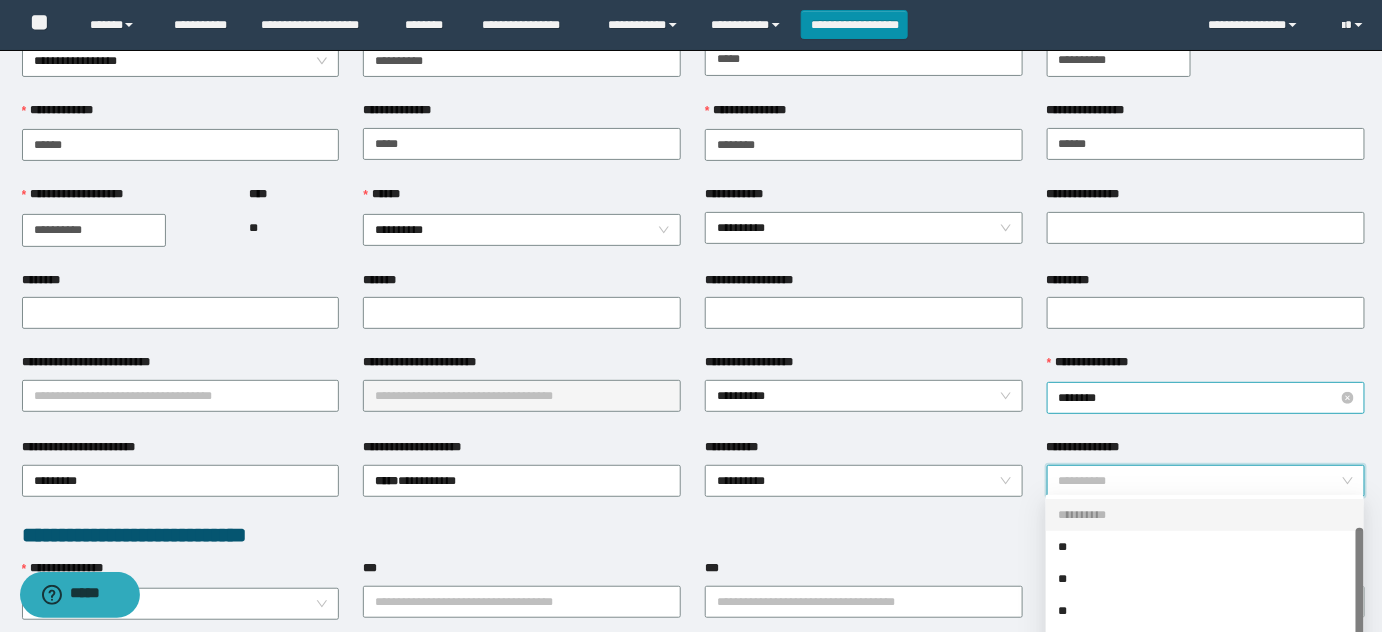scroll, scrollTop: 32, scrollLeft: 0, axis: vertical 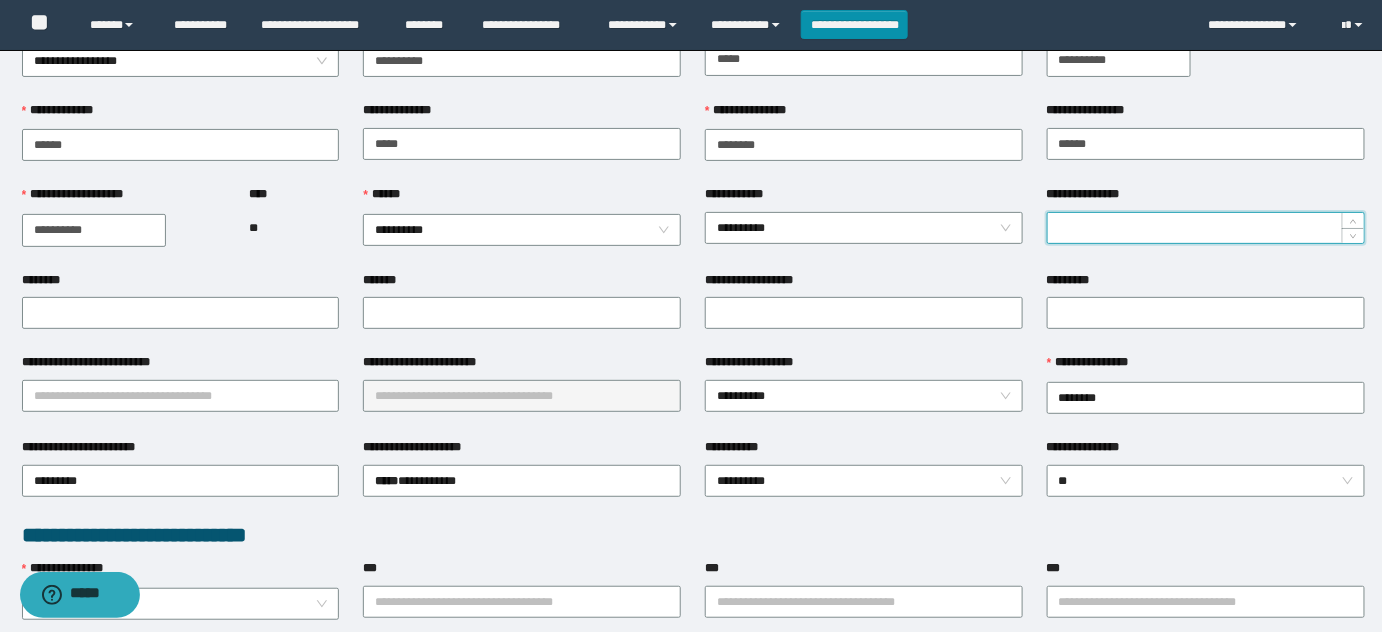 click on "**********" at bounding box center (1206, 228) 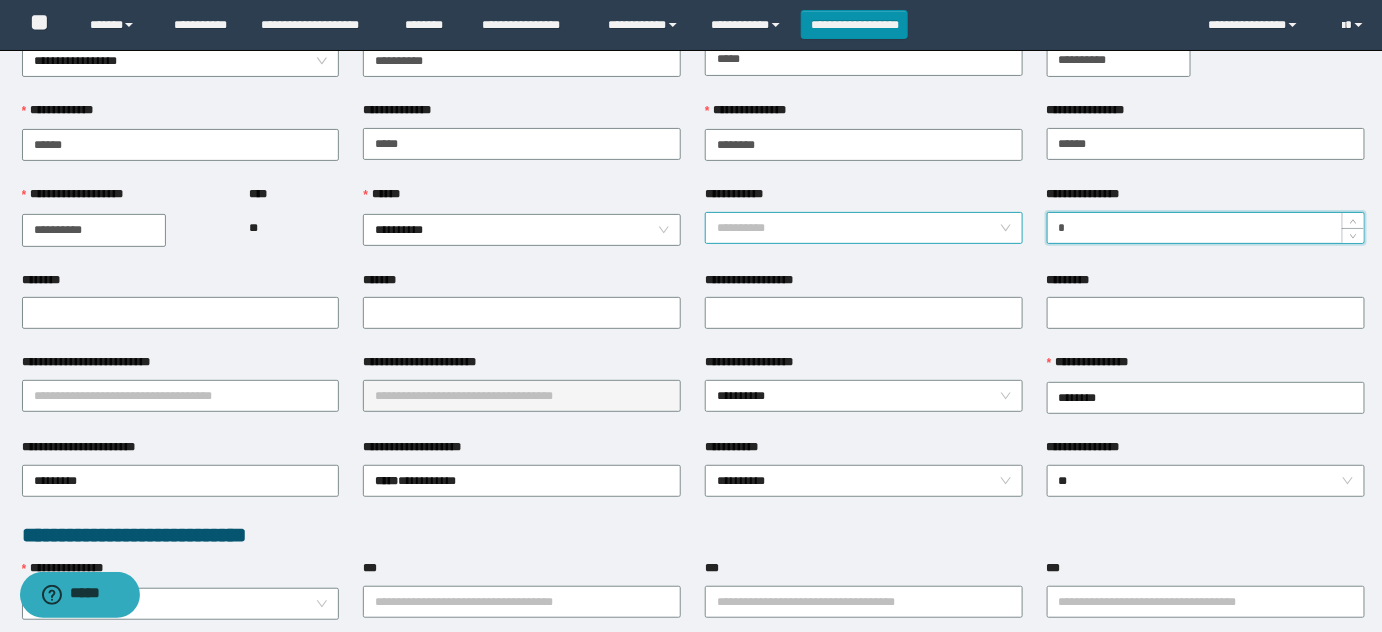 click on "**********" at bounding box center [864, 228] 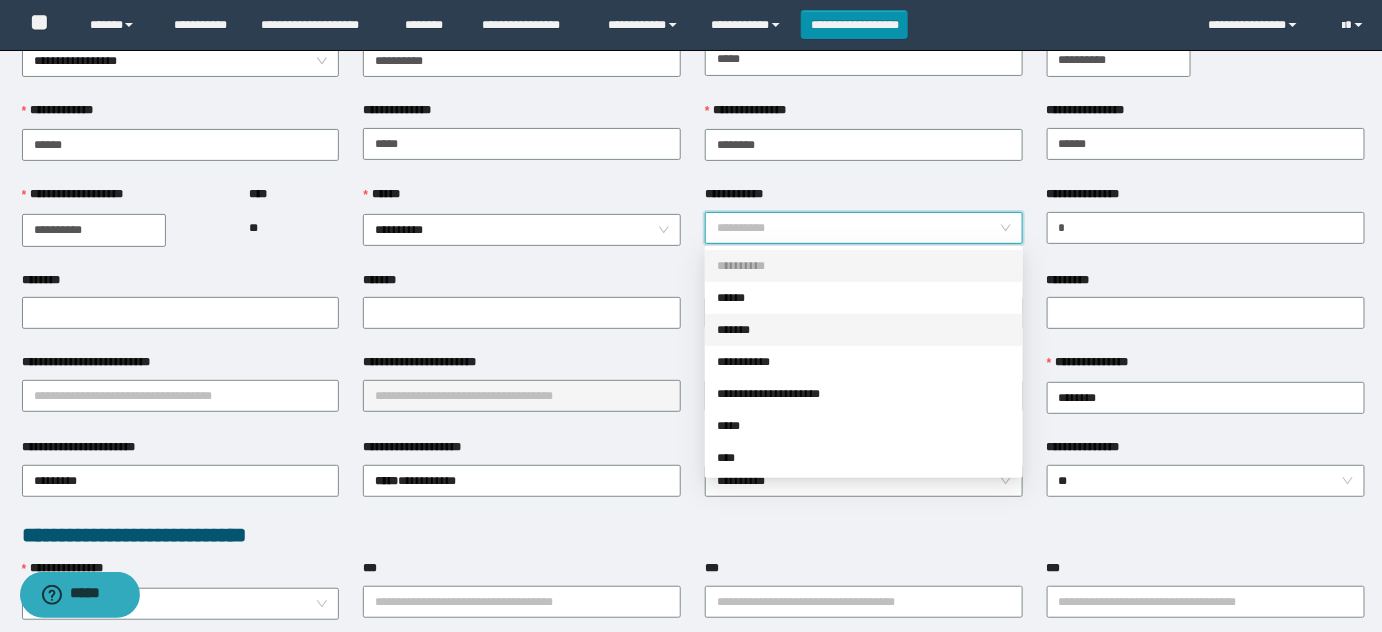 drag, startPoint x: 778, startPoint y: 334, endPoint x: 693, endPoint y: 310, distance: 88.32327 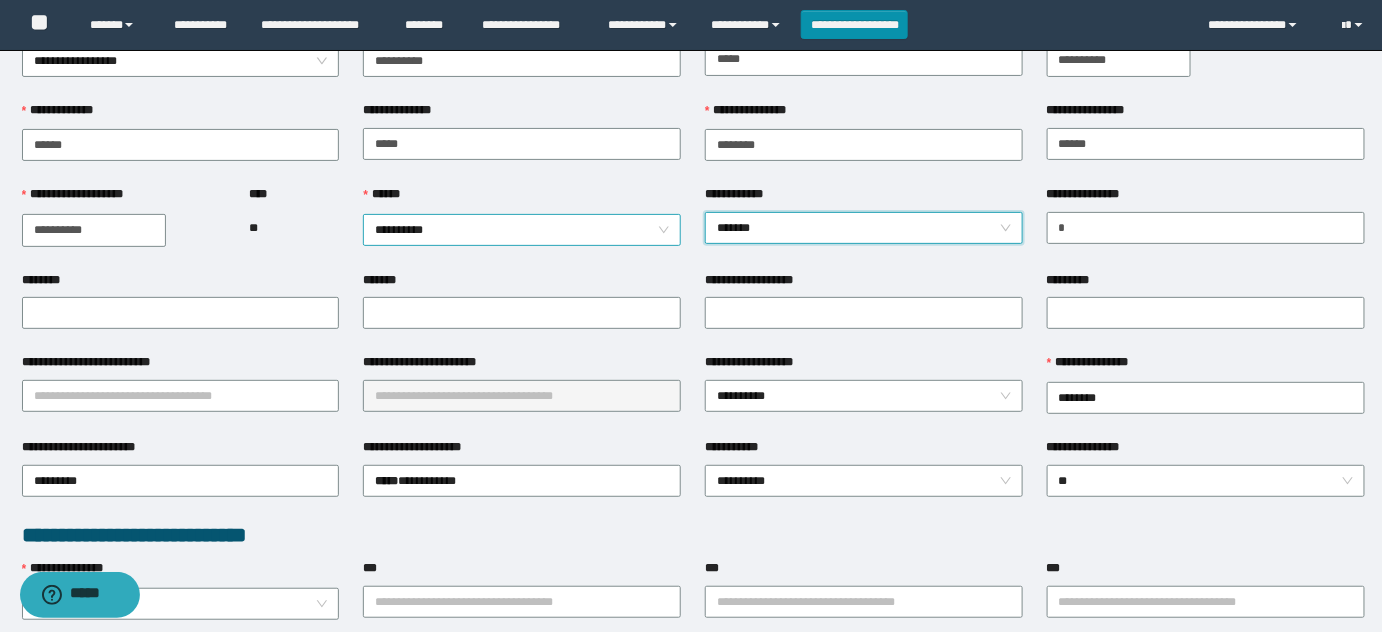 click on "**********" at bounding box center [522, 230] 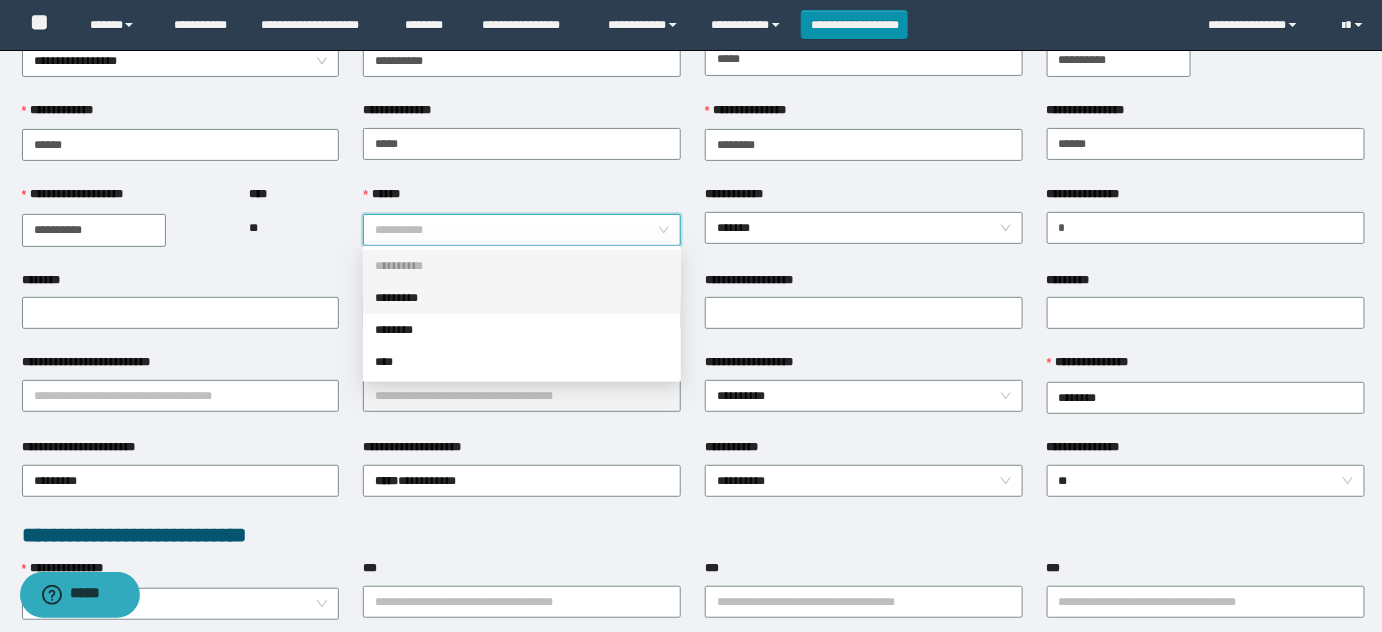 click on "*********" at bounding box center [522, 298] 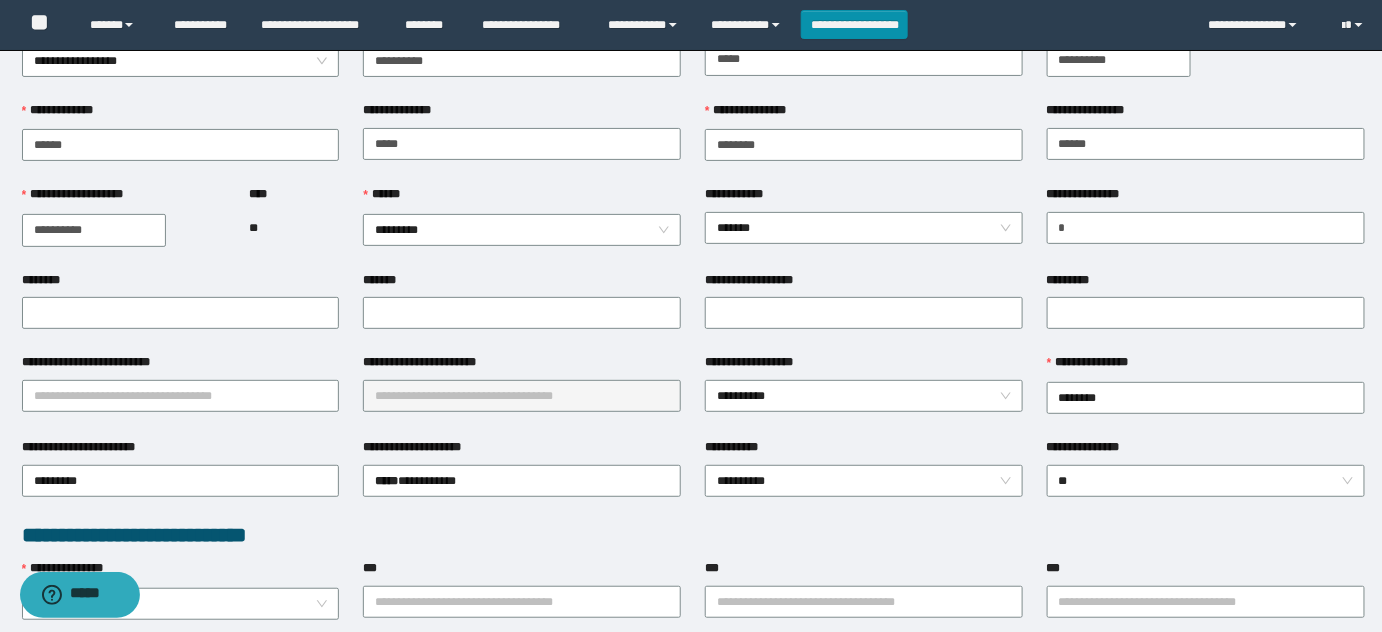 click on "********" at bounding box center [181, 312] 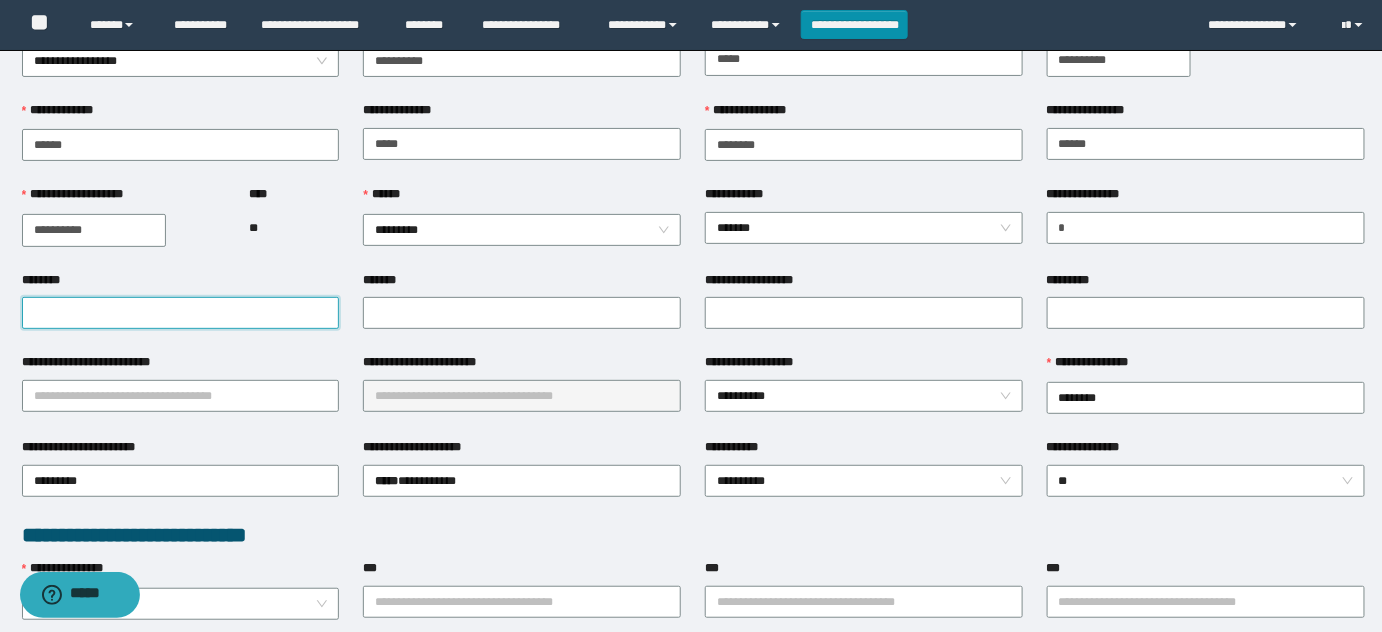 click on "********" at bounding box center (181, 313) 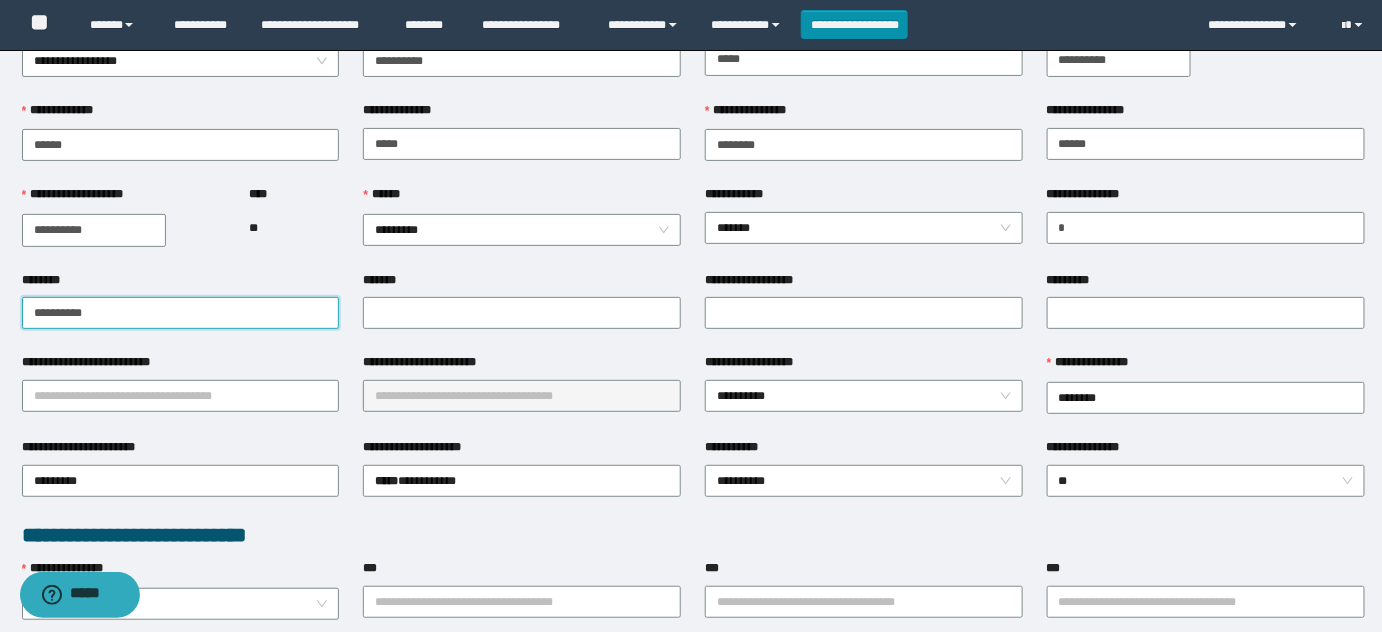 drag, startPoint x: 165, startPoint y: 316, endPoint x: 0, endPoint y: 314, distance: 165.01212 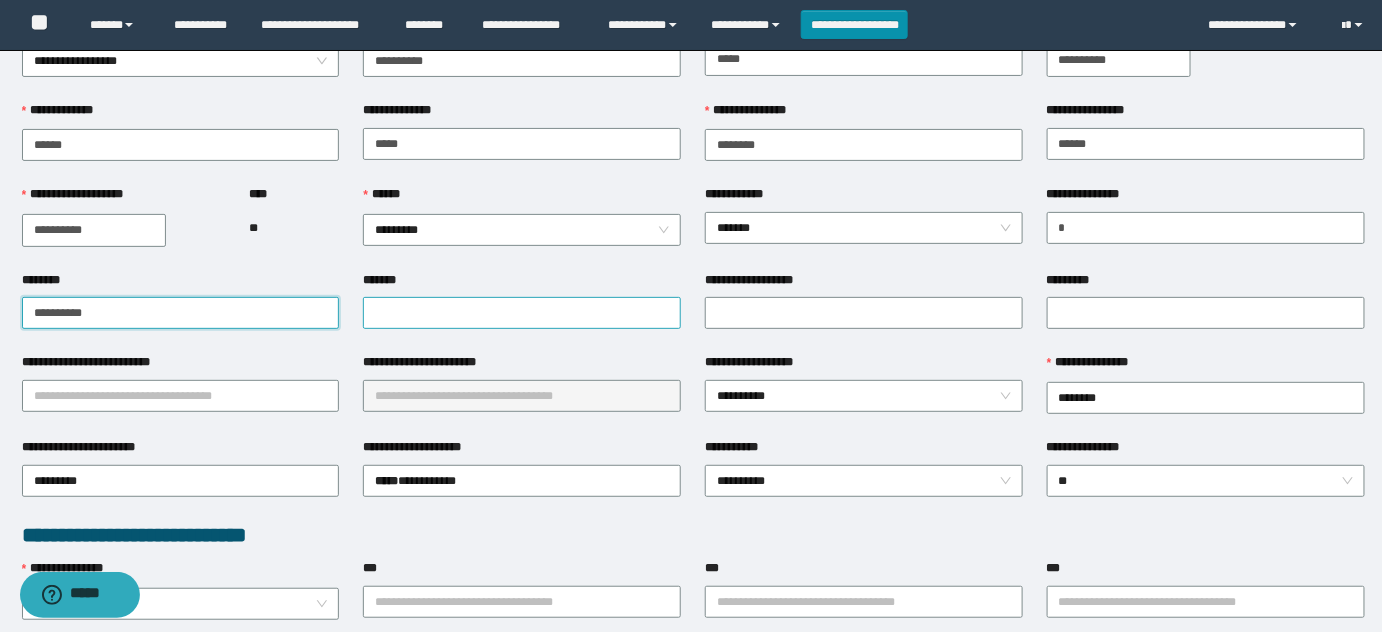 type on "**********" 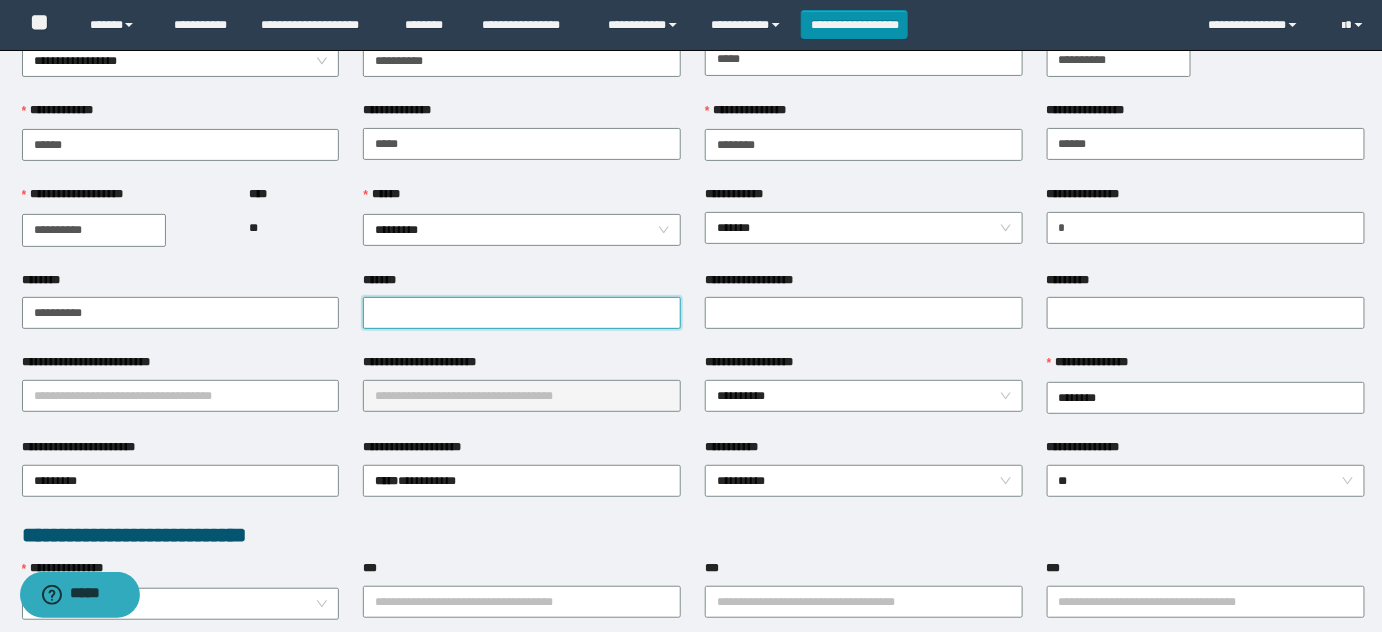 click on "*******" at bounding box center (522, 313) 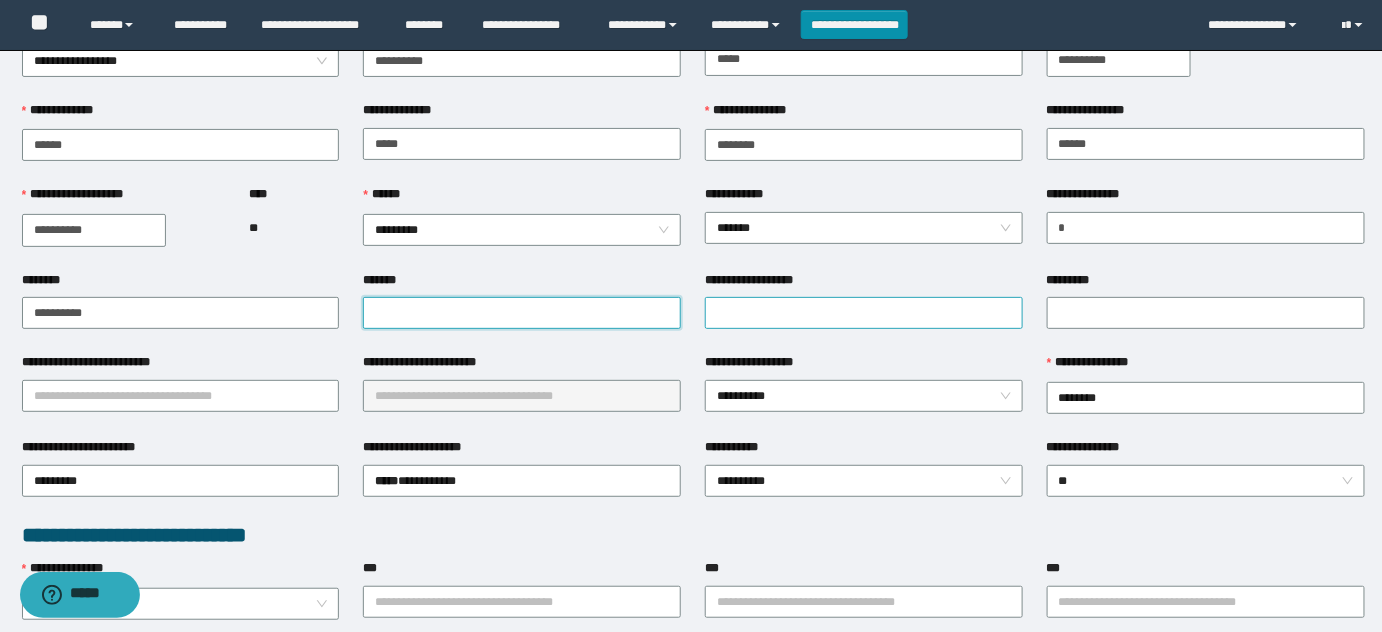 paste on "**********" 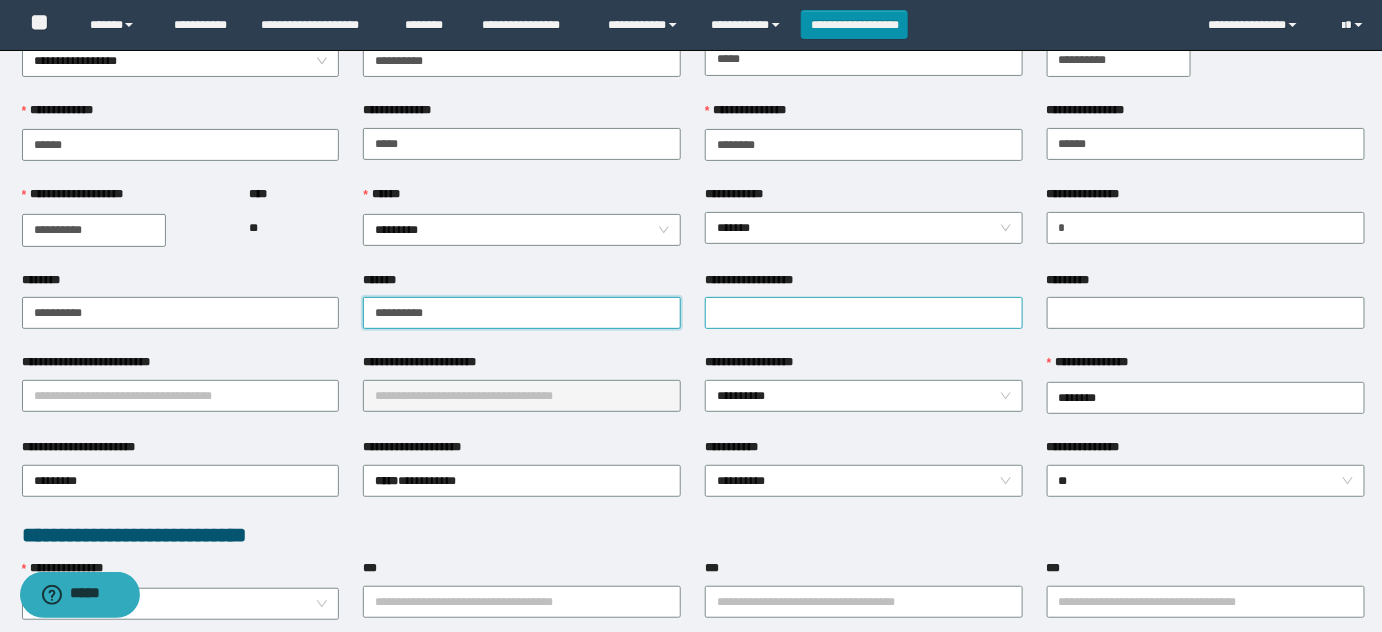 type on "**********" 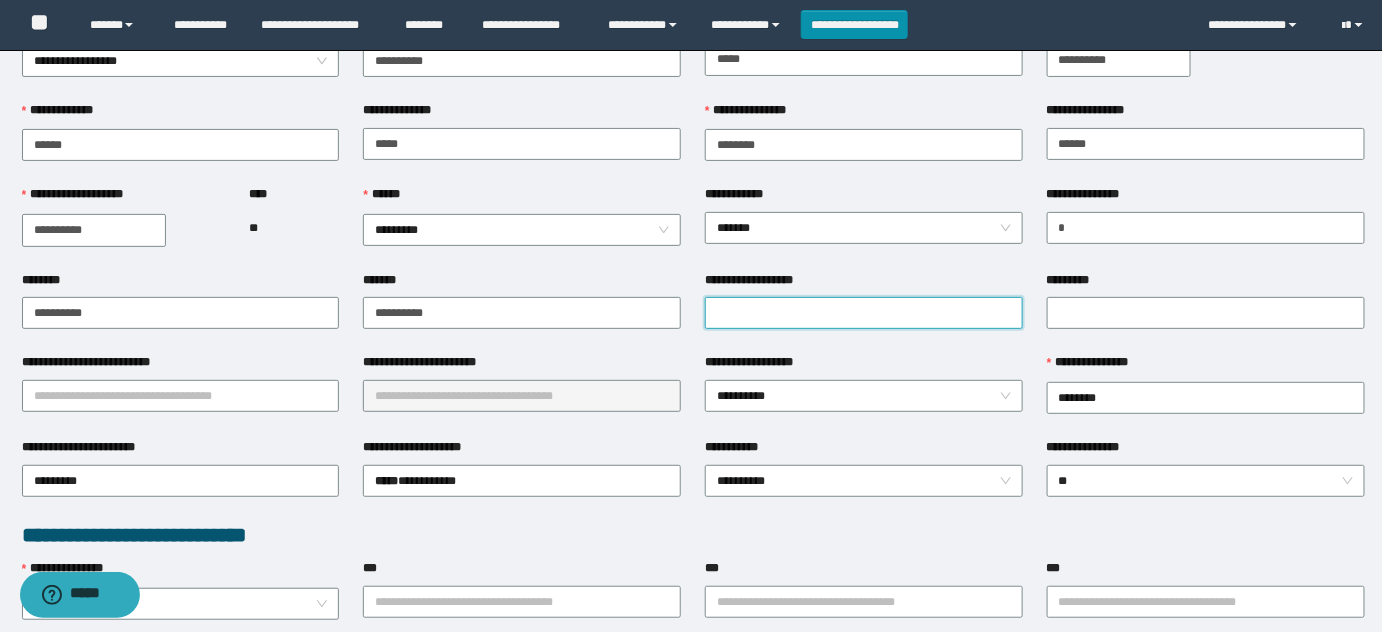 click on "**********" at bounding box center (864, 313) 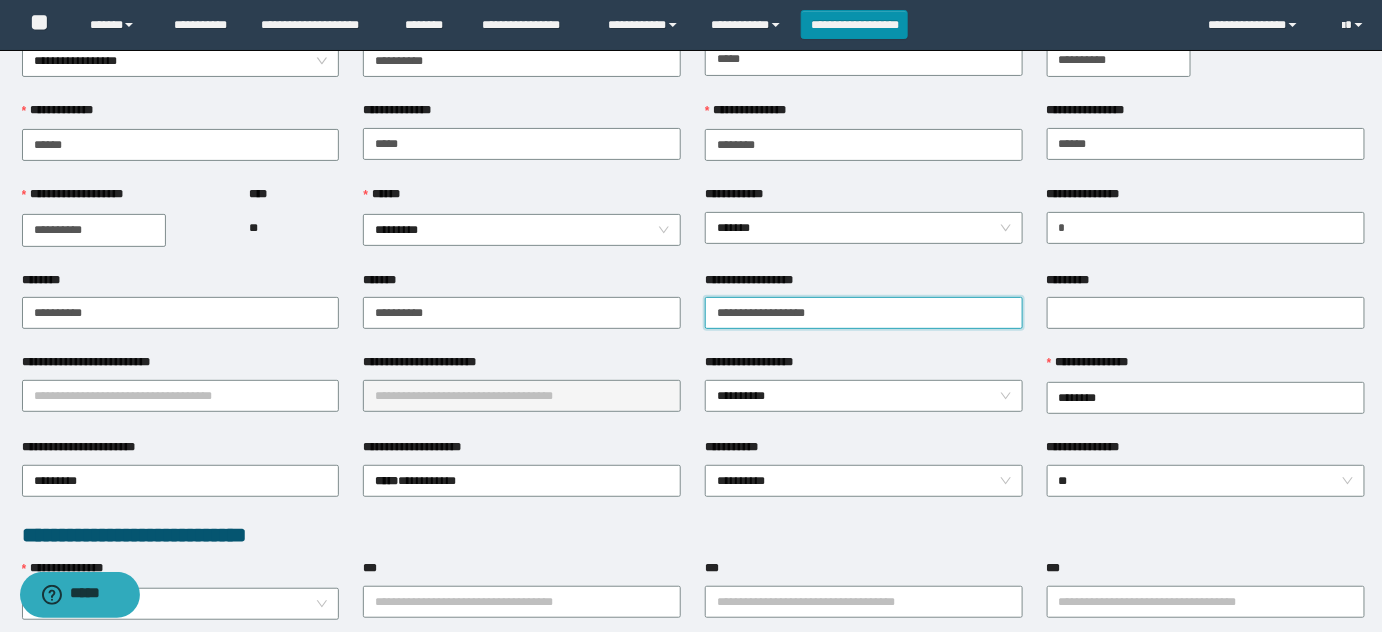 type on "**********" 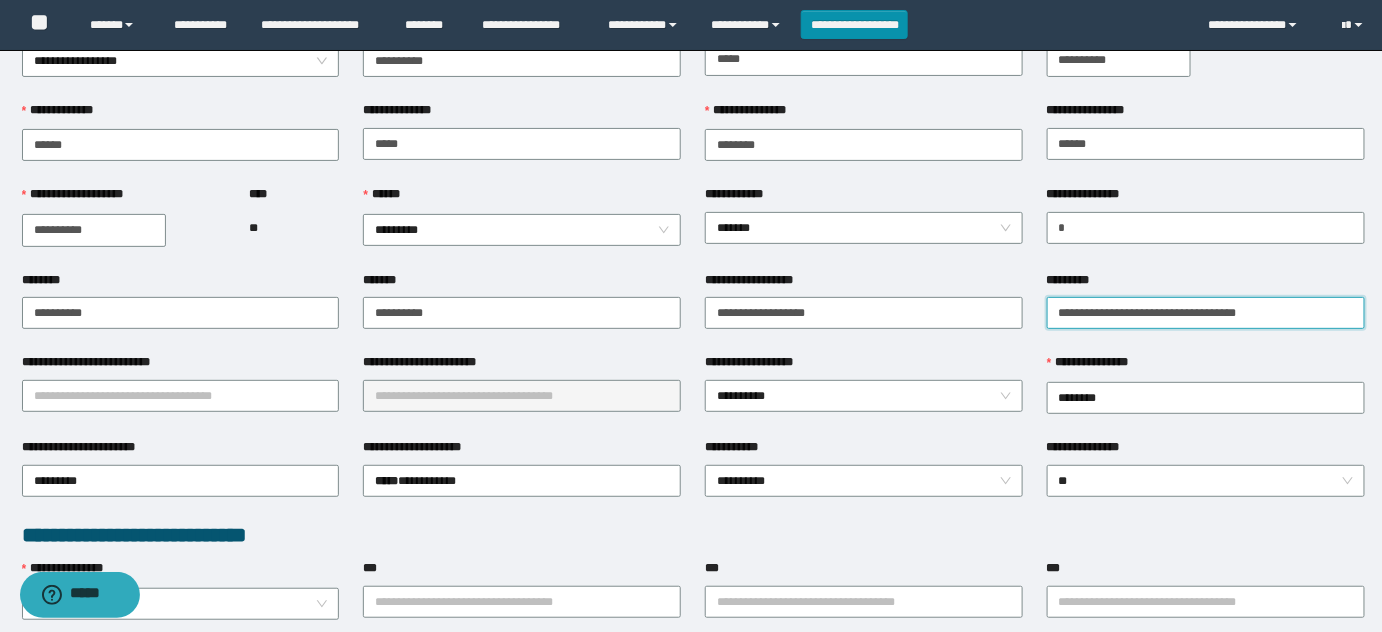 type on "**********" 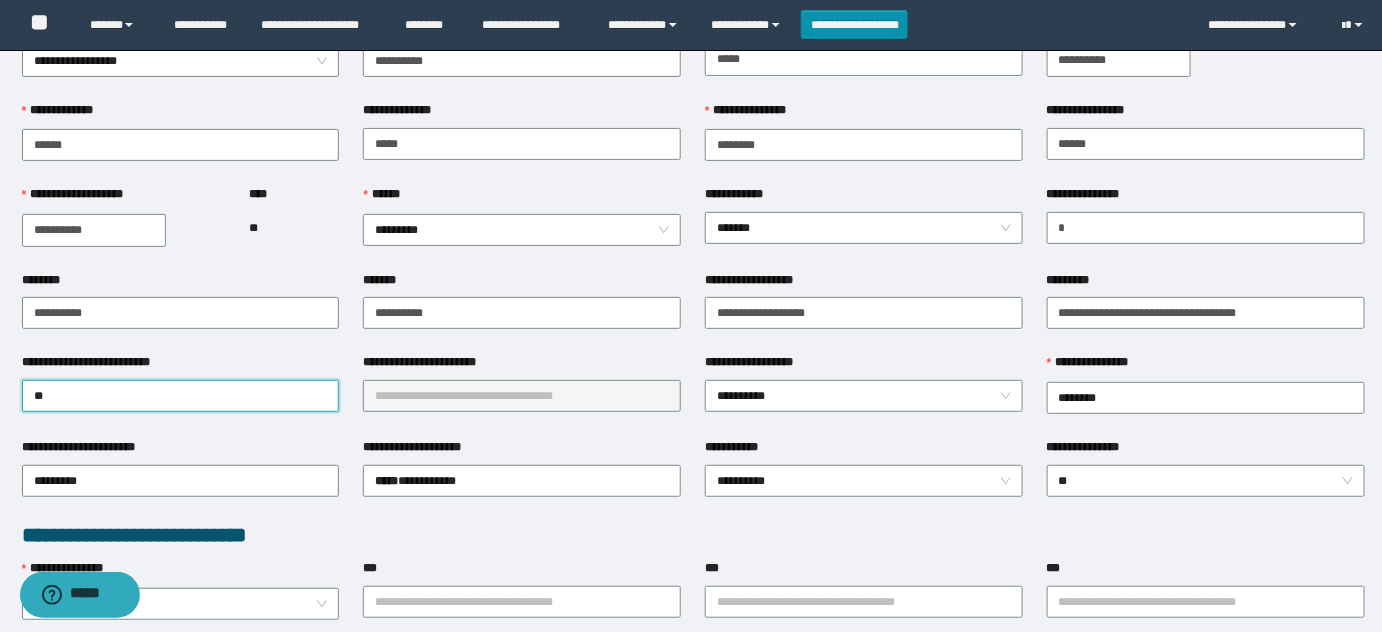 type on "***" 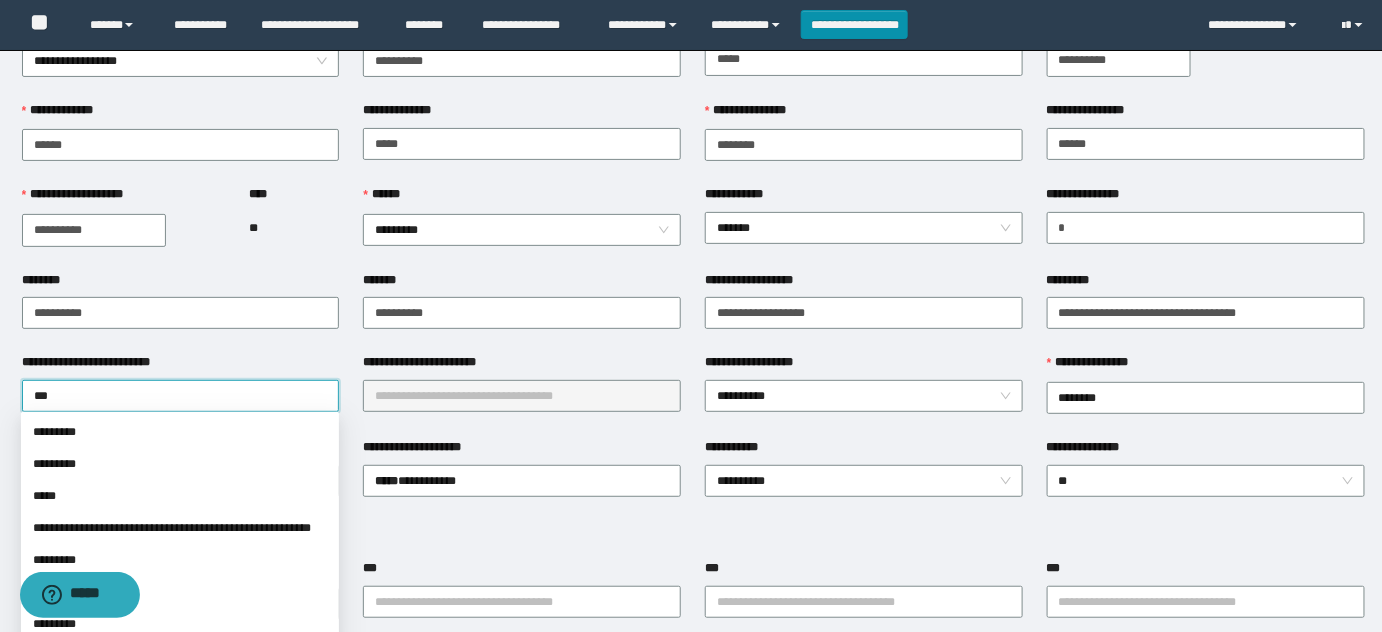 type 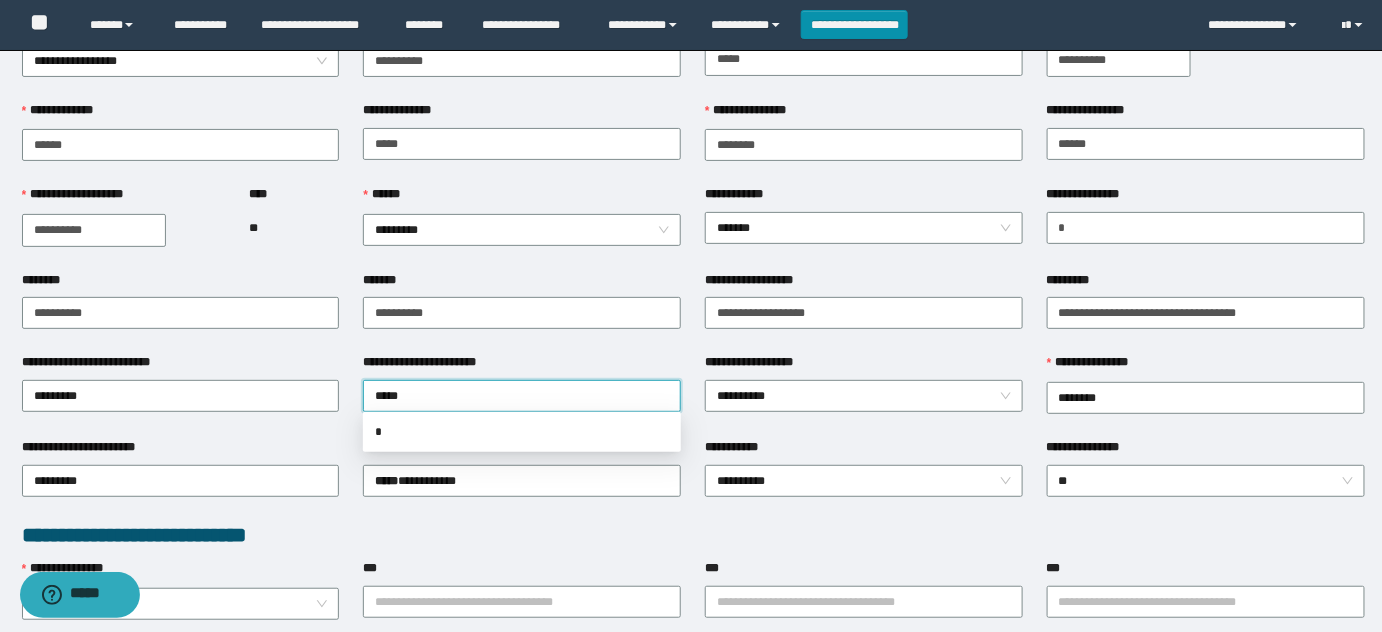 type on "******" 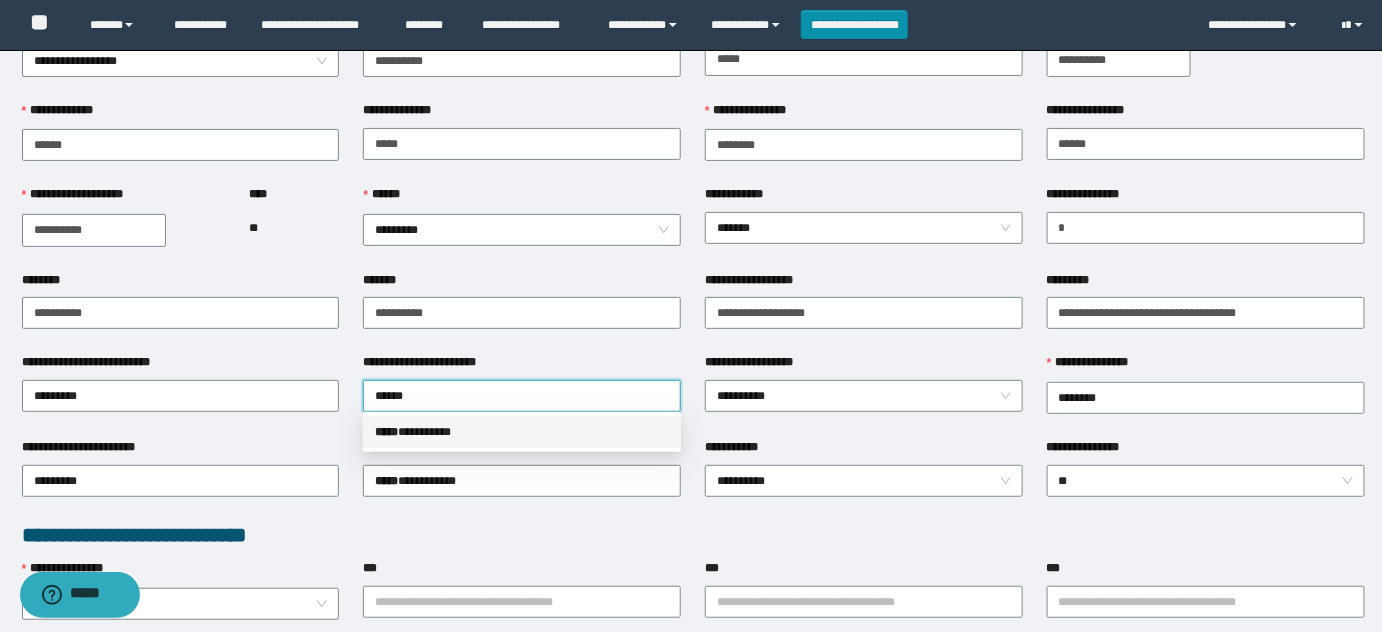 type 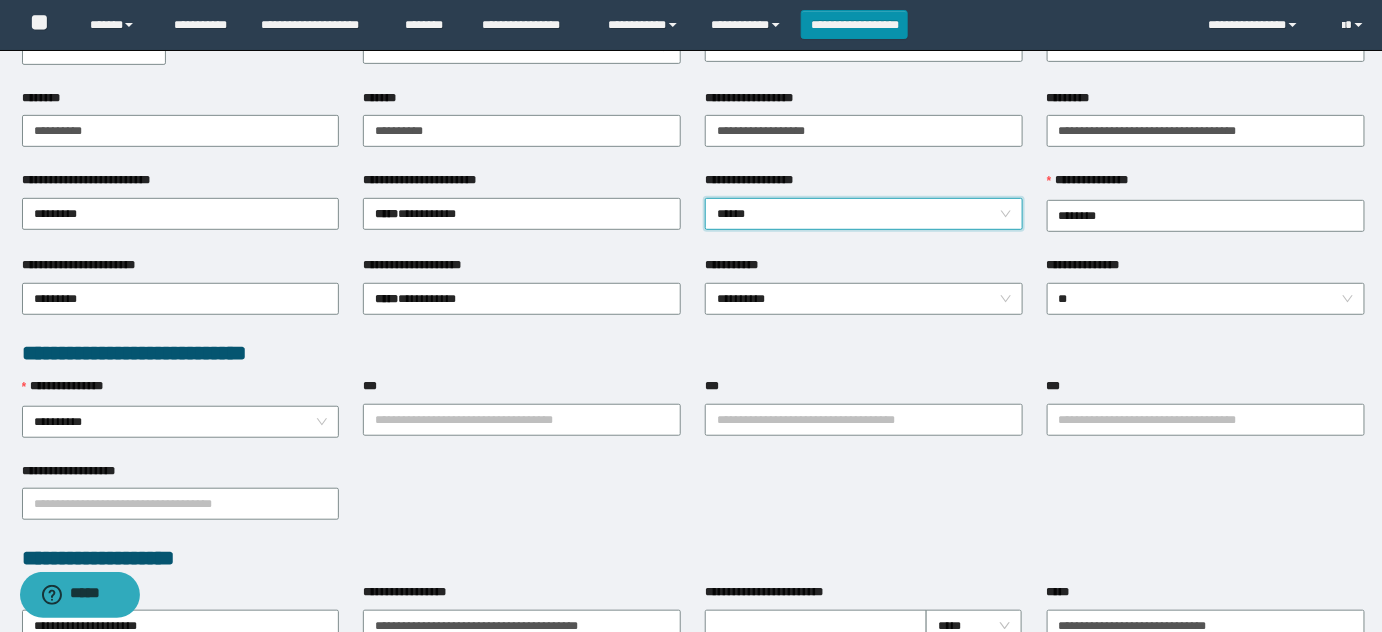 scroll, scrollTop: 272, scrollLeft: 0, axis: vertical 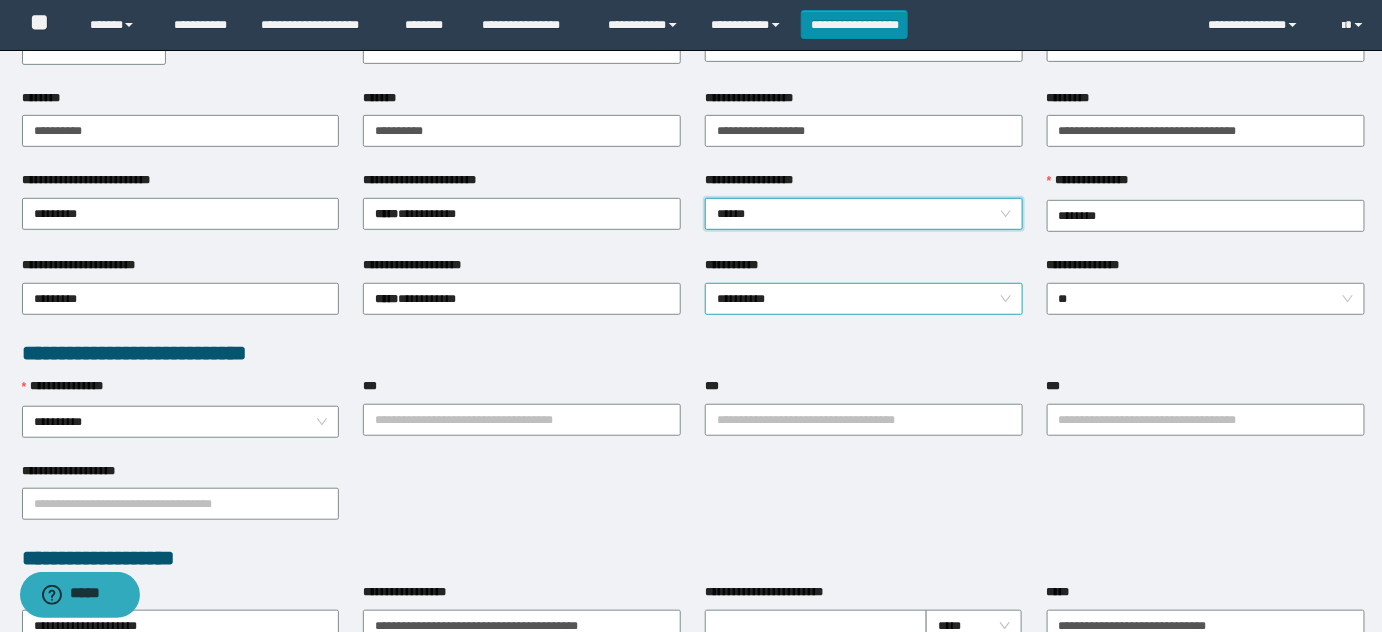 click on "**********" at bounding box center (864, 299) 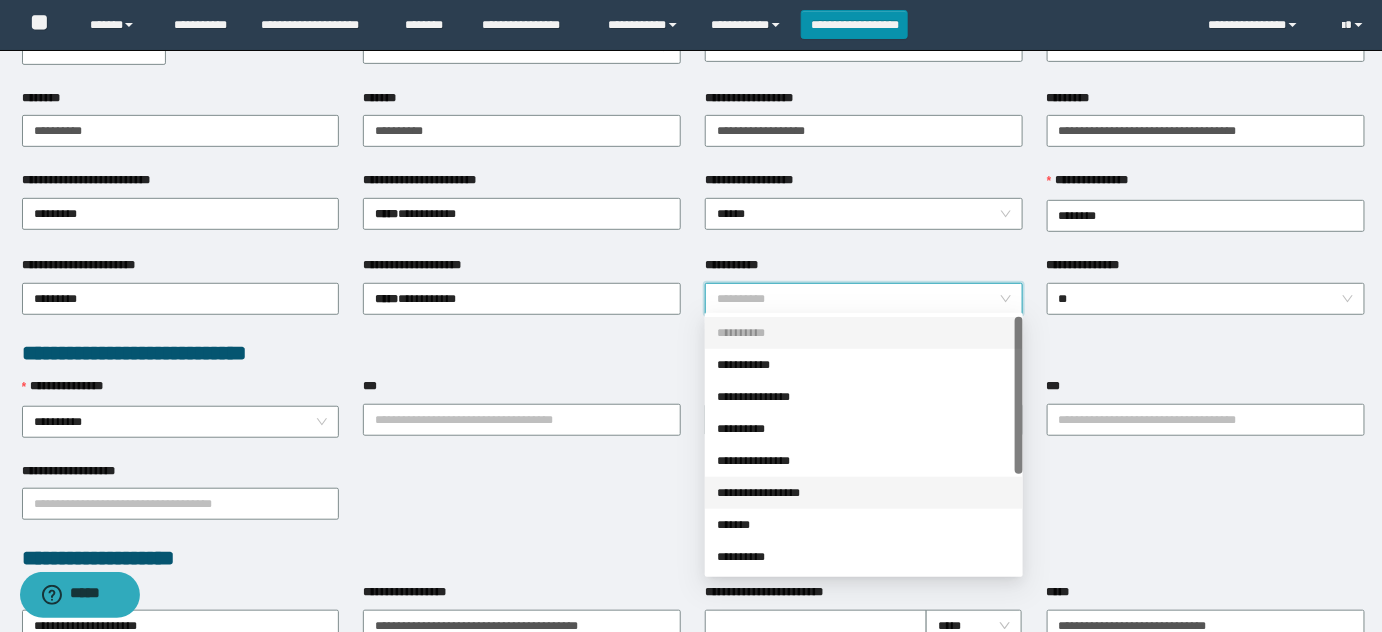 click on "**********" at bounding box center (864, 493) 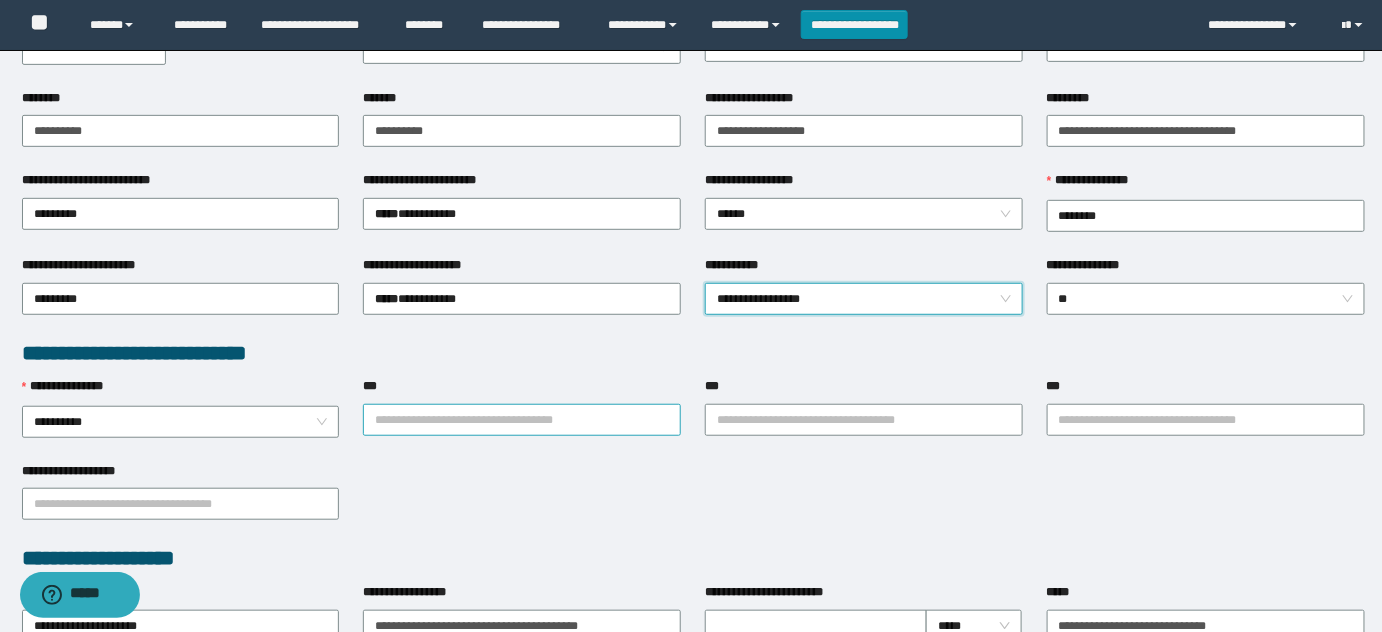 click on "***" at bounding box center (522, 420) 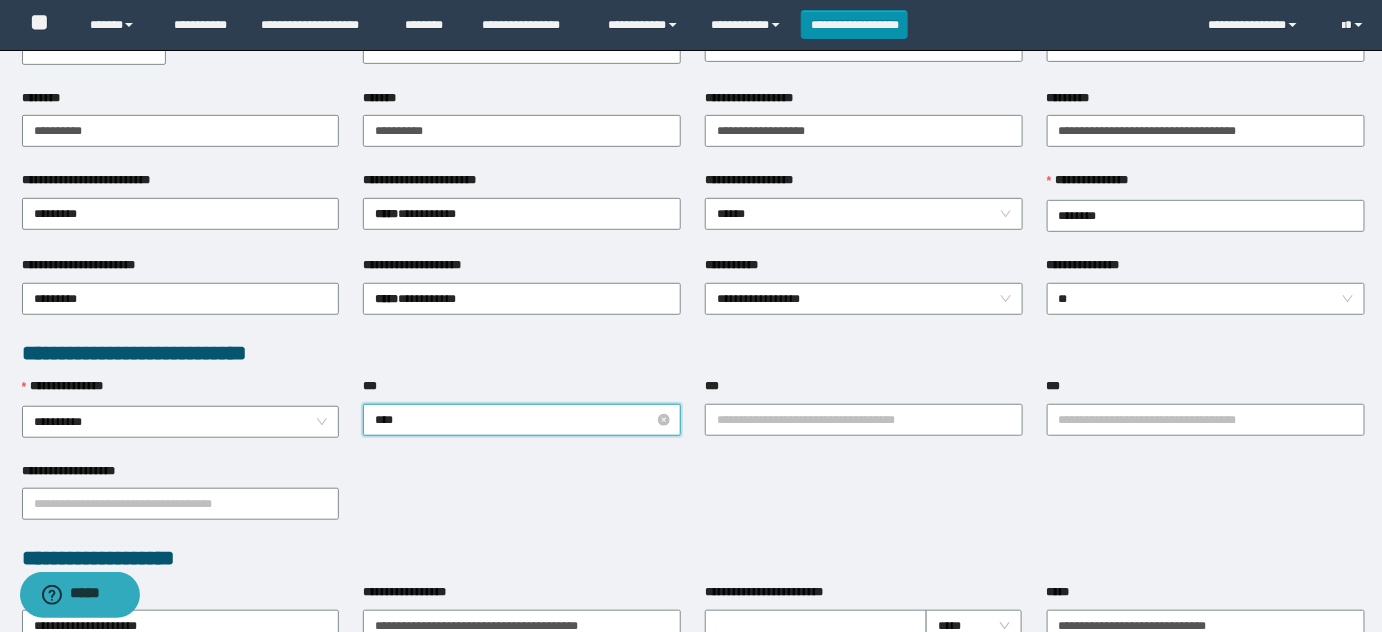 type on "*****" 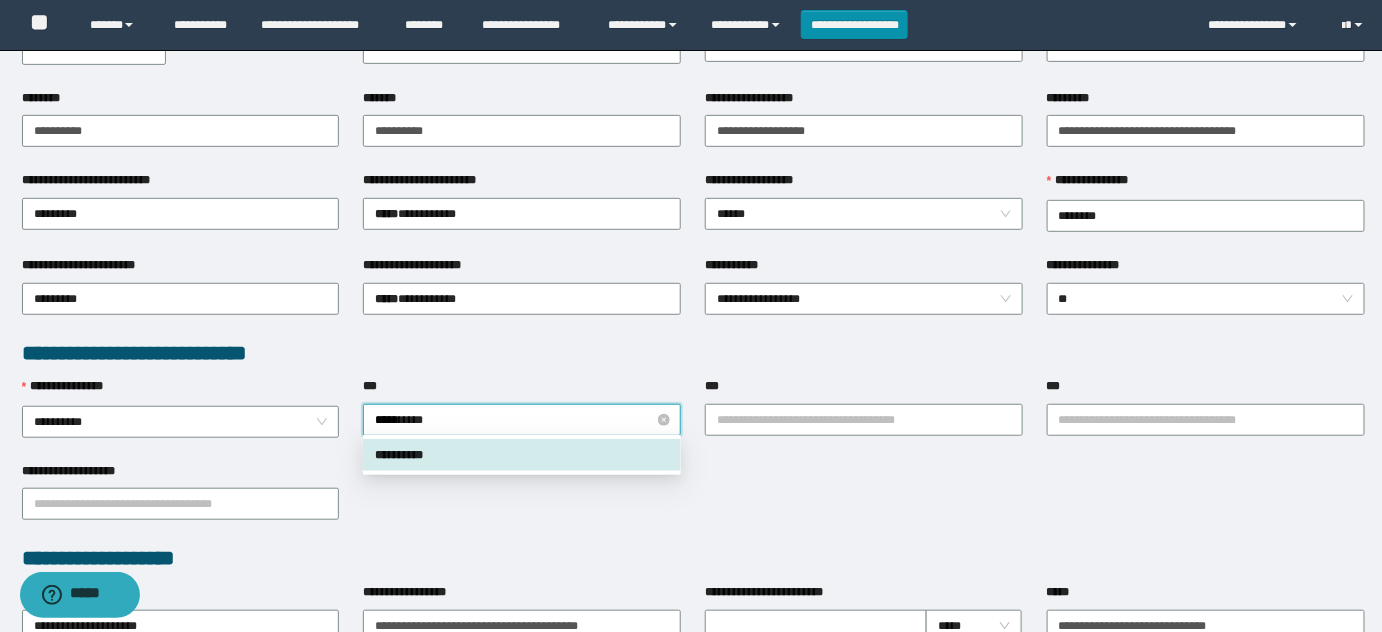 type 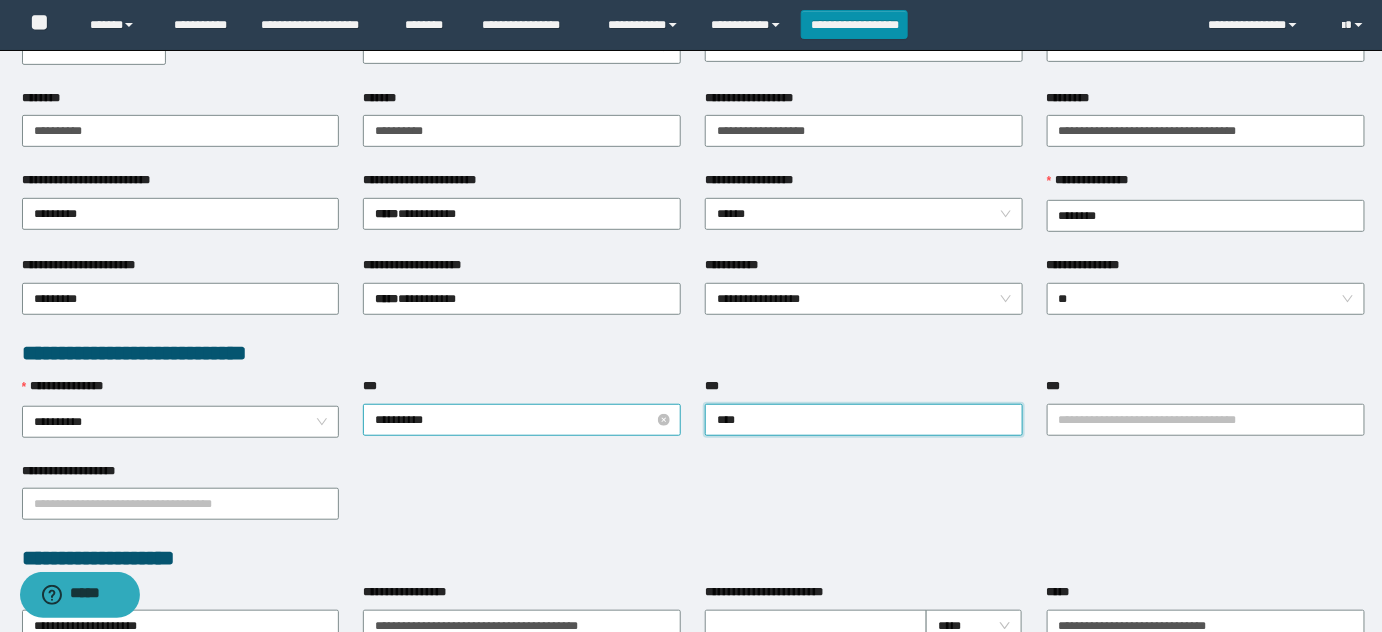 type on "*****" 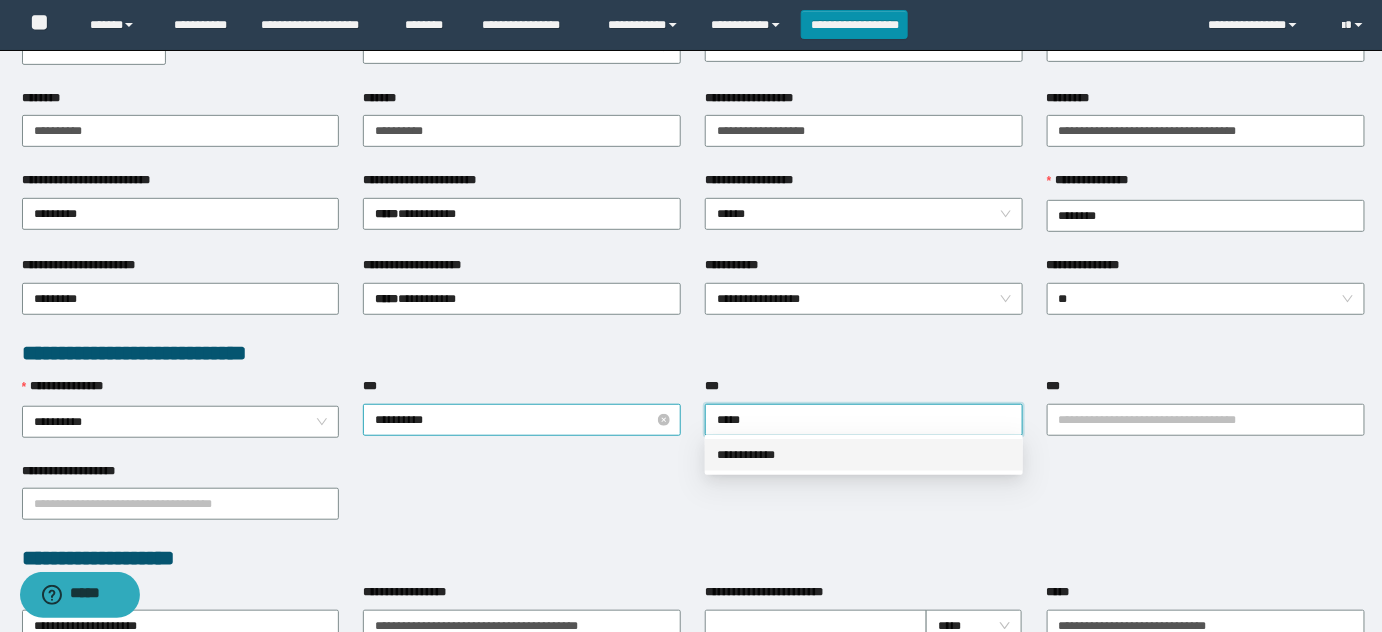 type 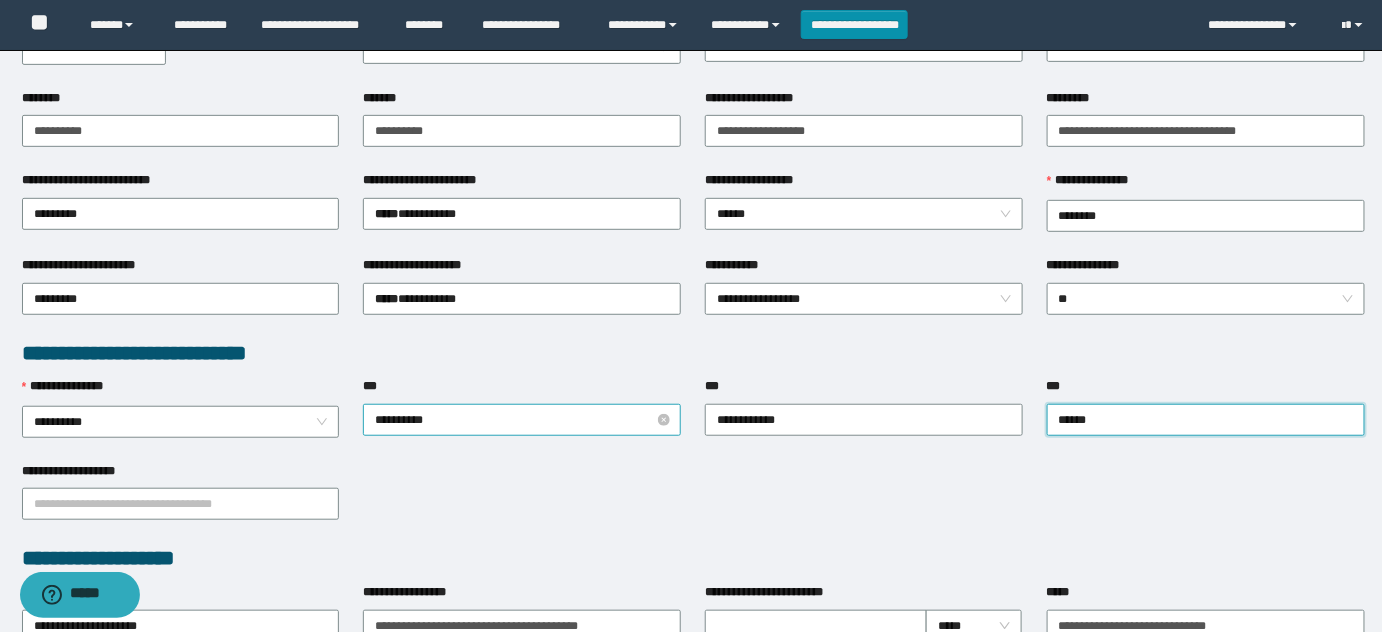 type on "*******" 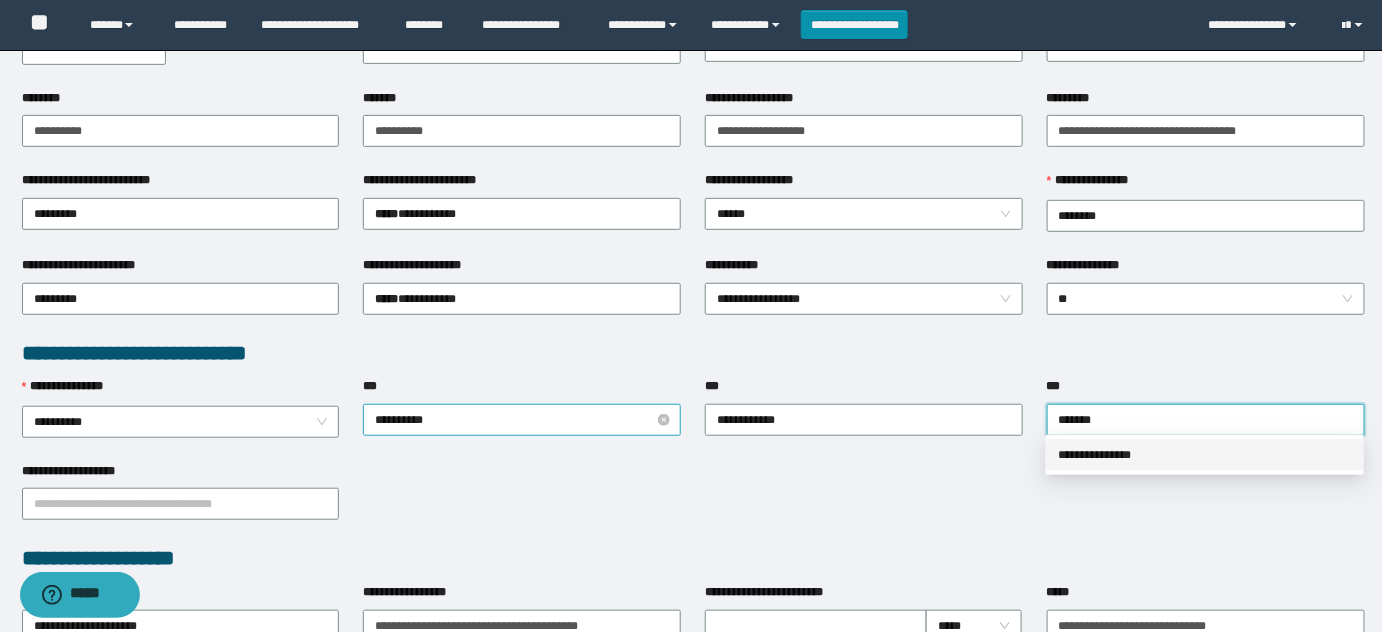type 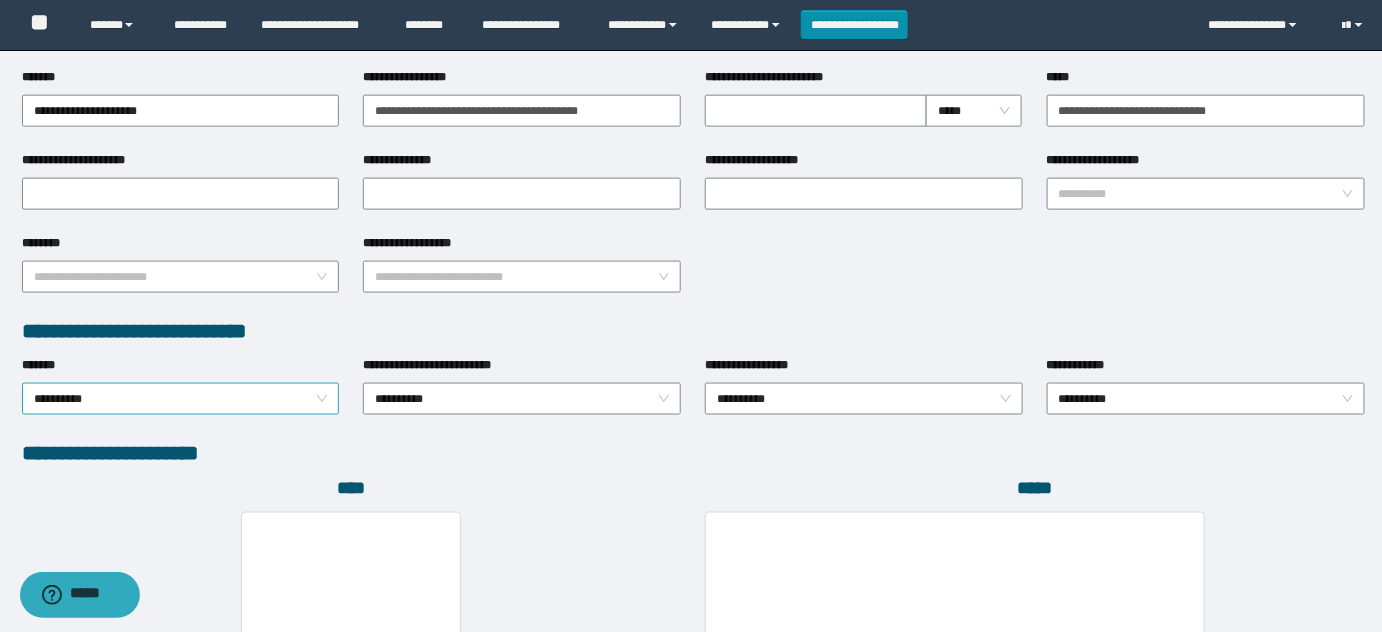 scroll, scrollTop: 818, scrollLeft: 0, axis: vertical 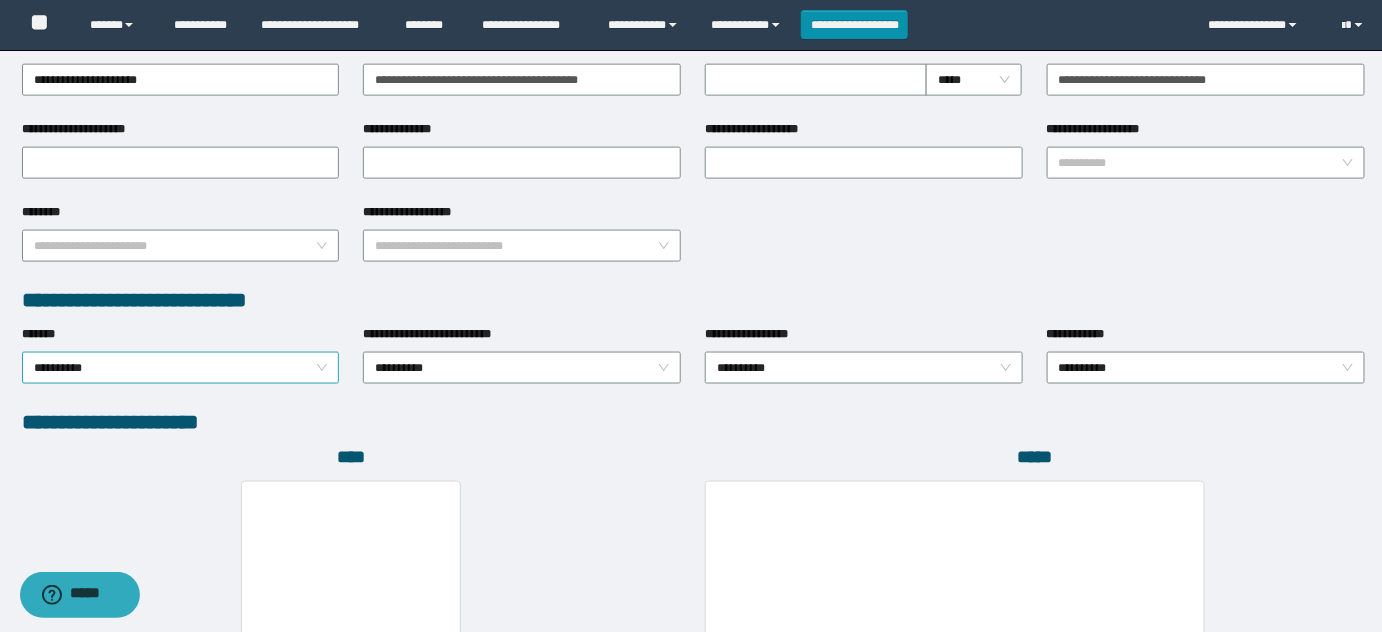 click on "**********" at bounding box center (181, 368) 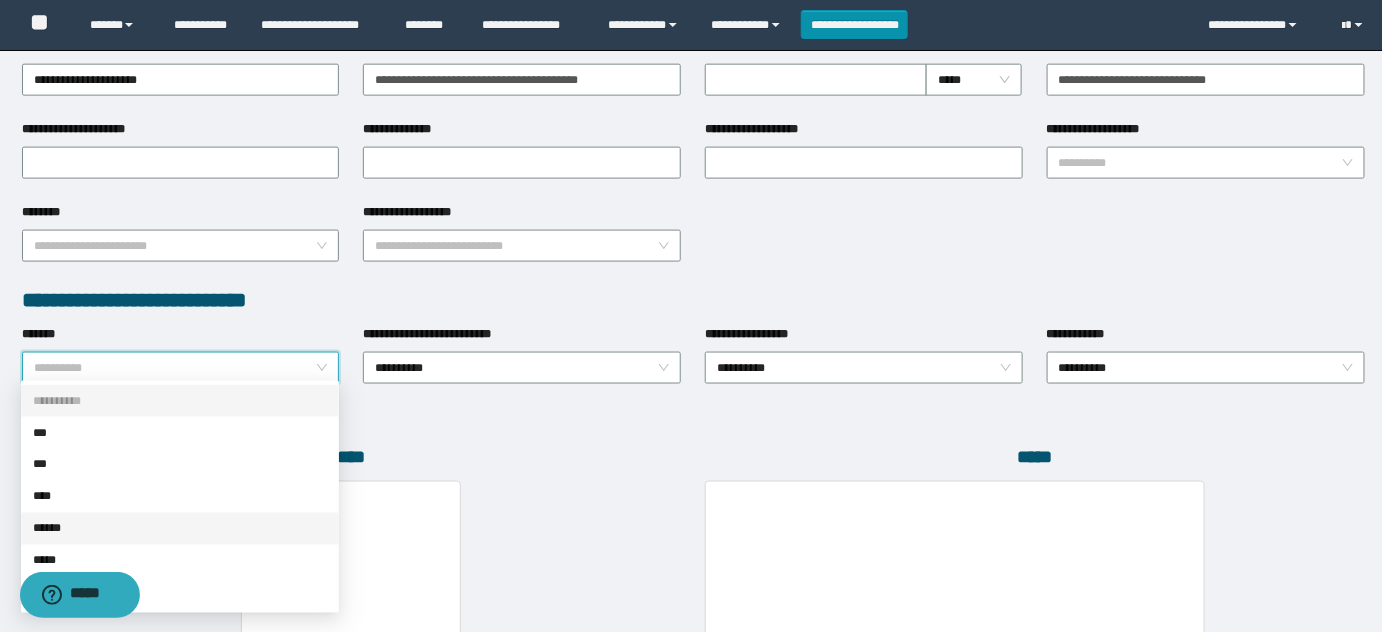 click on "******" at bounding box center (180, 529) 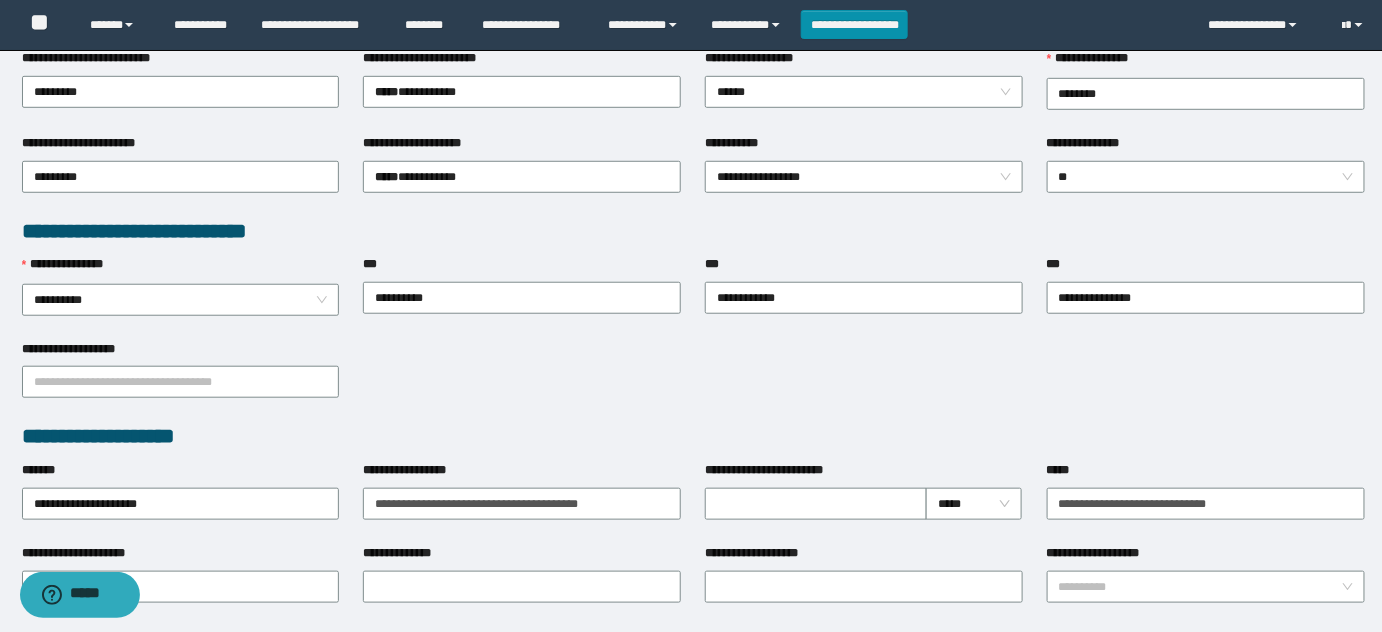 scroll, scrollTop: 363, scrollLeft: 0, axis: vertical 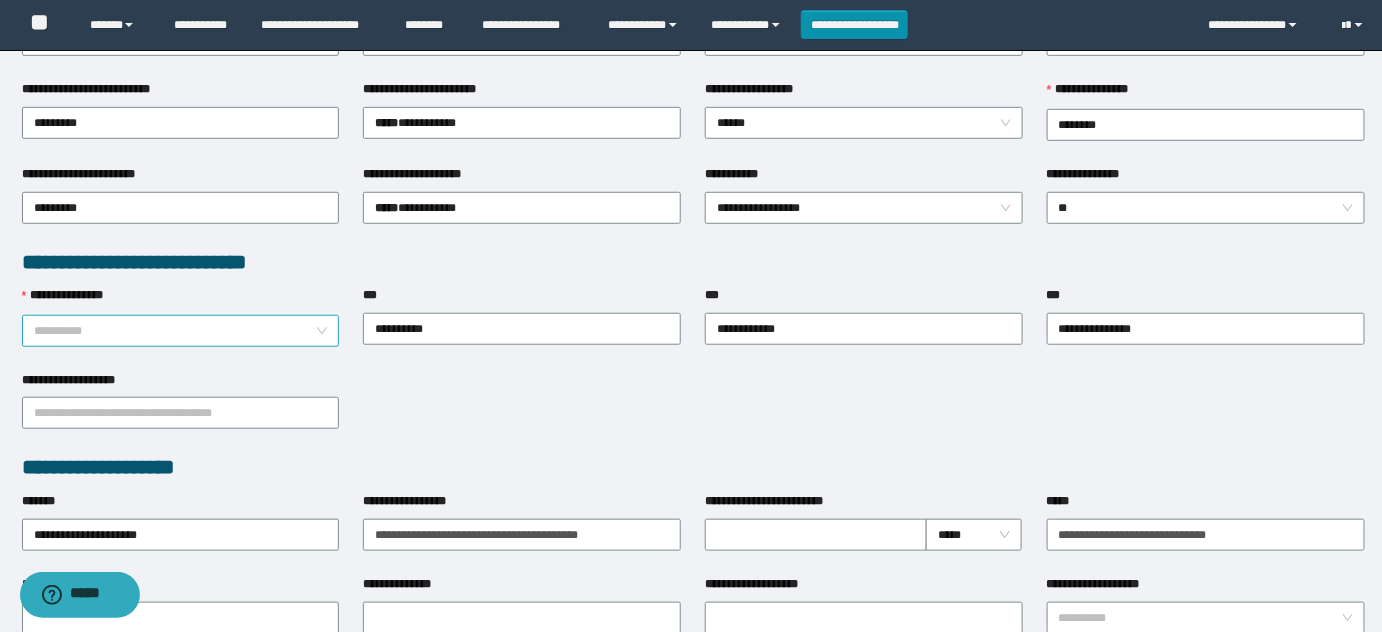 click on "**********" at bounding box center (181, 331) 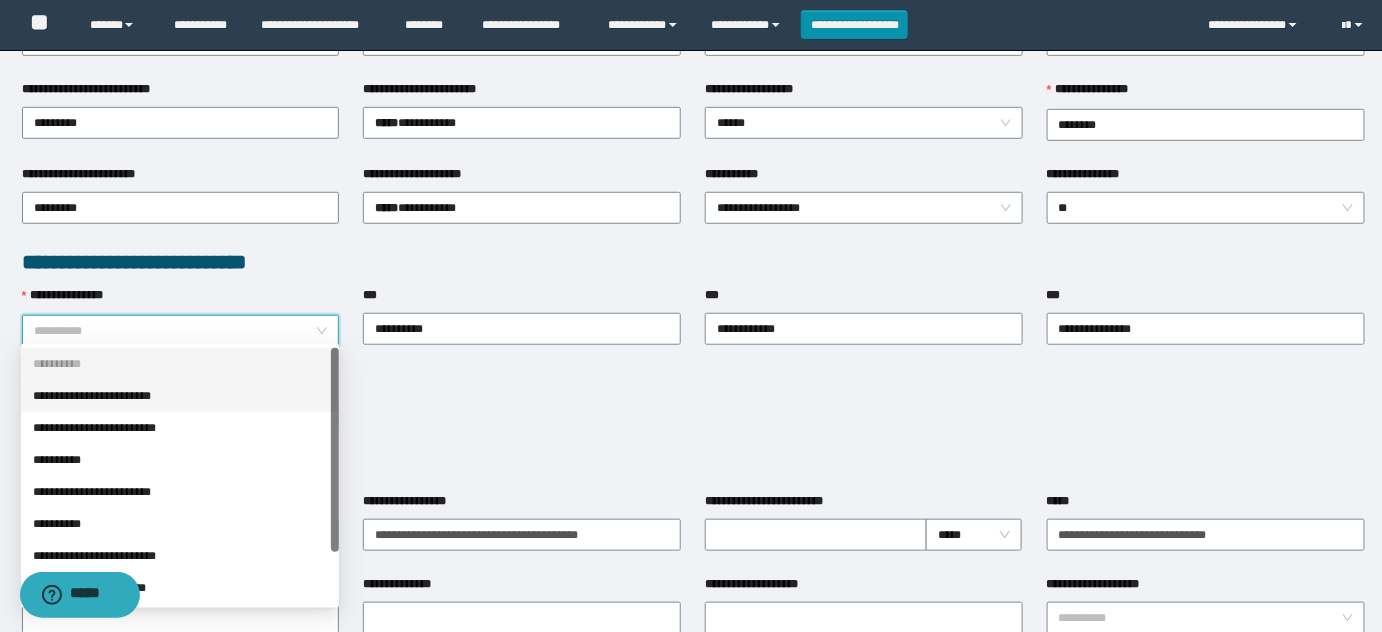 click on "**********" at bounding box center (180, 396) 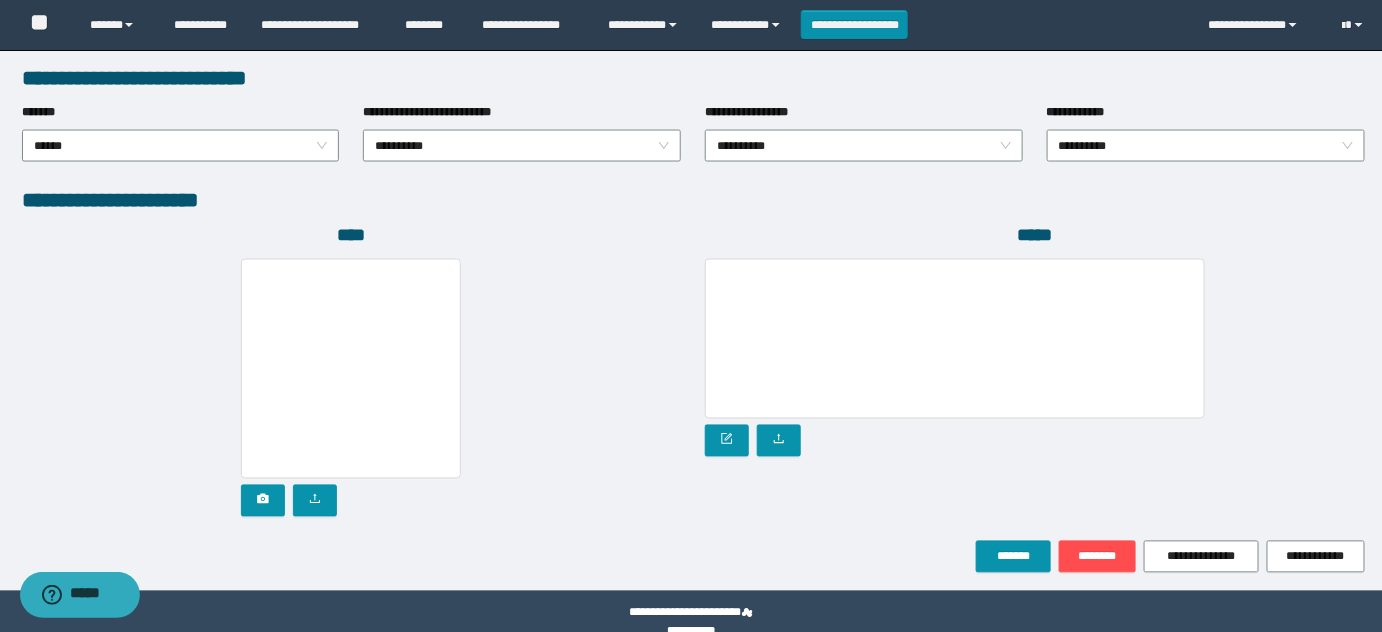 scroll, scrollTop: 1069, scrollLeft: 0, axis: vertical 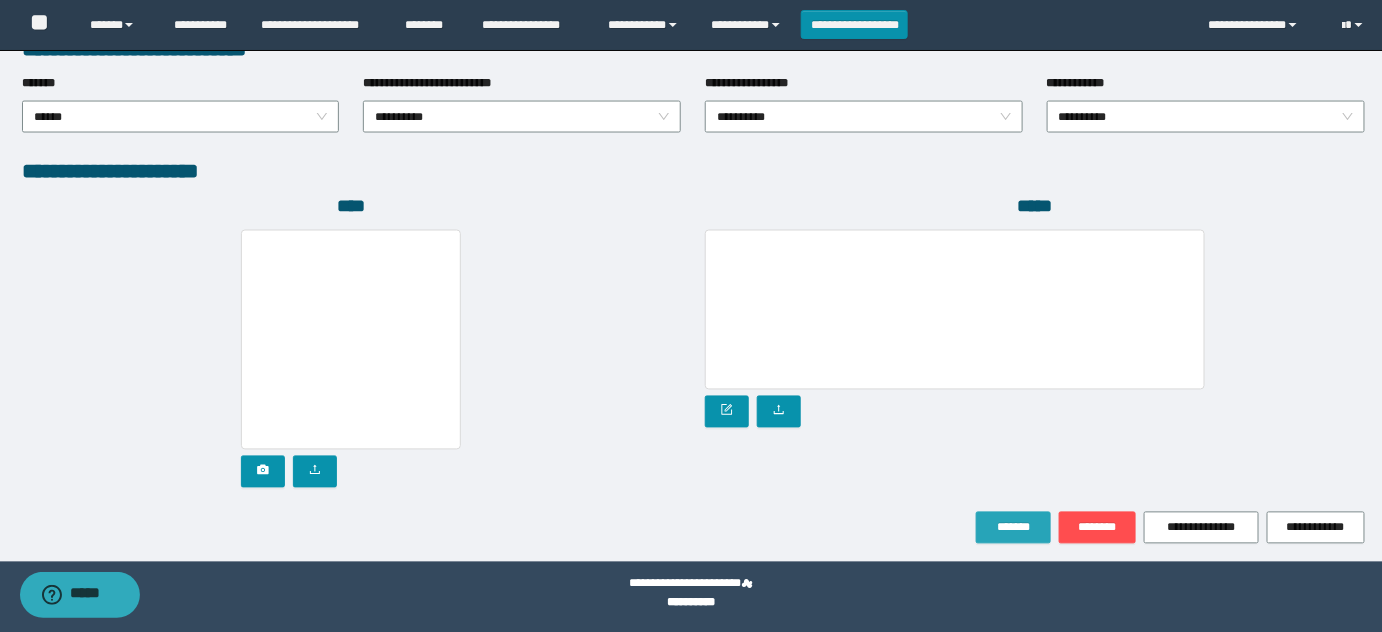 click on "*******" at bounding box center (1013, 528) 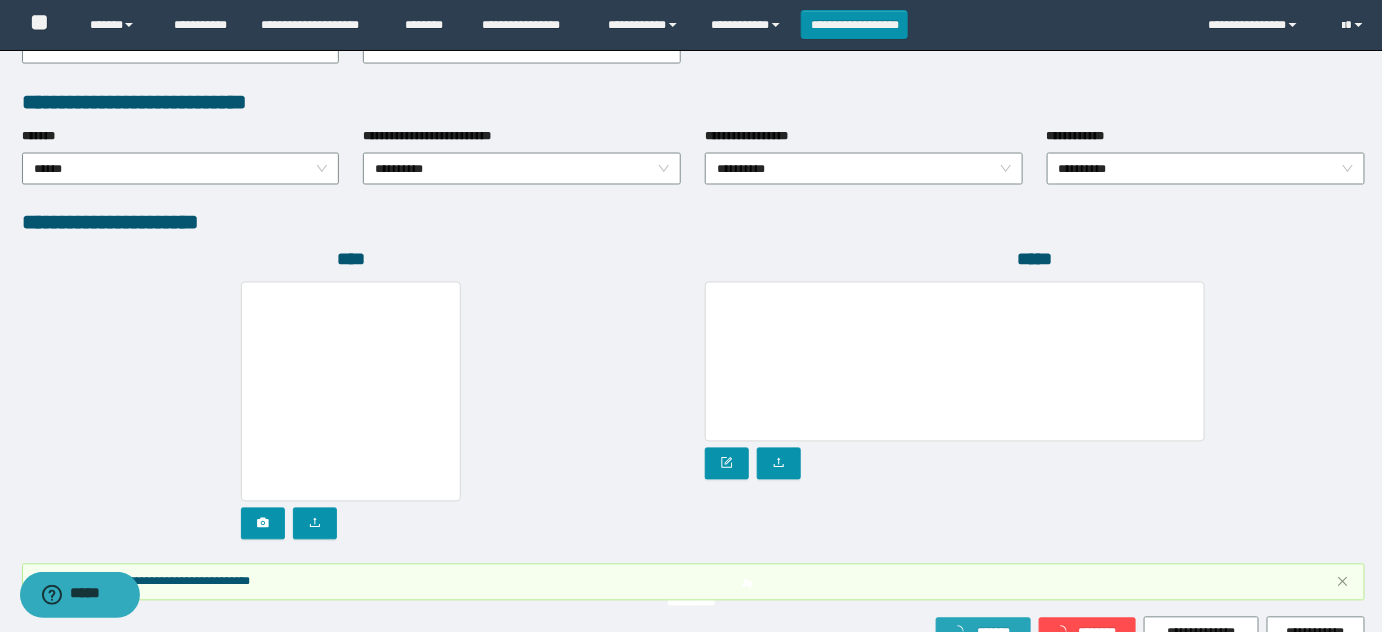 scroll, scrollTop: 1122, scrollLeft: 0, axis: vertical 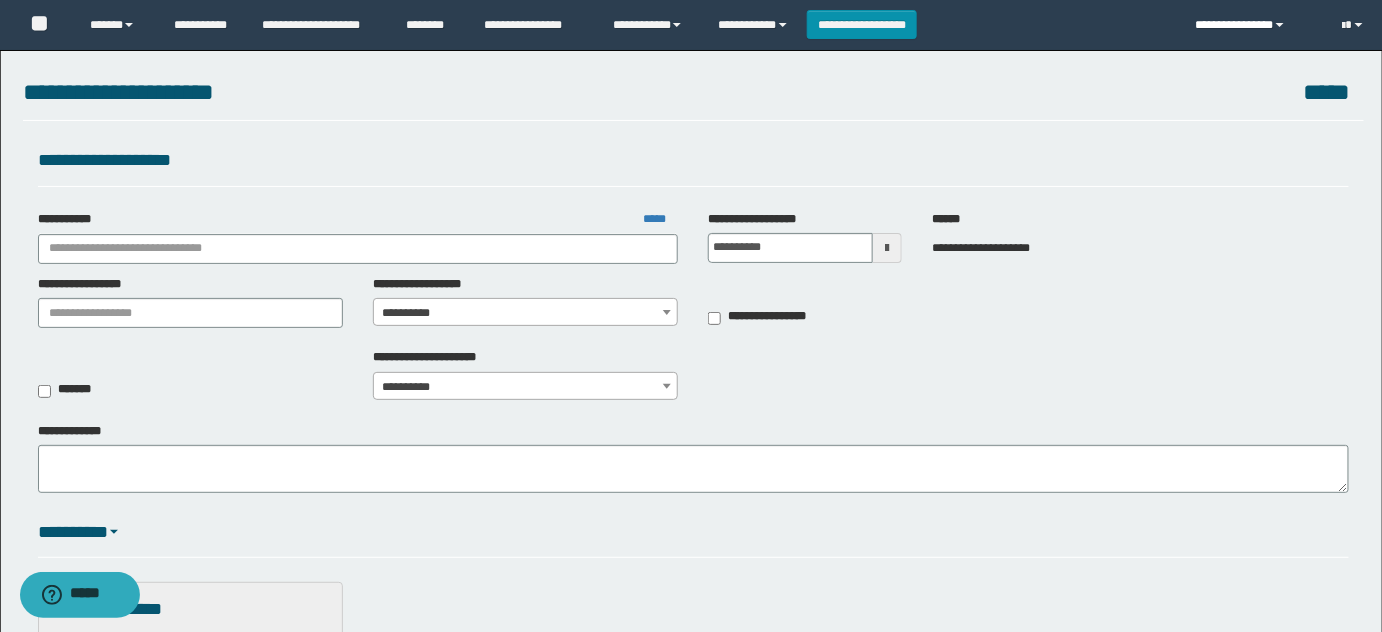 click on "**********" at bounding box center (1254, 25) 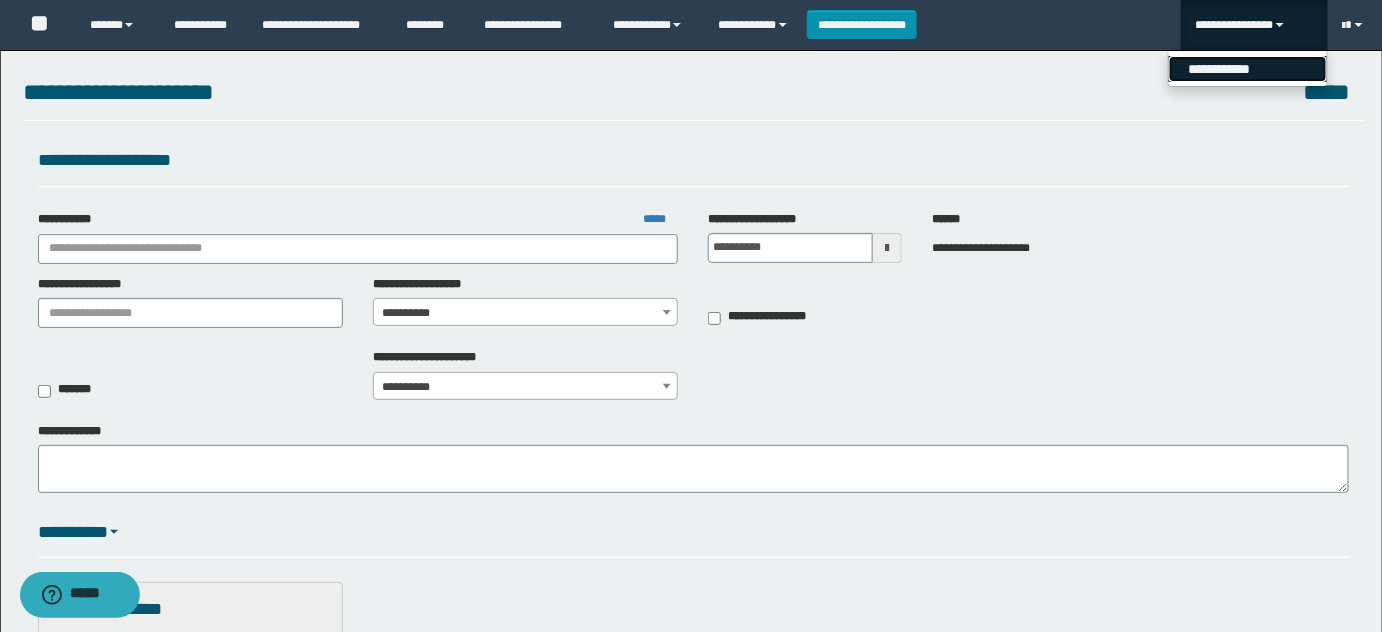click on "**********" at bounding box center [1248, 69] 